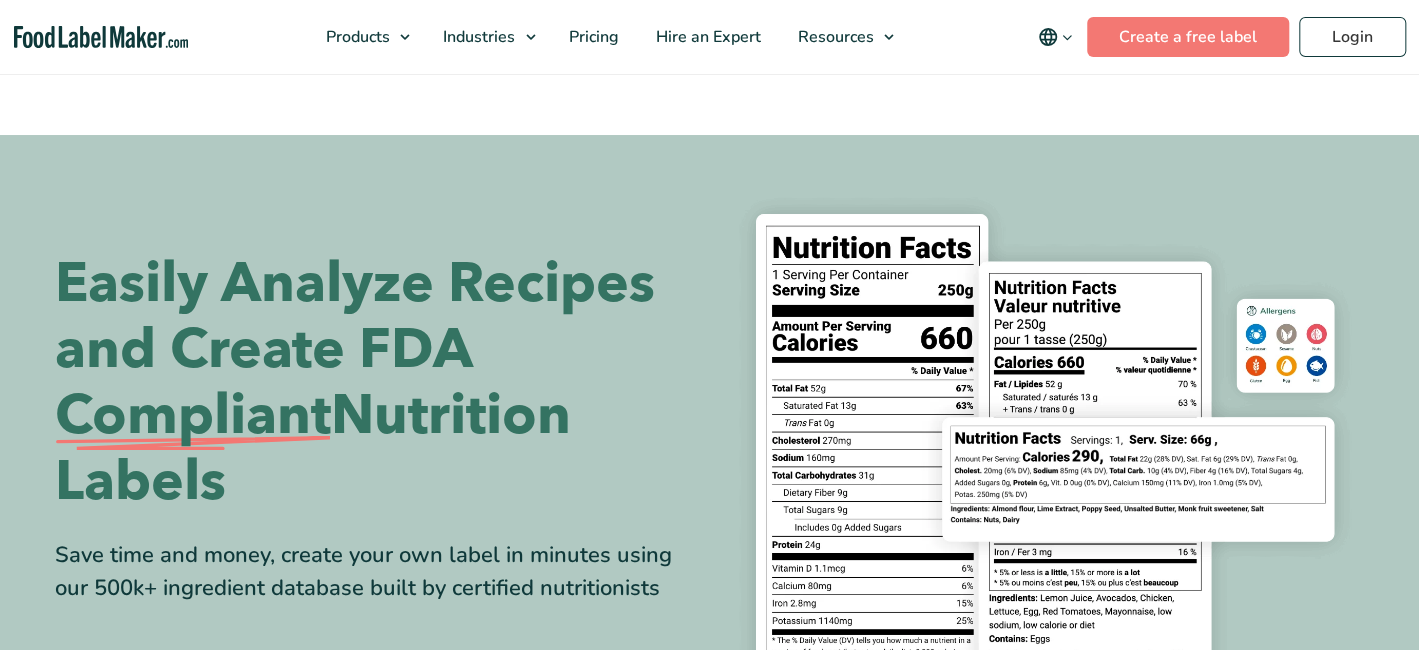 scroll, scrollTop: 166, scrollLeft: 0, axis: vertical 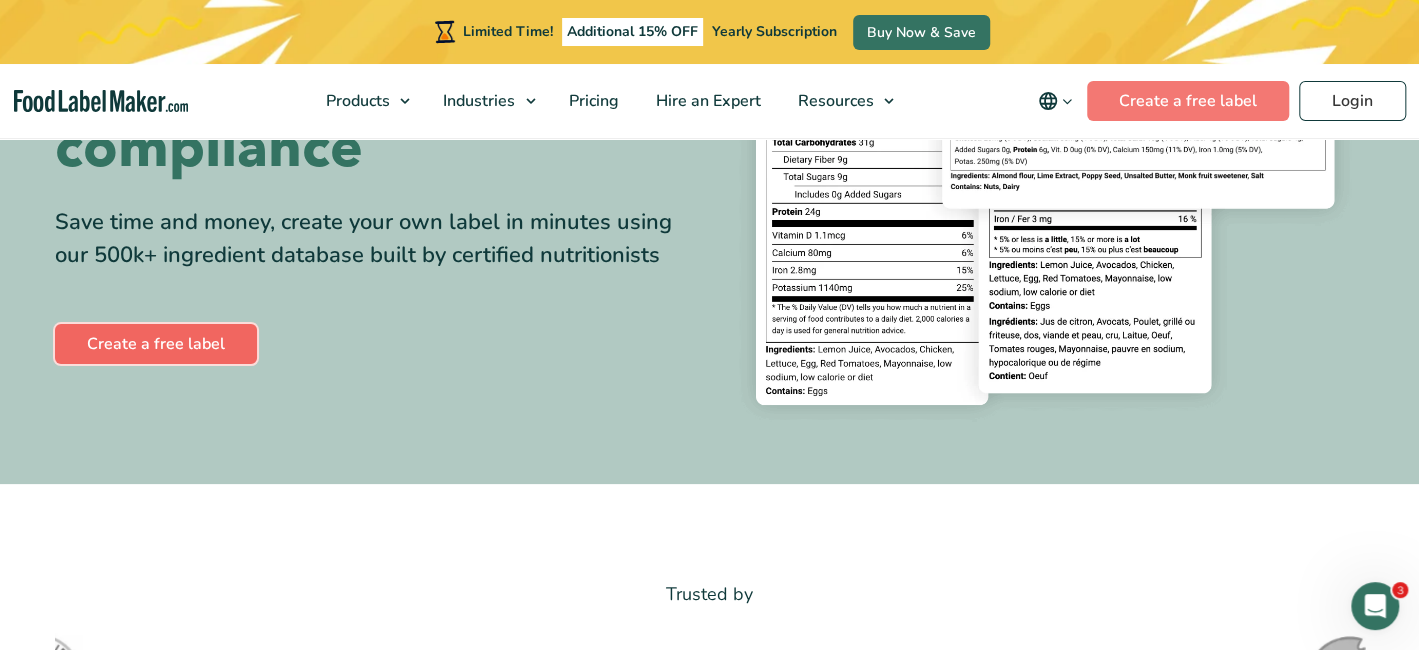 click on "Create a free label" at bounding box center (156, 344) 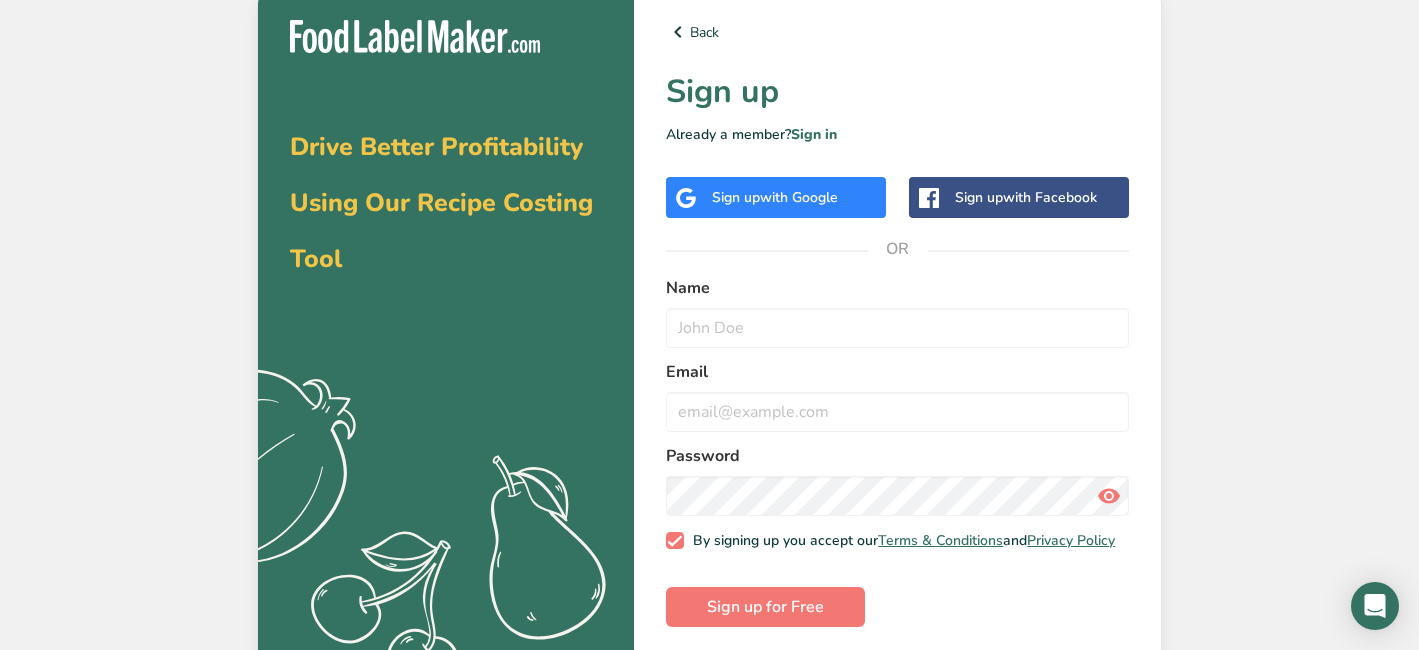 scroll, scrollTop: 0, scrollLeft: 0, axis: both 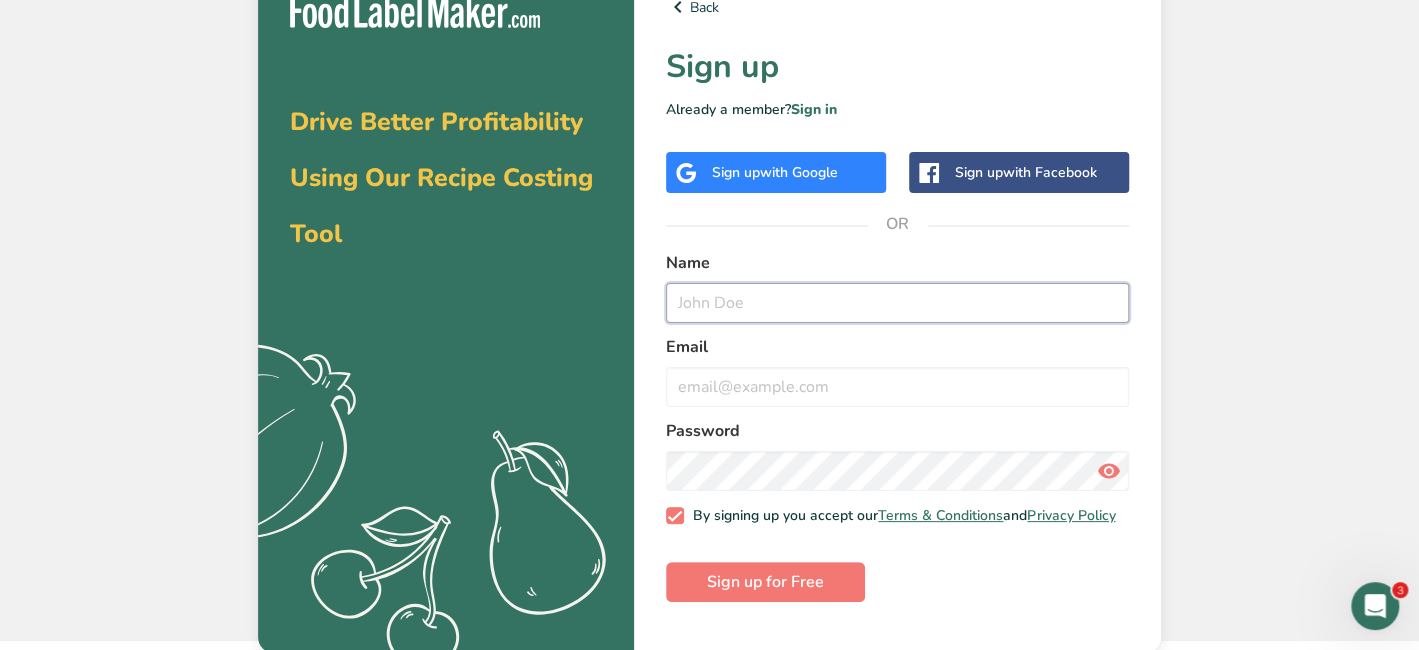 click at bounding box center (897, 303) 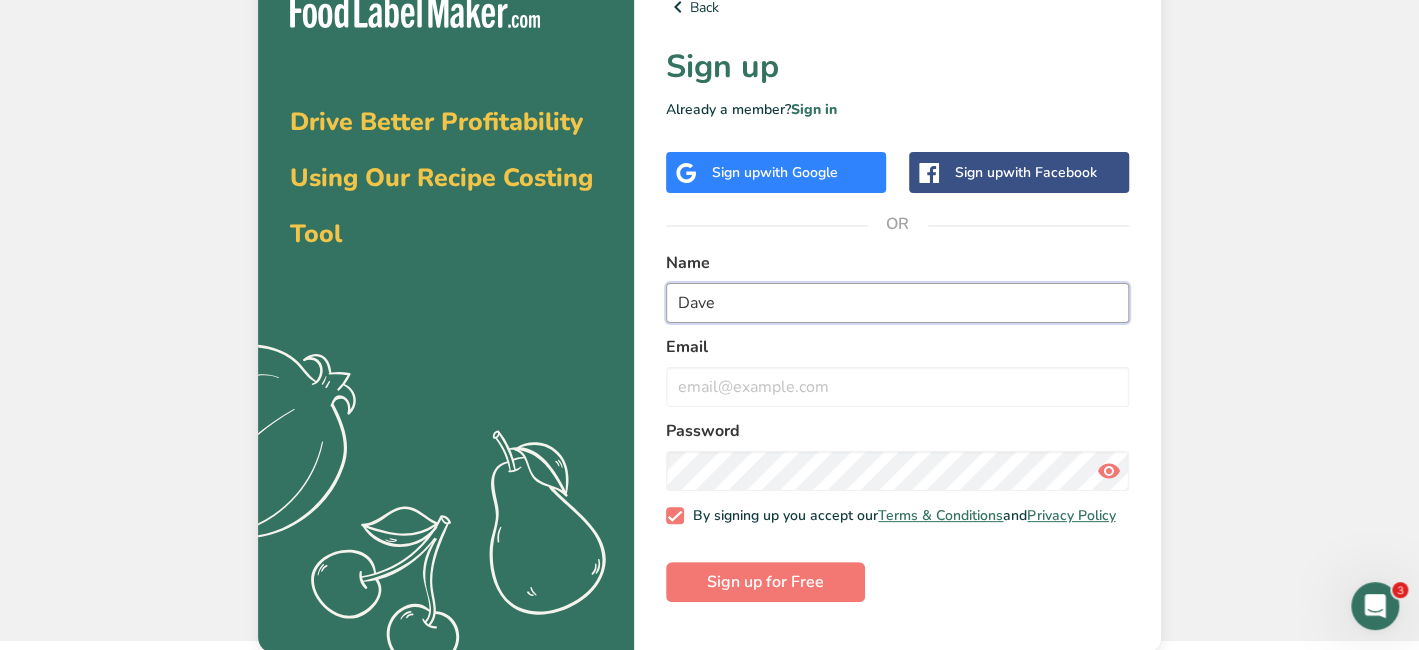 type on "Dave" 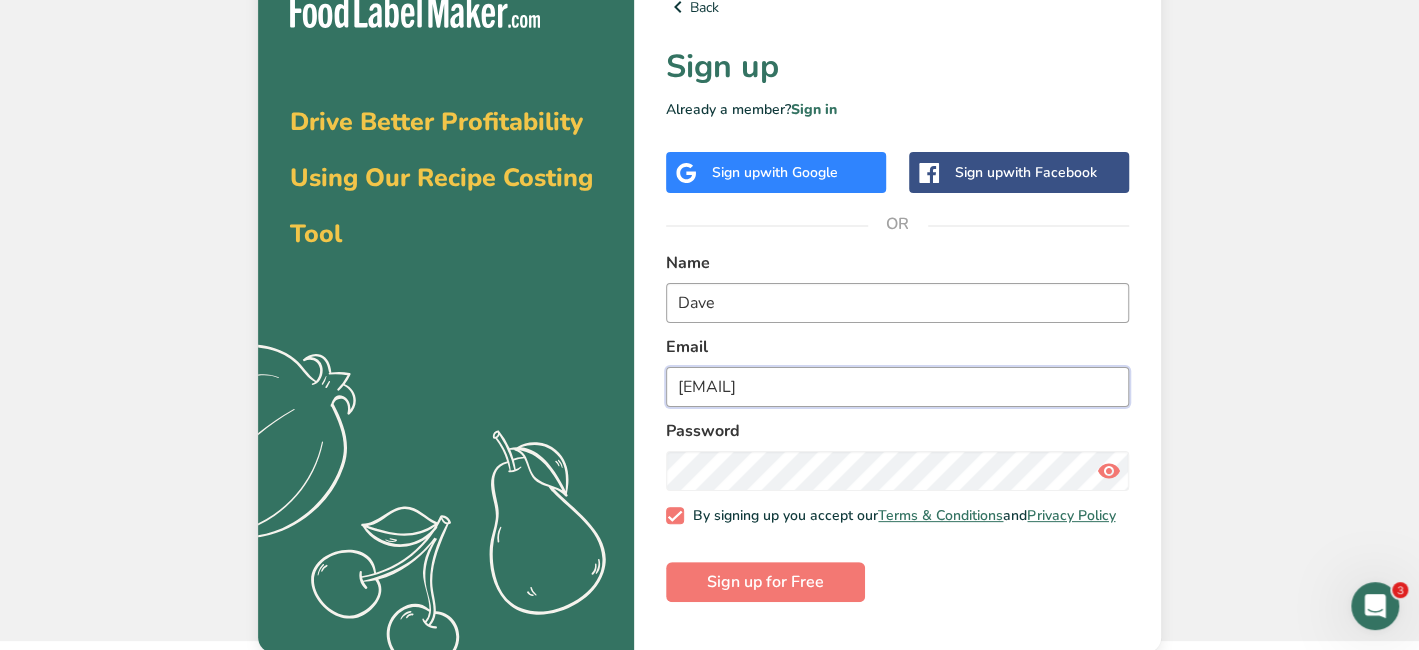 type on "ybc_1230@yahoo.com" 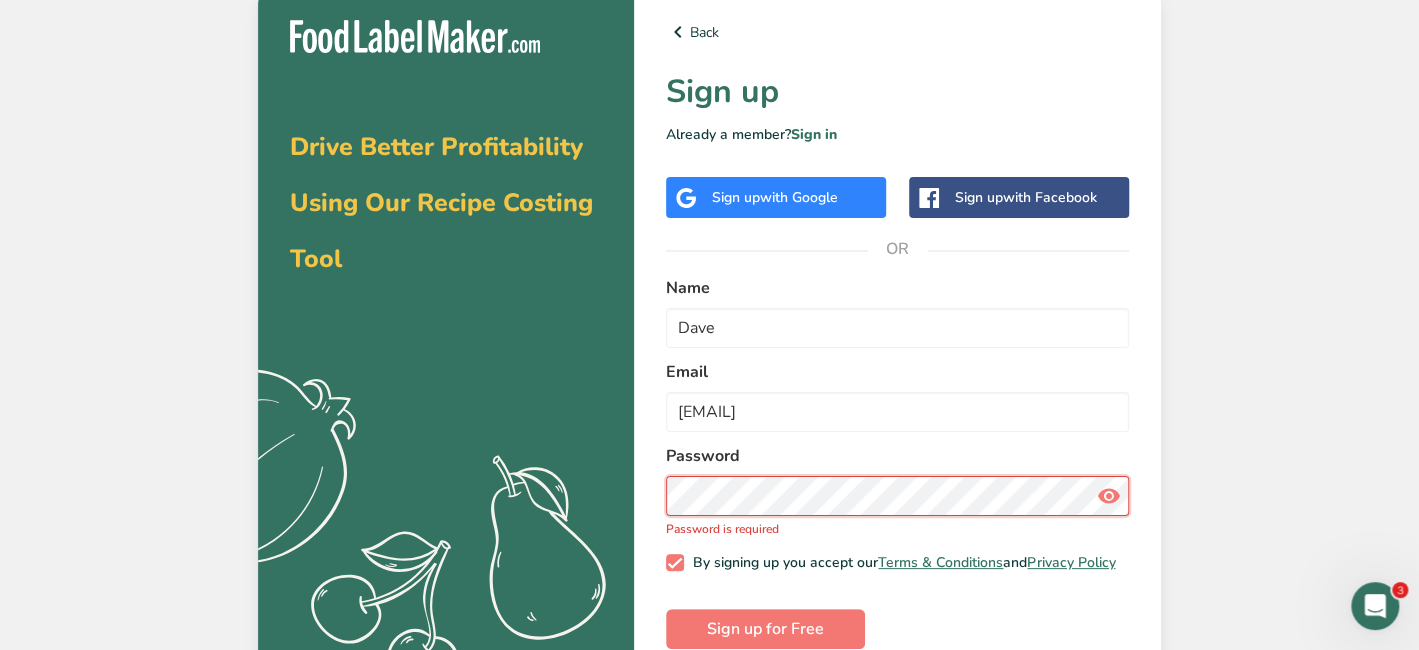 scroll, scrollTop: 43, scrollLeft: 0, axis: vertical 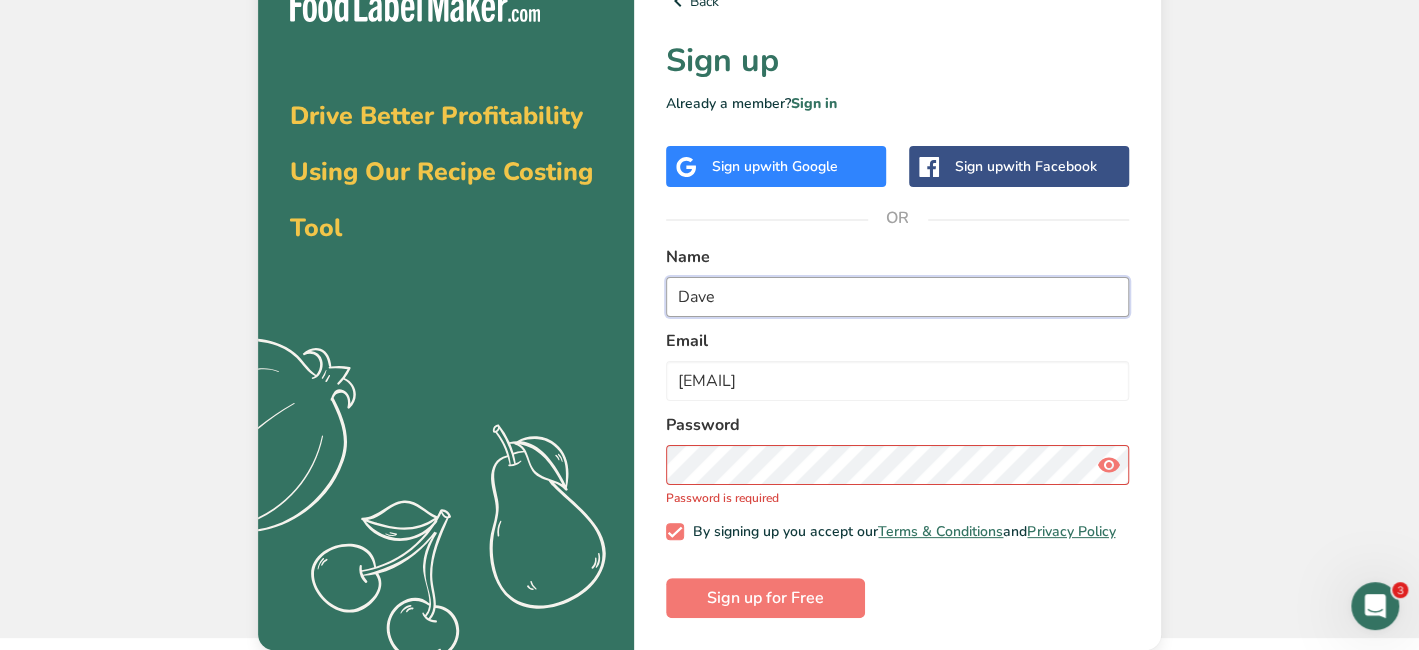 drag, startPoint x: 733, startPoint y: 290, endPoint x: 676, endPoint y: 326, distance: 67.41662 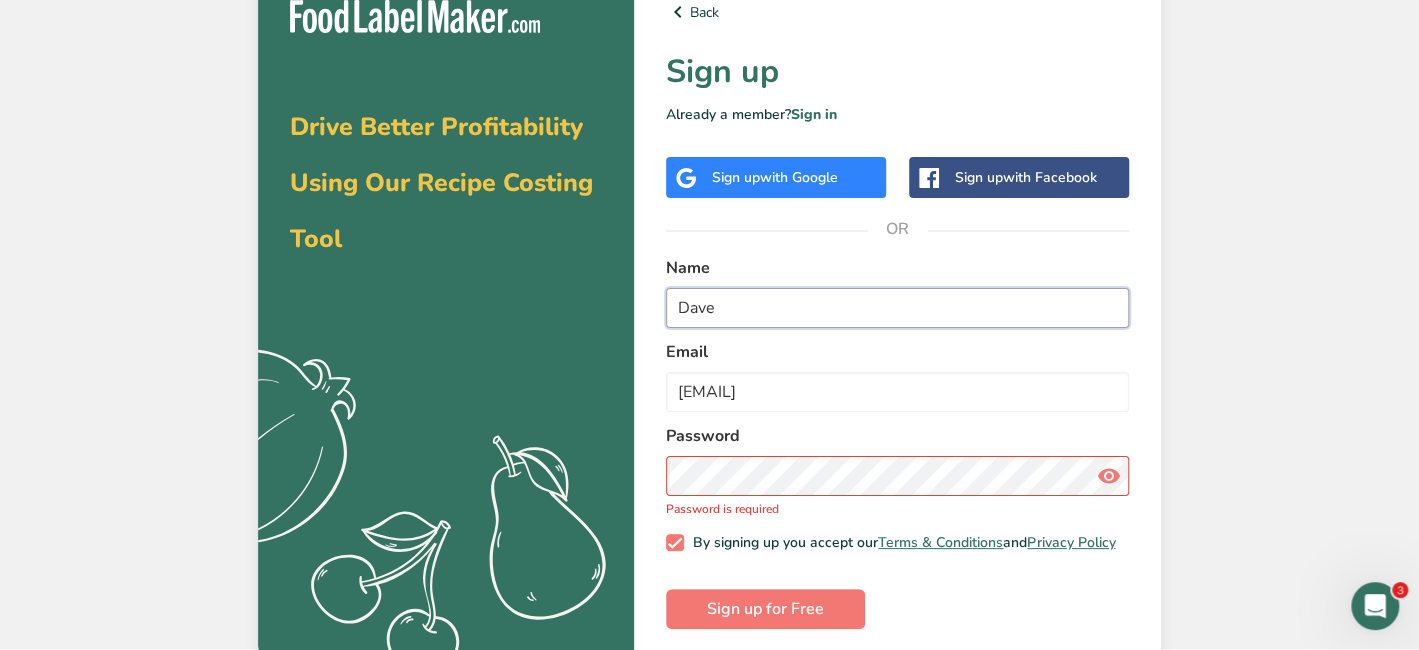 scroll, scrollTop: 0, scrollLeft: 0, axis: both 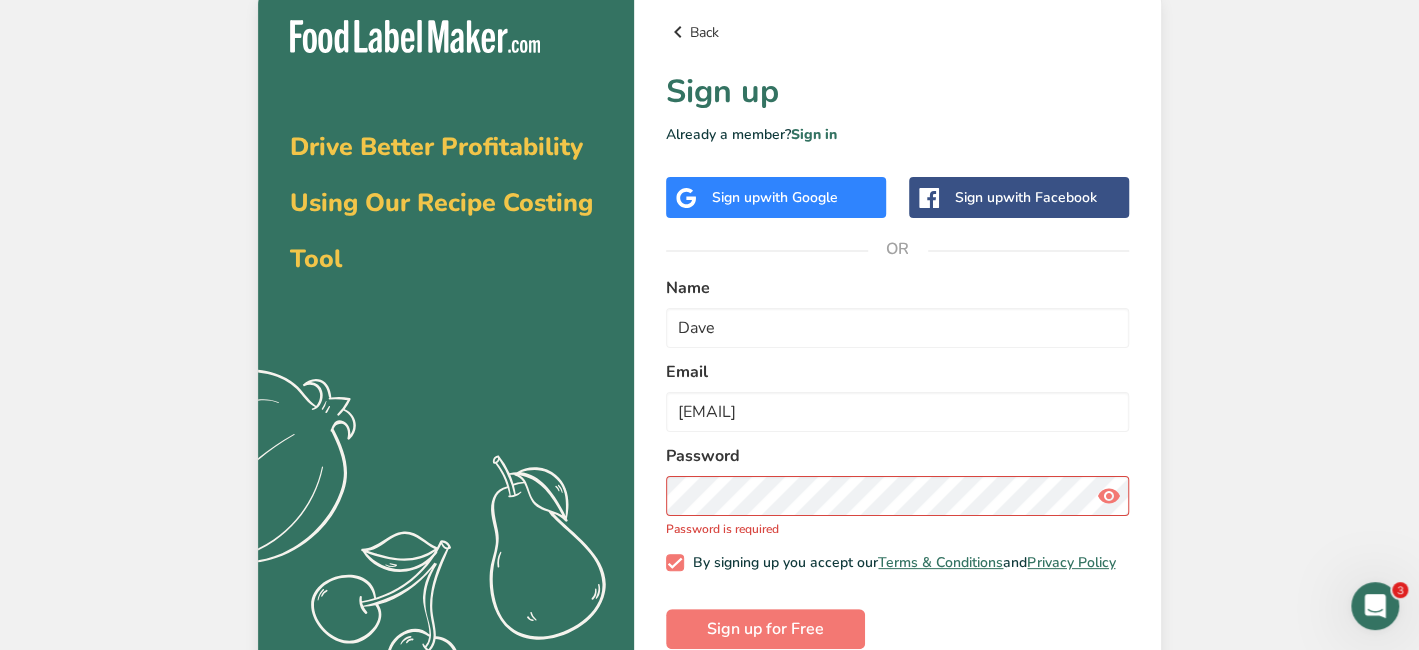 click at bounding box center [678, 32] 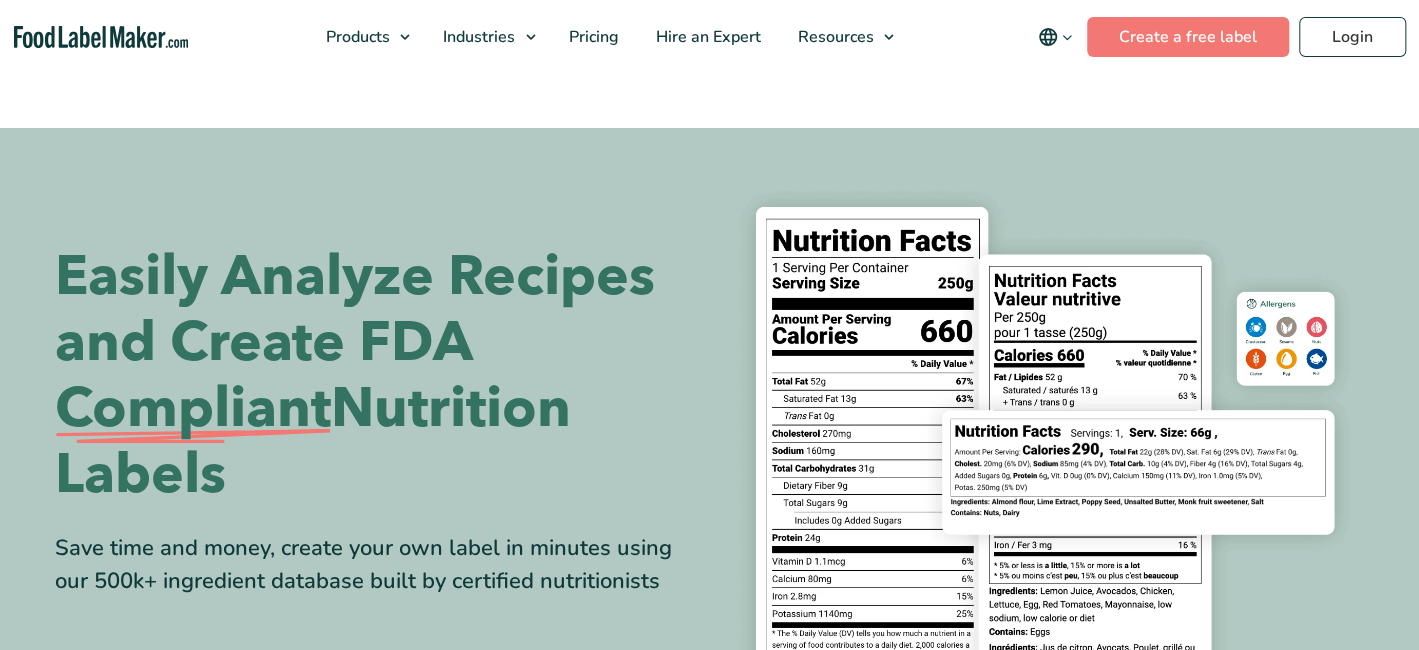 scroll, scrollTop: 0, scrollLeft: 0, axis: both 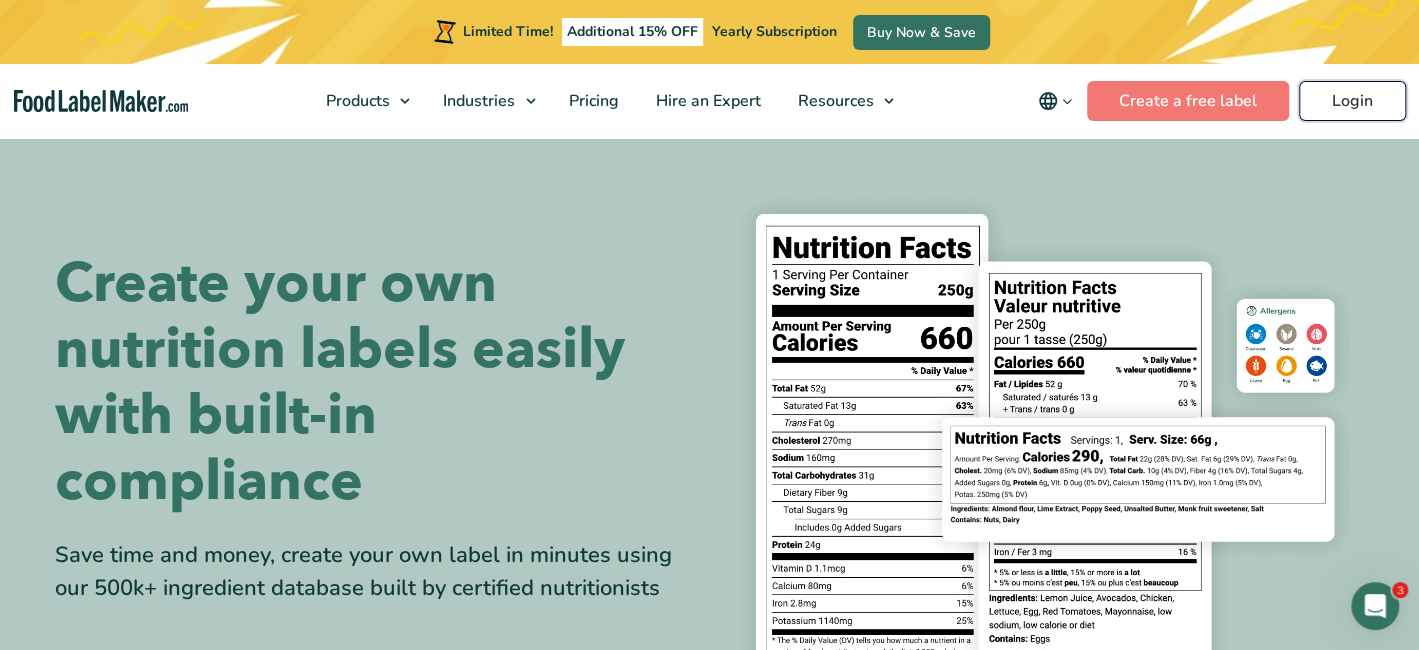 click on "Login" at bounding box center [1352, 101] 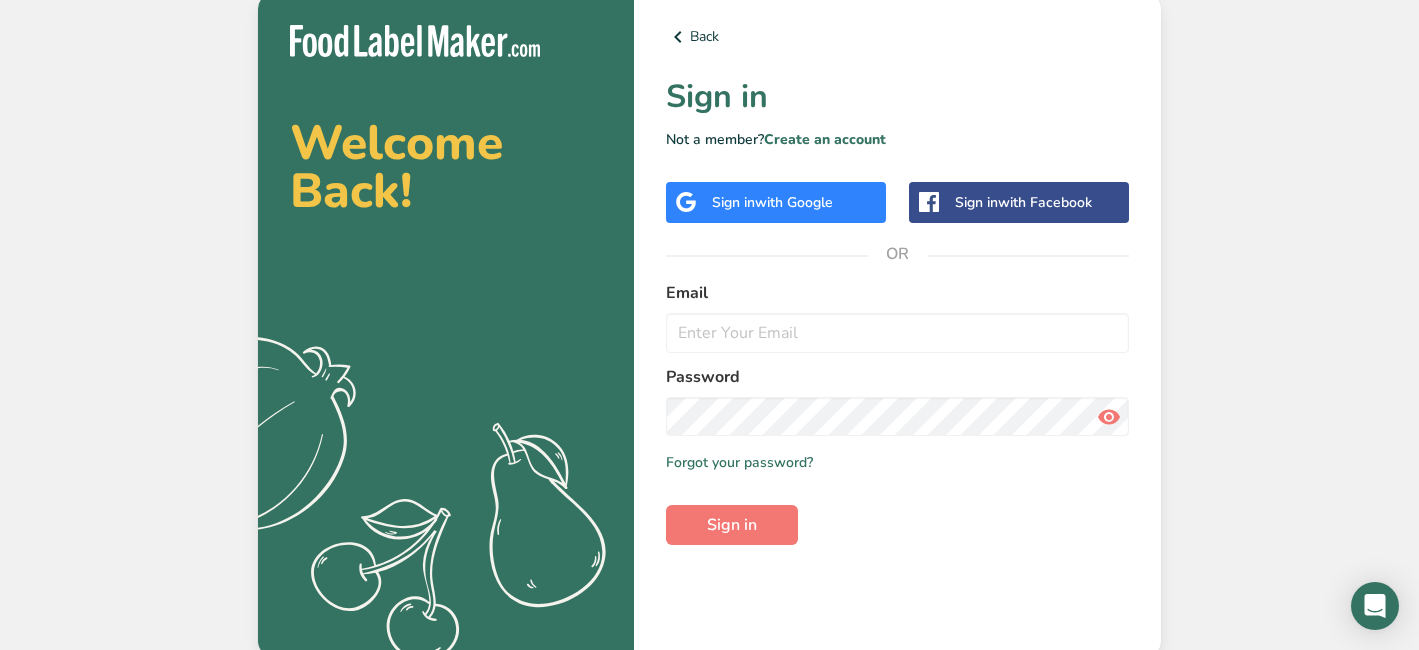 scroll, scrollTop: 0, scrollLeft: 0, axis: both 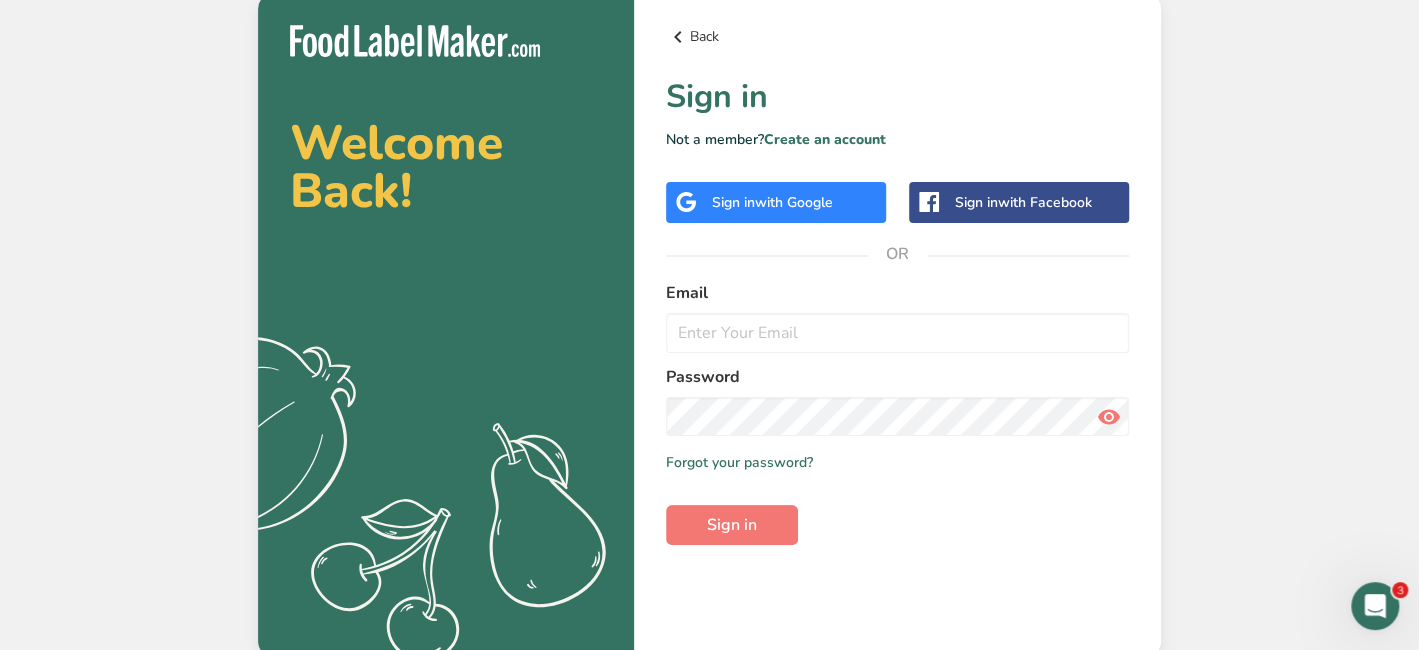 click at bounding box center (678, 37) 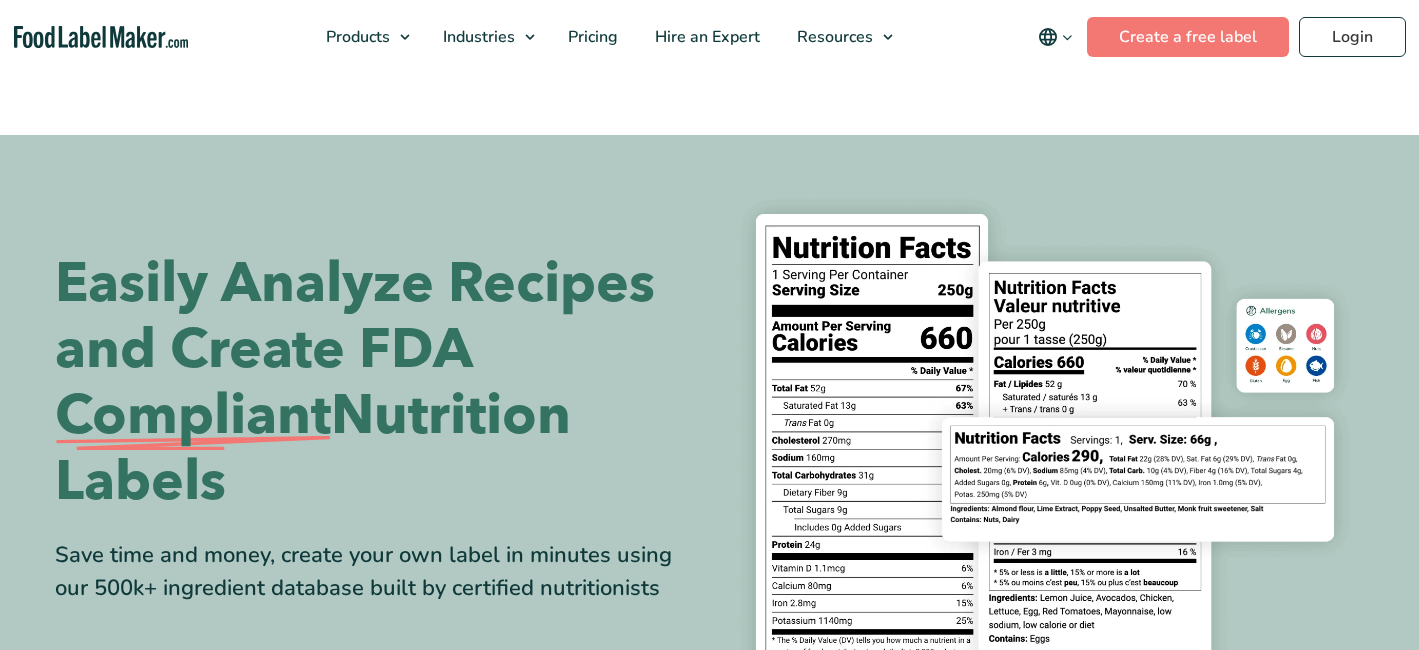 scroll, scrollTop: 0, scrollLeft: 0, axis: both 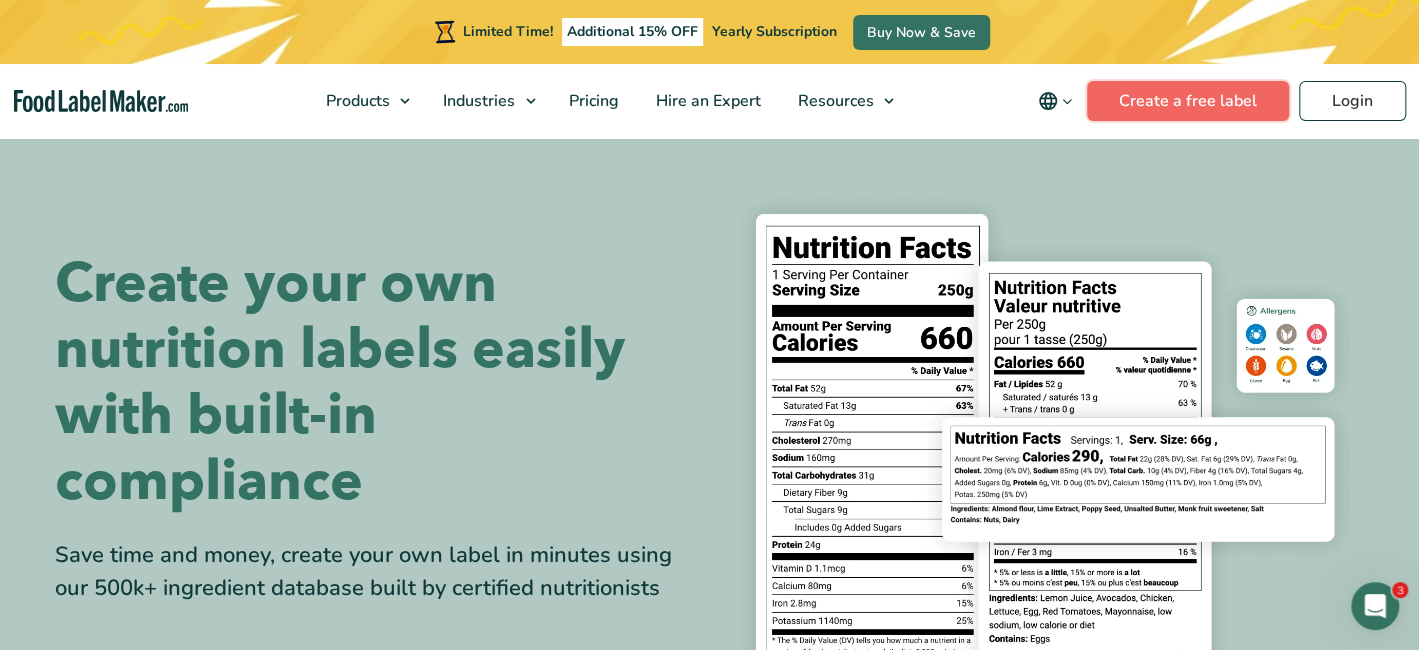 click on "Create a free label" at bounding box center (1188, 101) 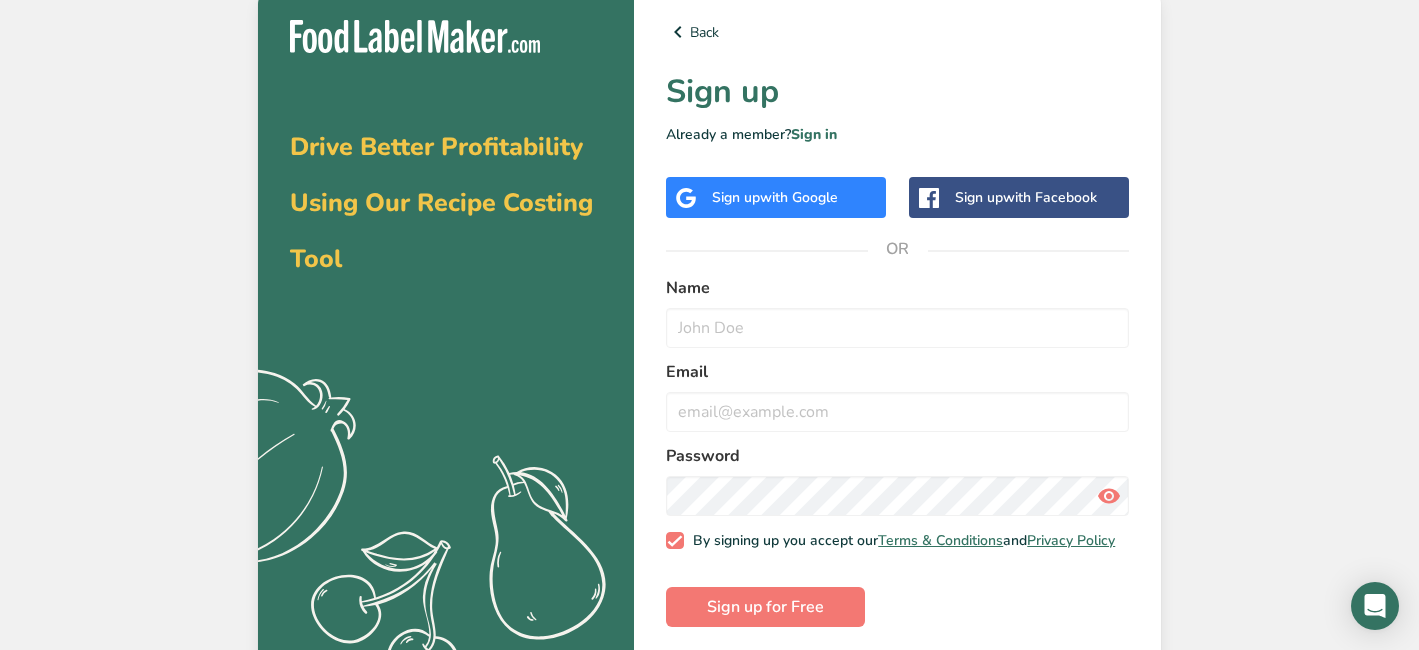 scroll, scrollTop: 0, scrollLeft: 0, axis: both 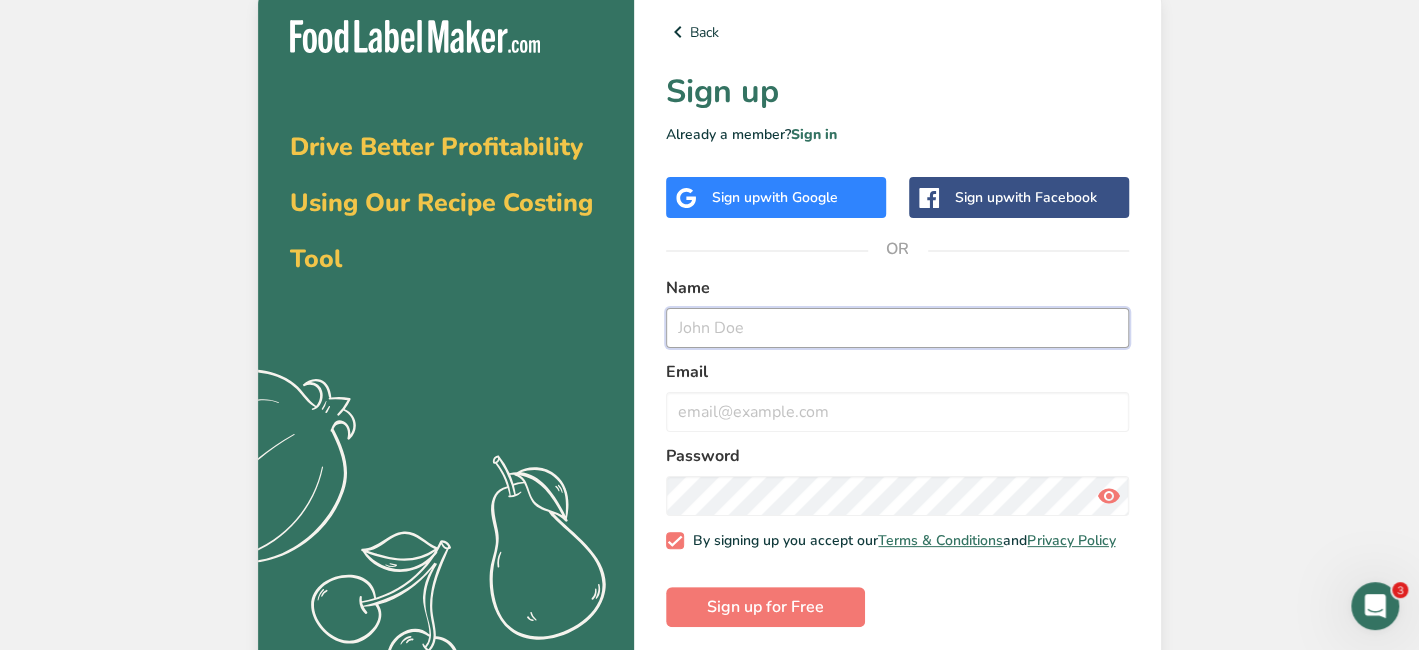 click at bounding box center [897, 328] 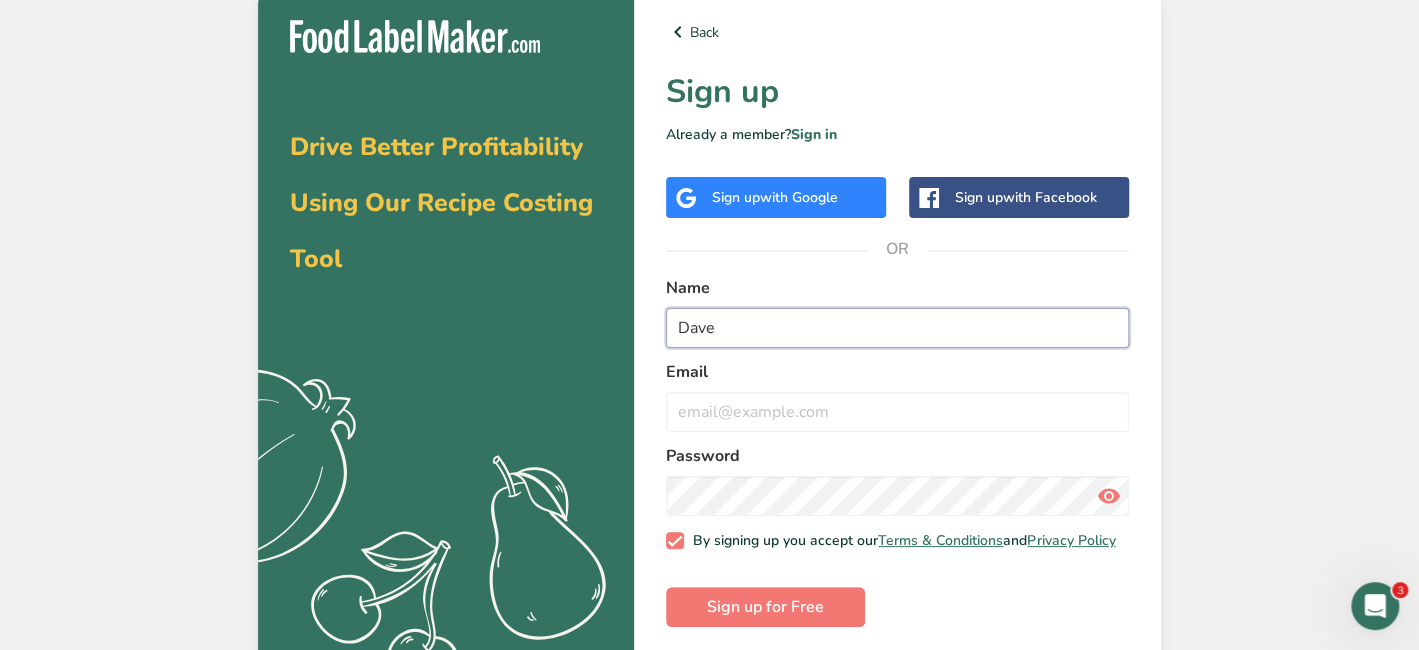 type on "Dave" 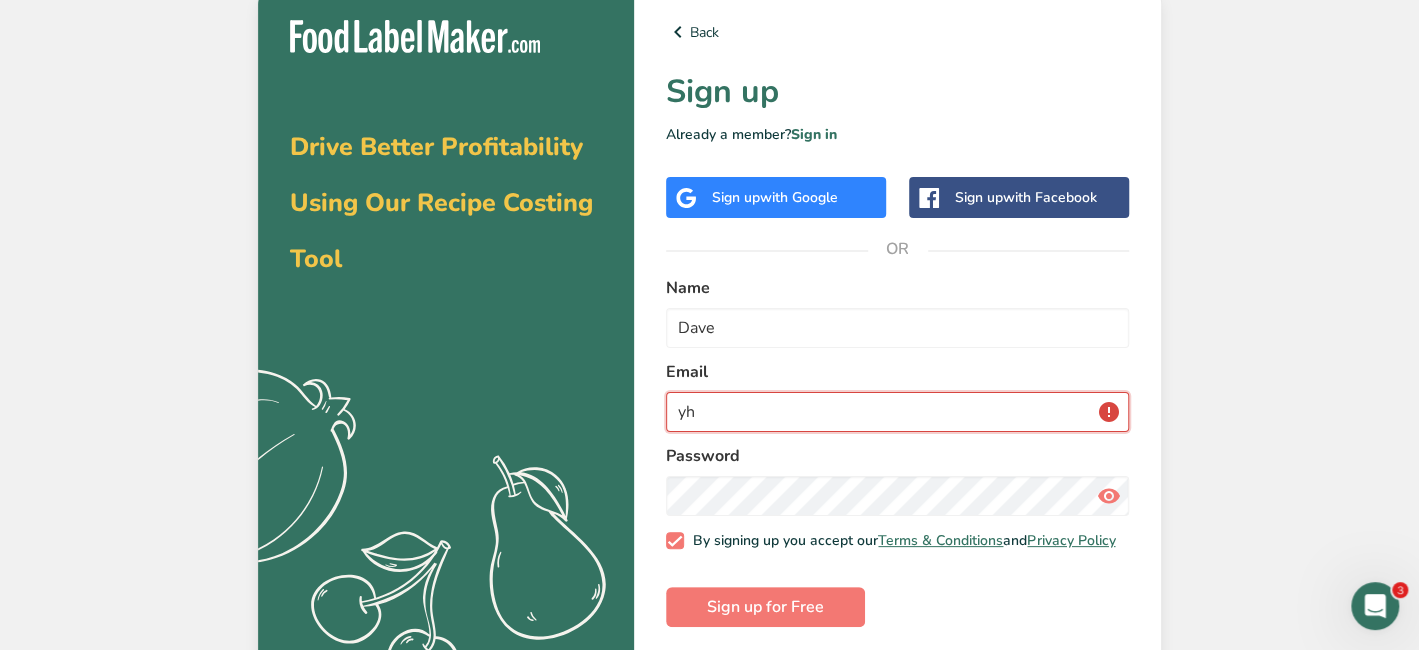 type on "y" 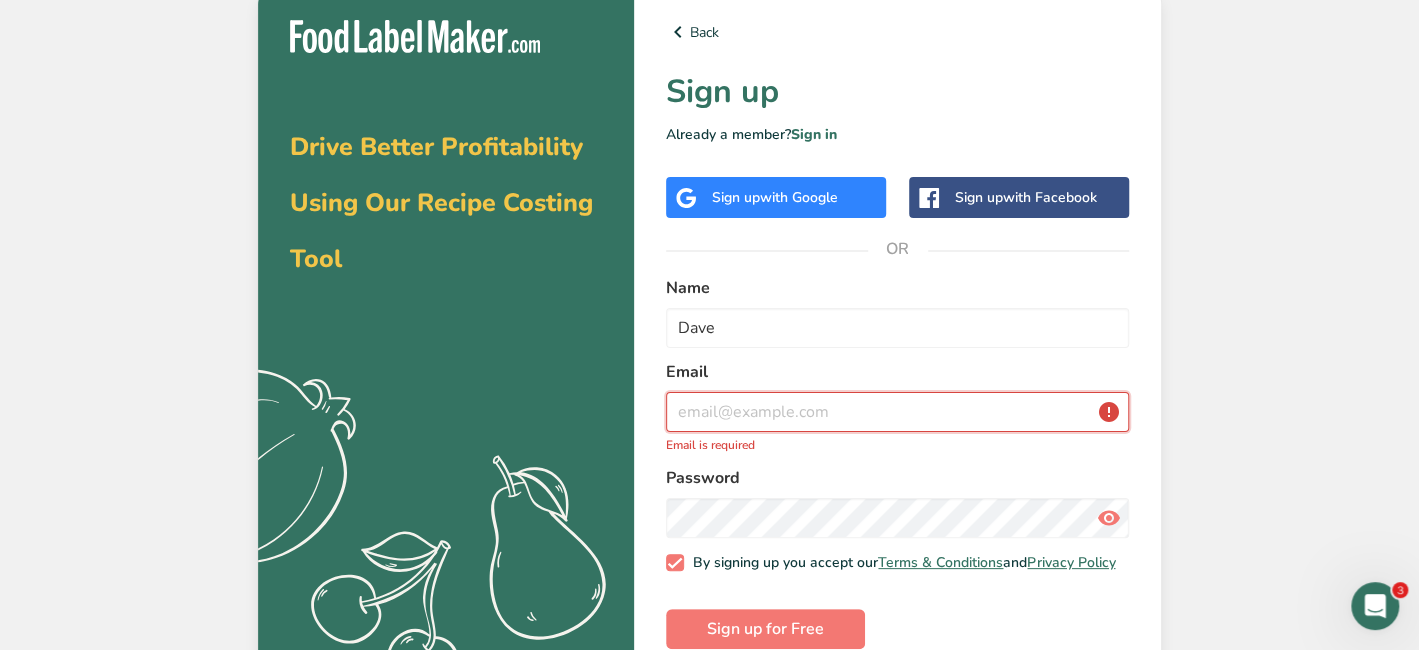 type on "y" 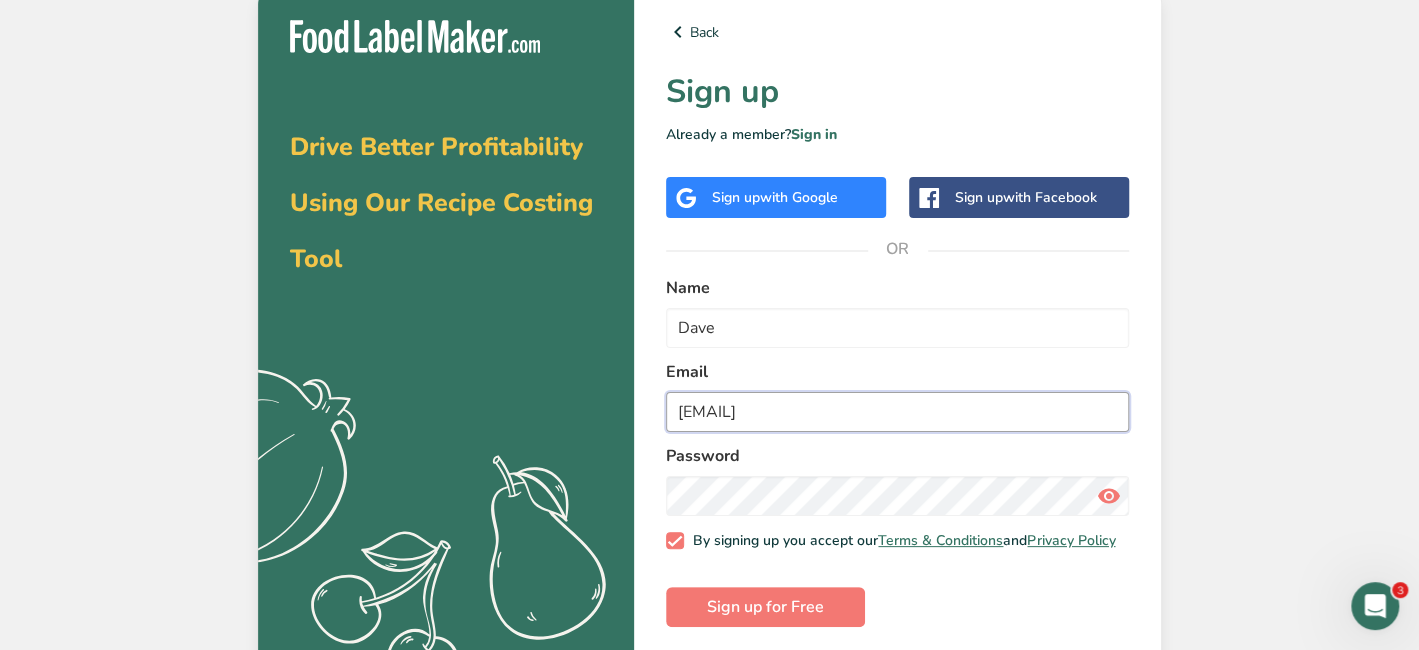 type on "[EMAIL]" 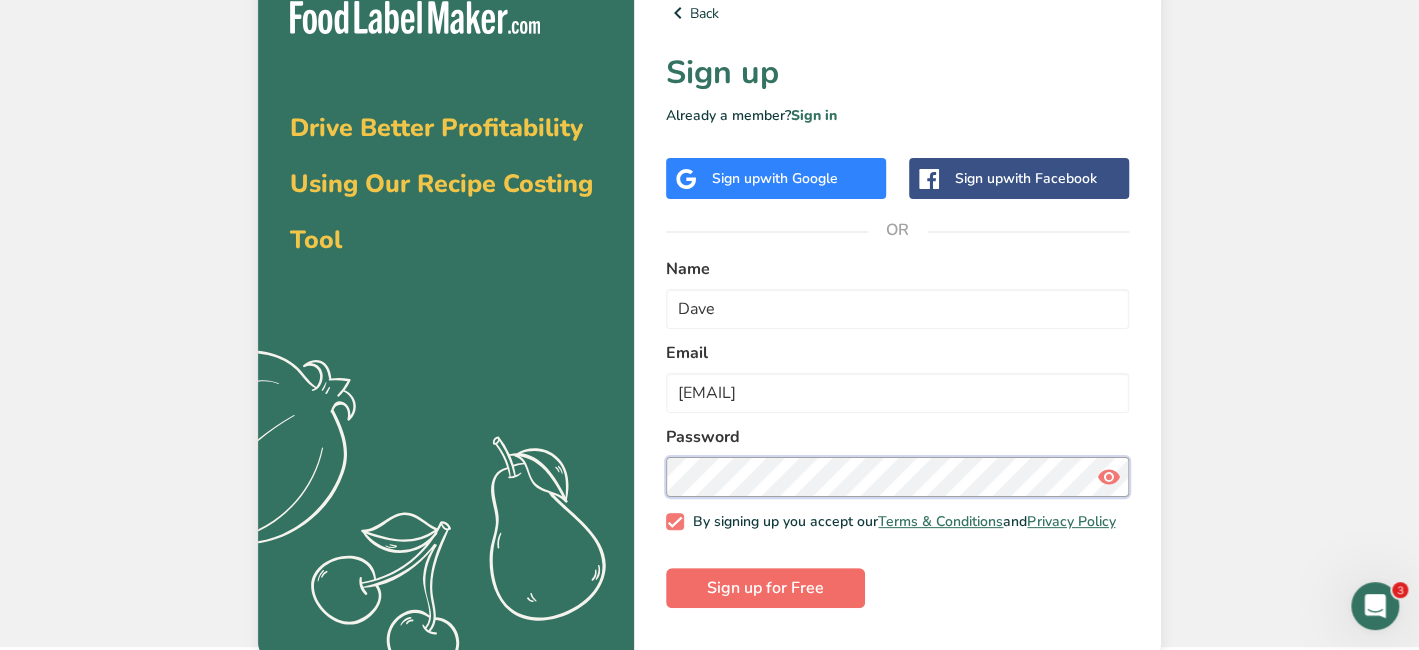 scroll, scrollTop: 25, scrollLeft: 0, axis: vertical 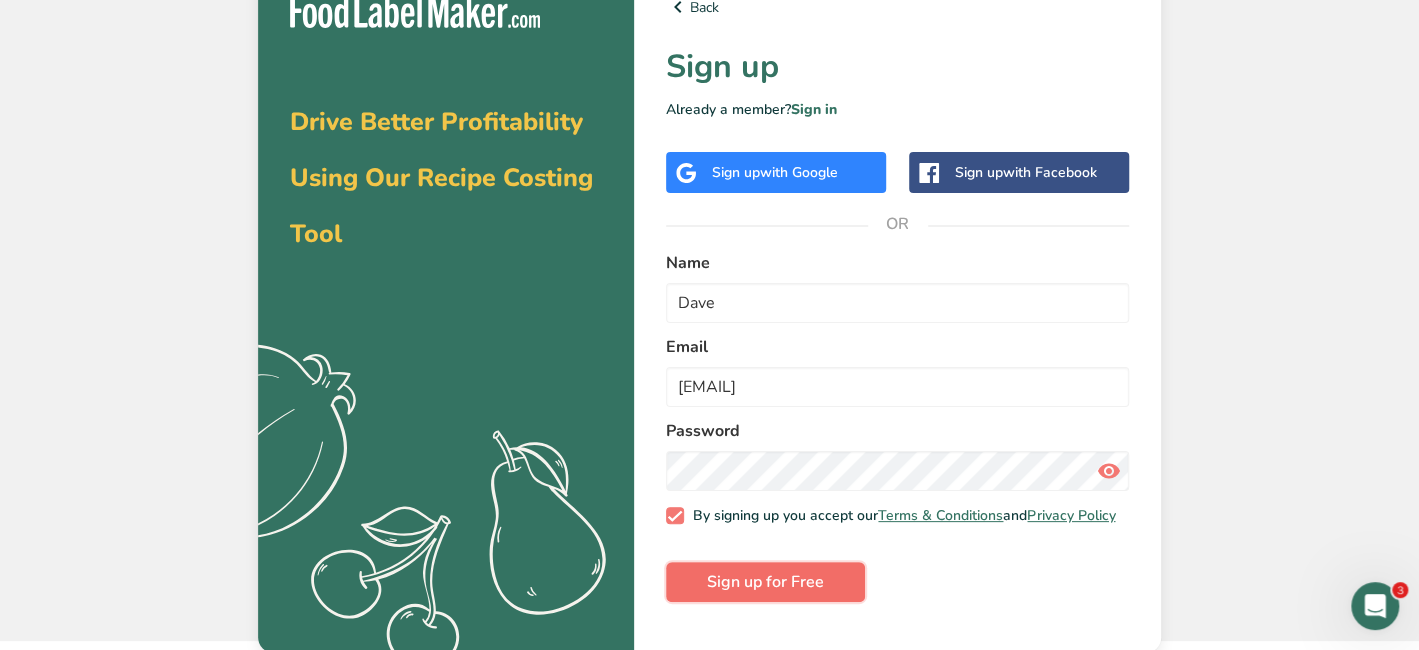 click on "Sign up for Free" at bounding box center [765, 582] 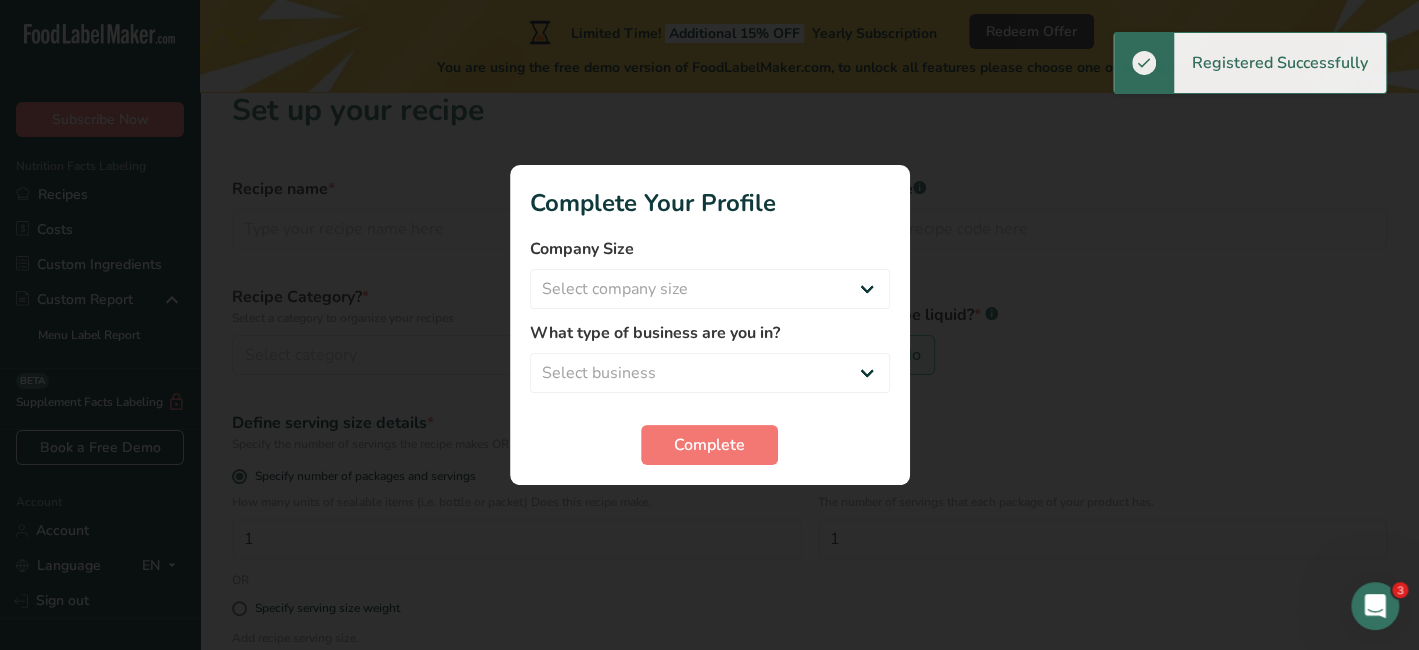 scroll, scrollTop: 0, scrollLeft: 0, axis: both 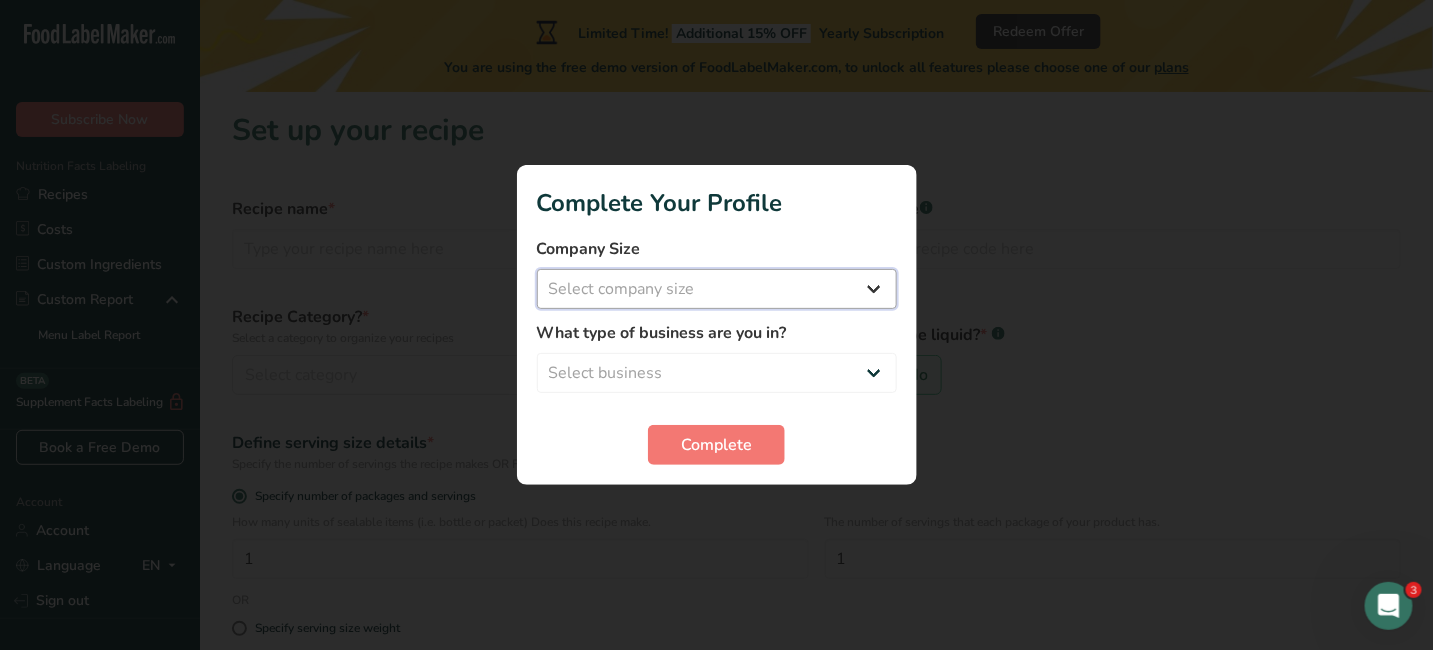 click on "Select company size
Fewer than 10 Employees
10 to 50 Employees
51 to 500 Employees
Over 500 Employees" at bounding box center [717, 289] 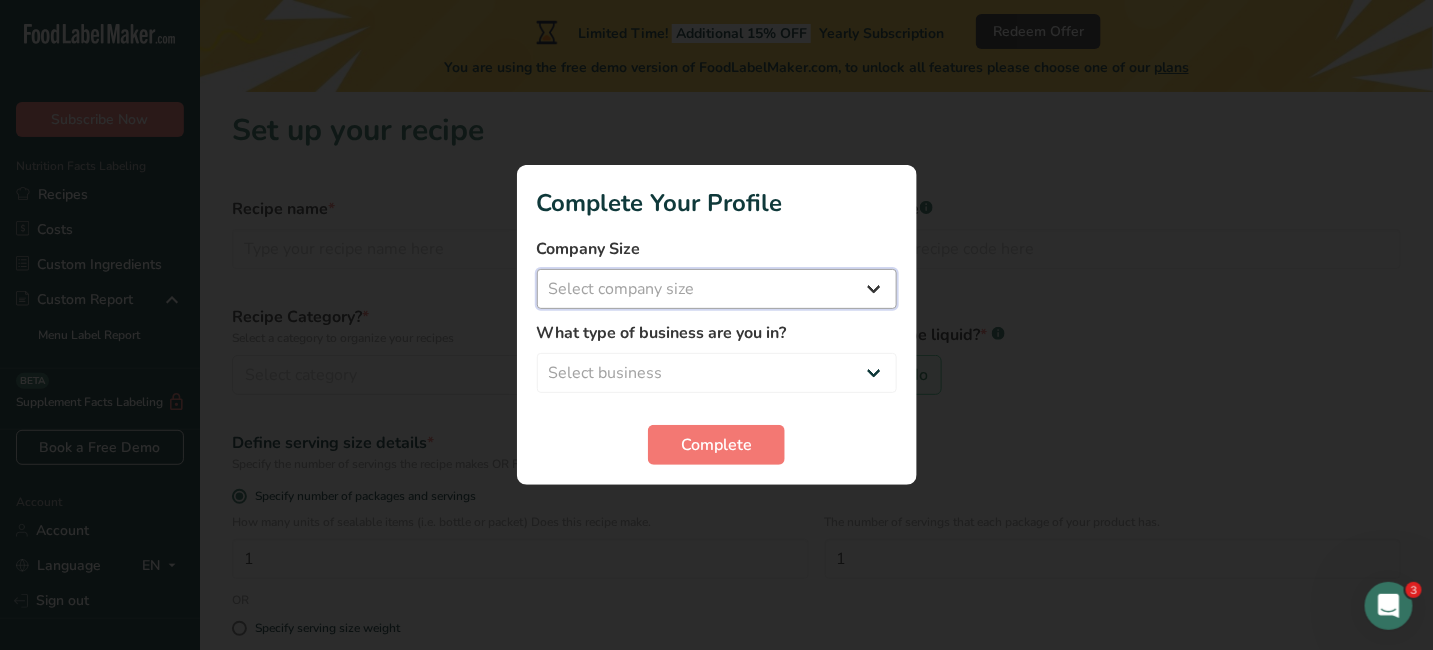 select on "1" 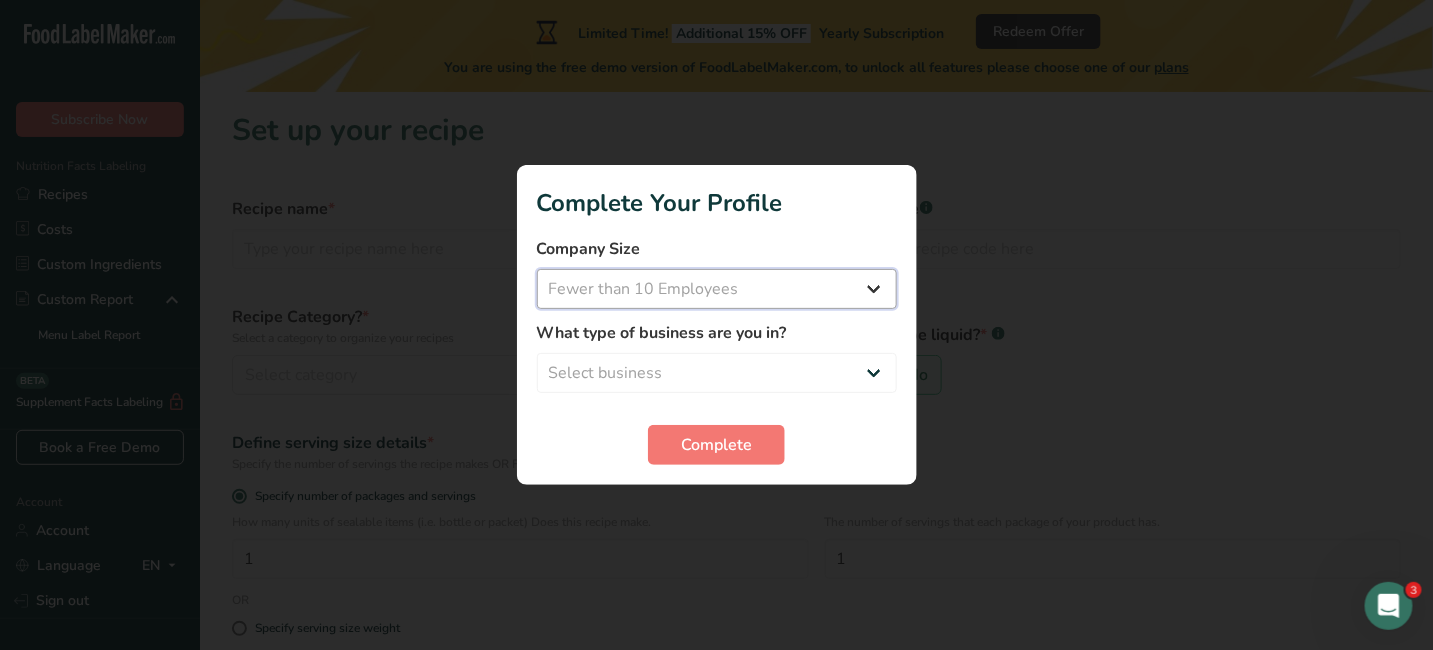 click on "Select company size
Fewer than 10 Employees
10 to 50 Employees
51 to 500 Employees
Over 500 Employees" at bounding box center [717, 289] 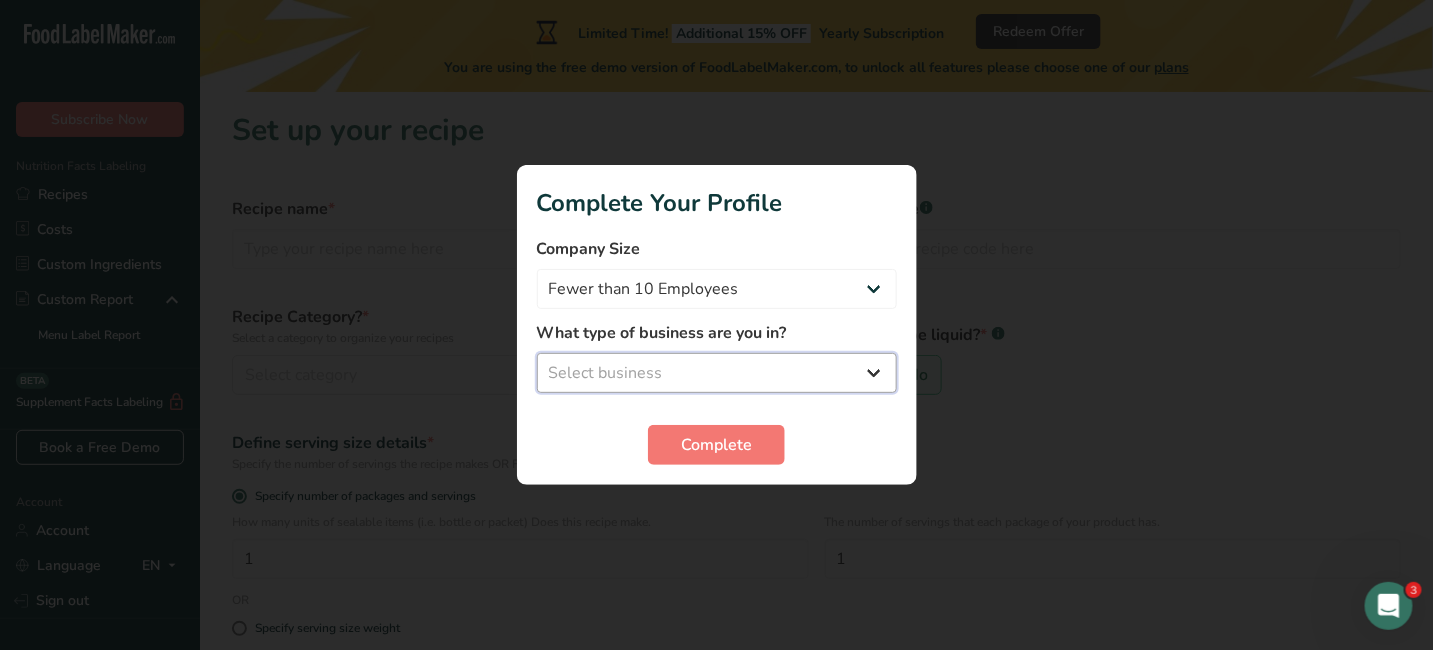 click on "Select business
Packaged Food Manufacturer
Restaurant & Cafe
Bakery
Meal Plans & Catering Company
Nutritionist
Food Blogger
Personal Trainer
Other" at bounding box center (717, 373) 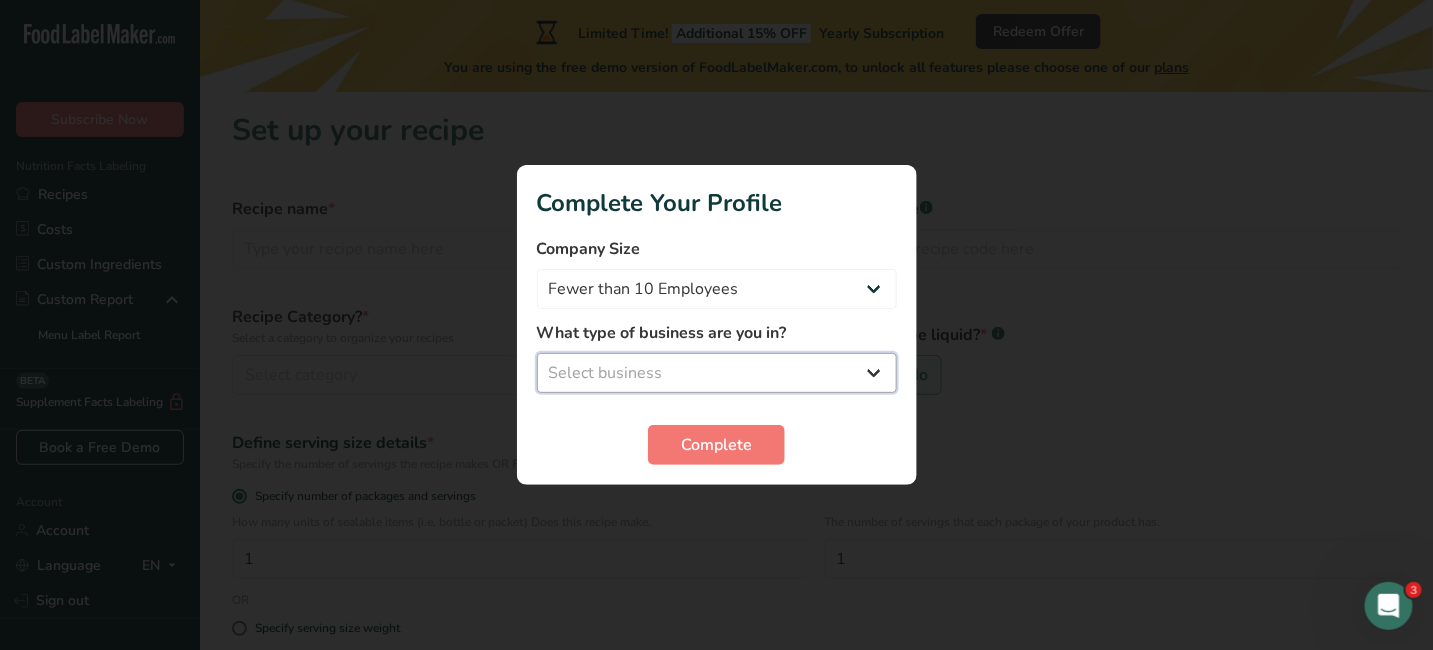select on "1" 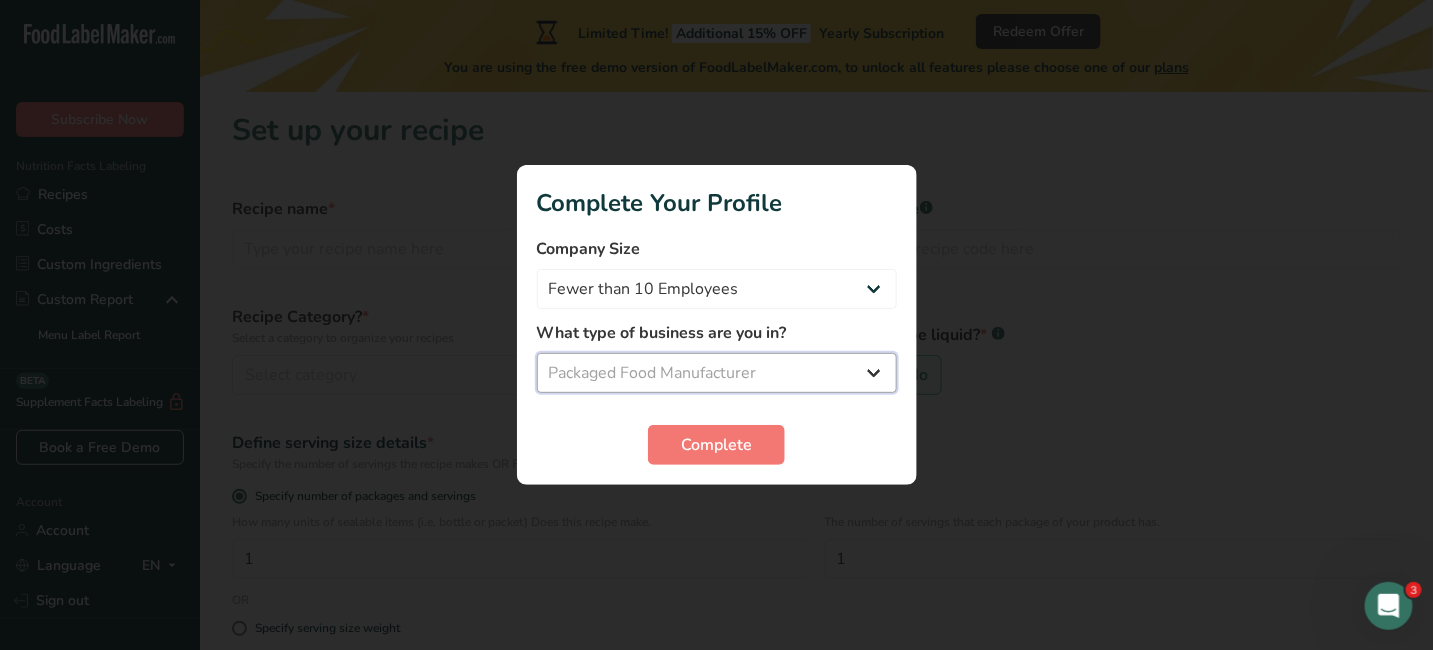 click on "Select business
Packaged Food Manufacturer
Restaurant & Cafe
Bakery
Meal Plans & Catering Company
Nutritionist
Food Blogger
Personal Trainer
Other" at bounding box center (717, 373) 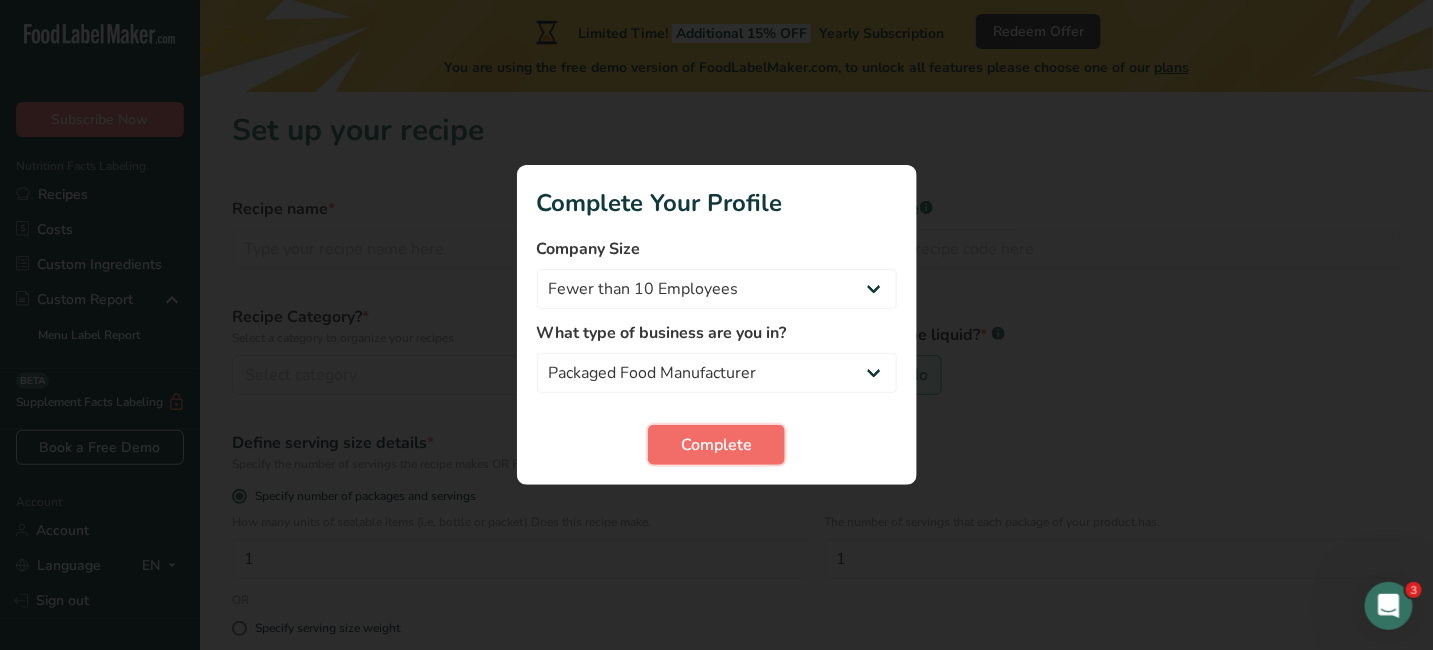 click on "Complete" at bounding box center (716, 445) 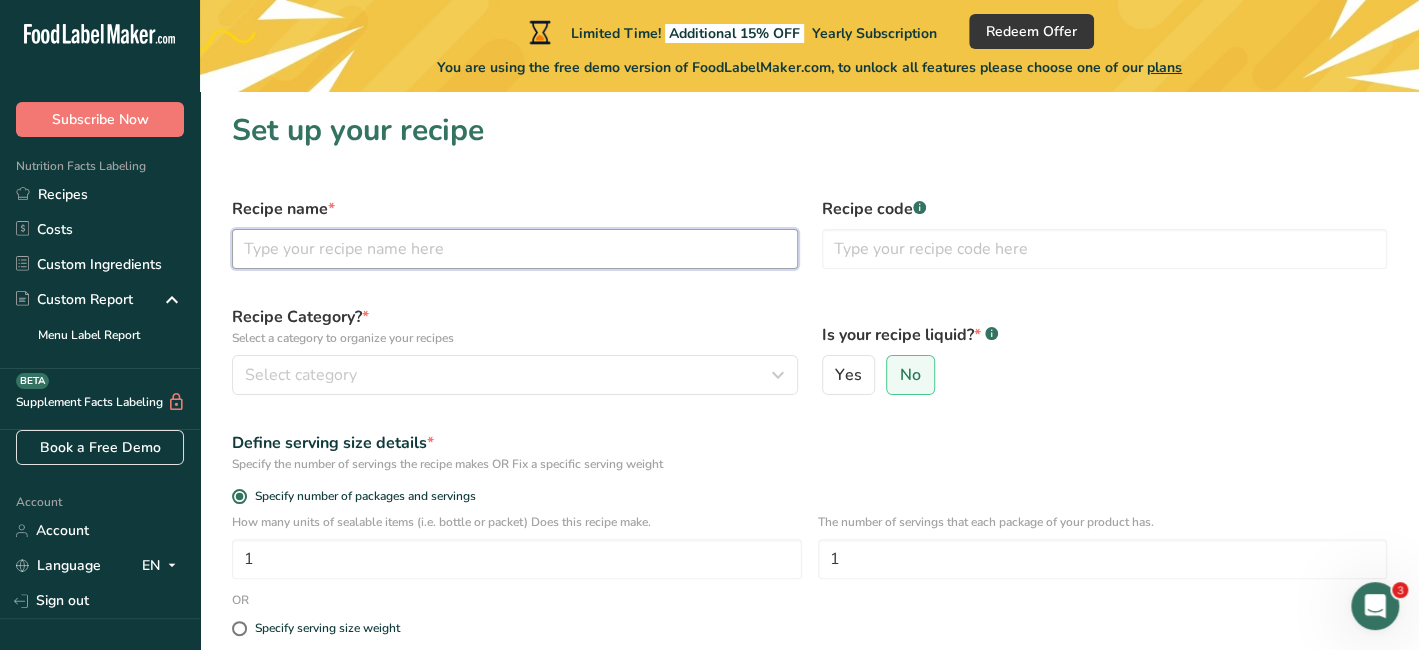 click at bounding box center [515, 249] 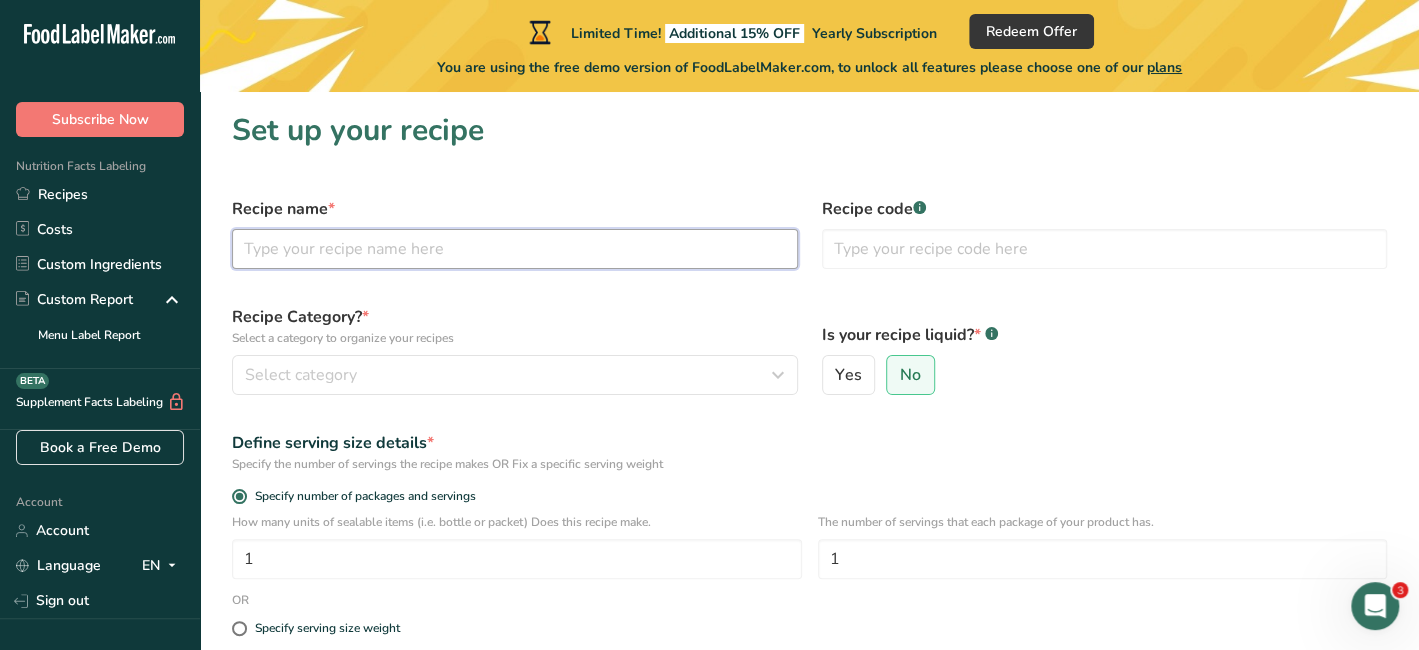 type on "a" 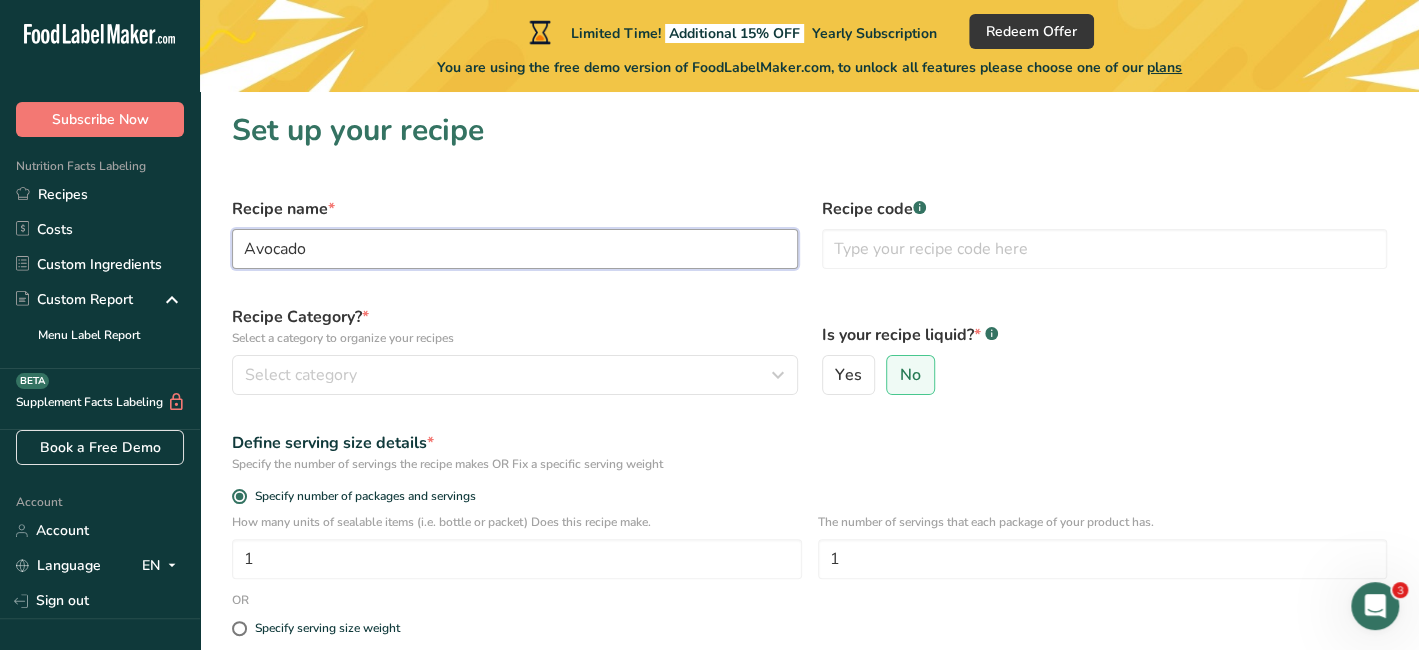 type on "Avocado" 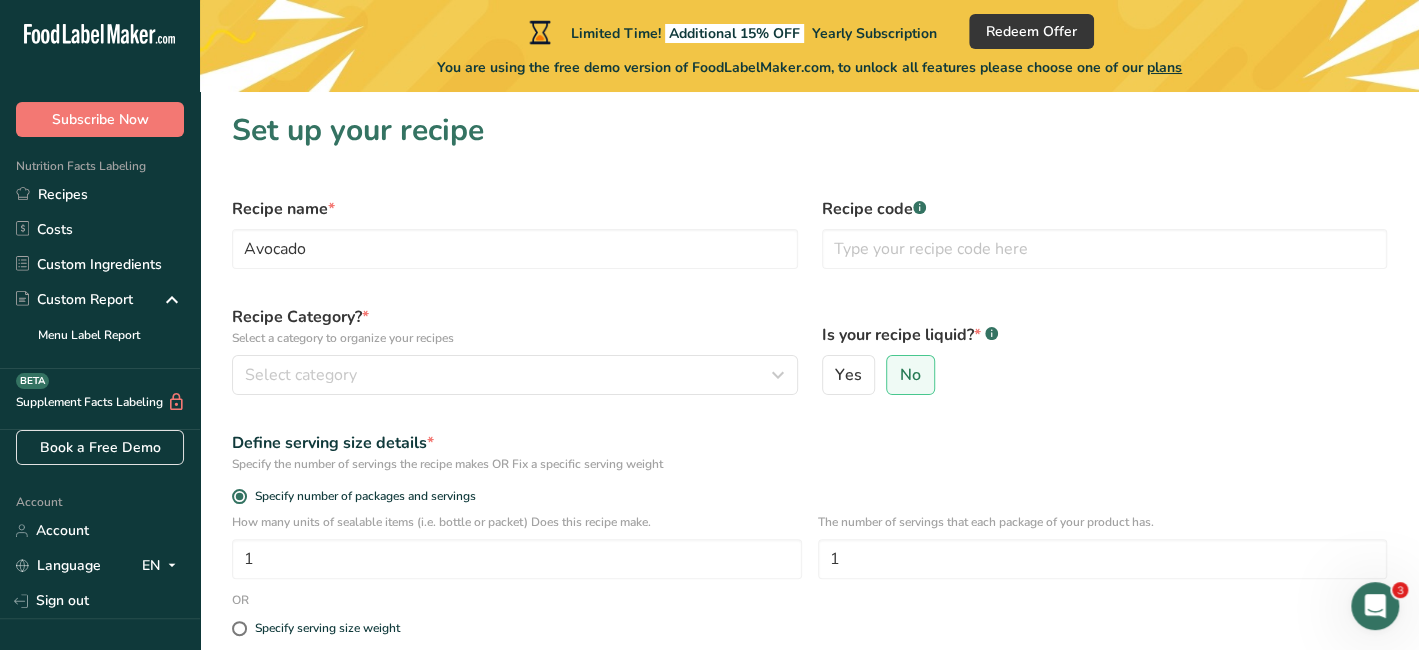click on "Recipe name *   Avocado
Recipe code
.a-a{fill:#347362;}.b-a{fill:#fff;}
Recipe Category? *
Select a category to organize your recipes
Select category
Standard Categories
Custom Categories
.a-a{fill:#347362;}.b-a{fill:#fff;}
Baked Goods
Beverages
Confectionery
Cooked Meals, Salads, & Sauces
Dairy
Snacks
Add New Category
Is your recipe liquid? *   .a-a{fill:#347362;}.b-a{fill:#fff;}           Yes   No
Define serving size details *
Specify the number of servings the recipe makes OR Fix a specific serving weight
Specify number of packages and servings
1     1
OR
Specify serving size weight" at bounding box center (809, 506) 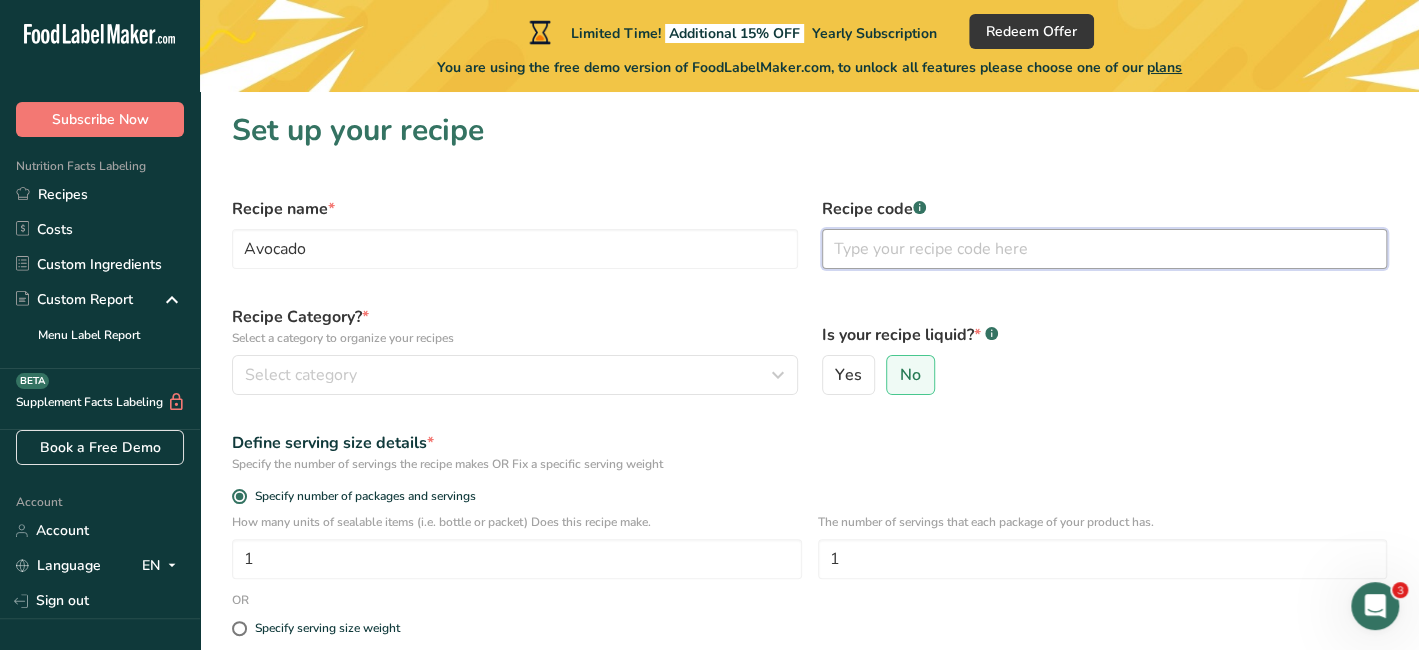 click at bounding box center (1105, 249) 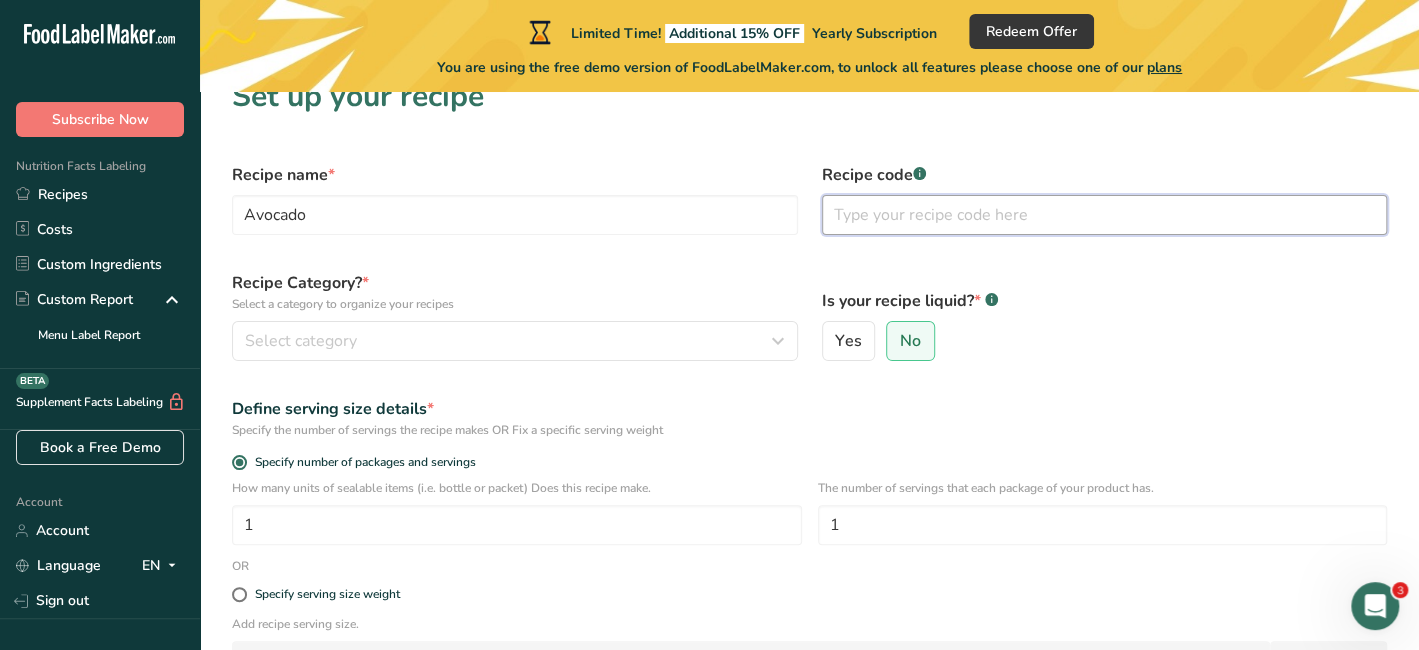 scroll, scrollTop: 0, scrollLeft: 0, axis: both 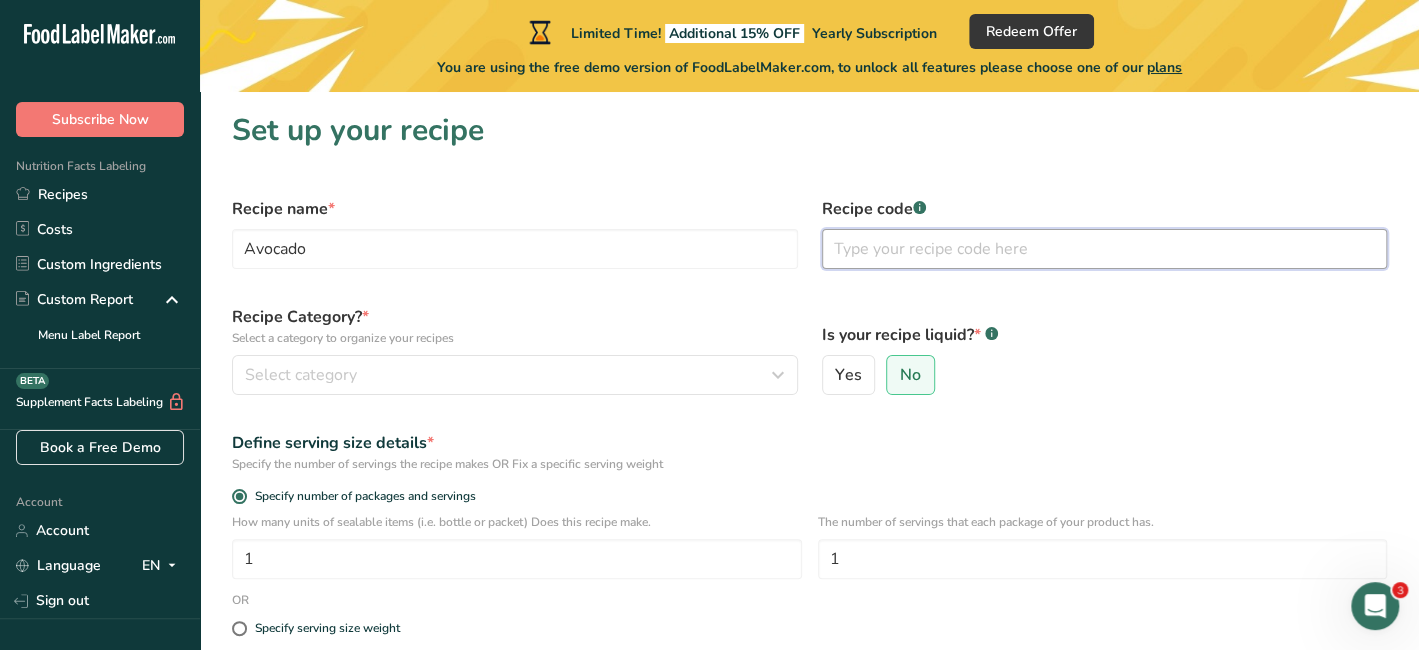 click at bounding box center (1105, 249) 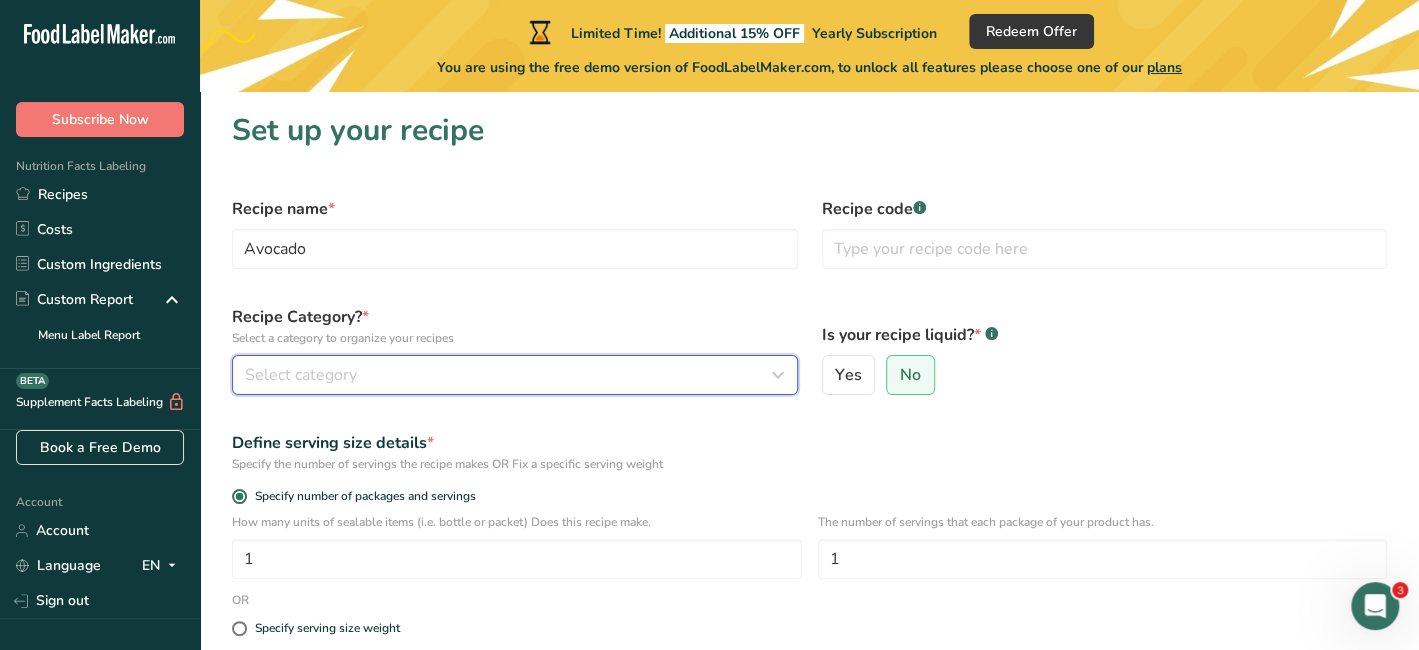 click on "Select category" at bounding box center [301, 375] 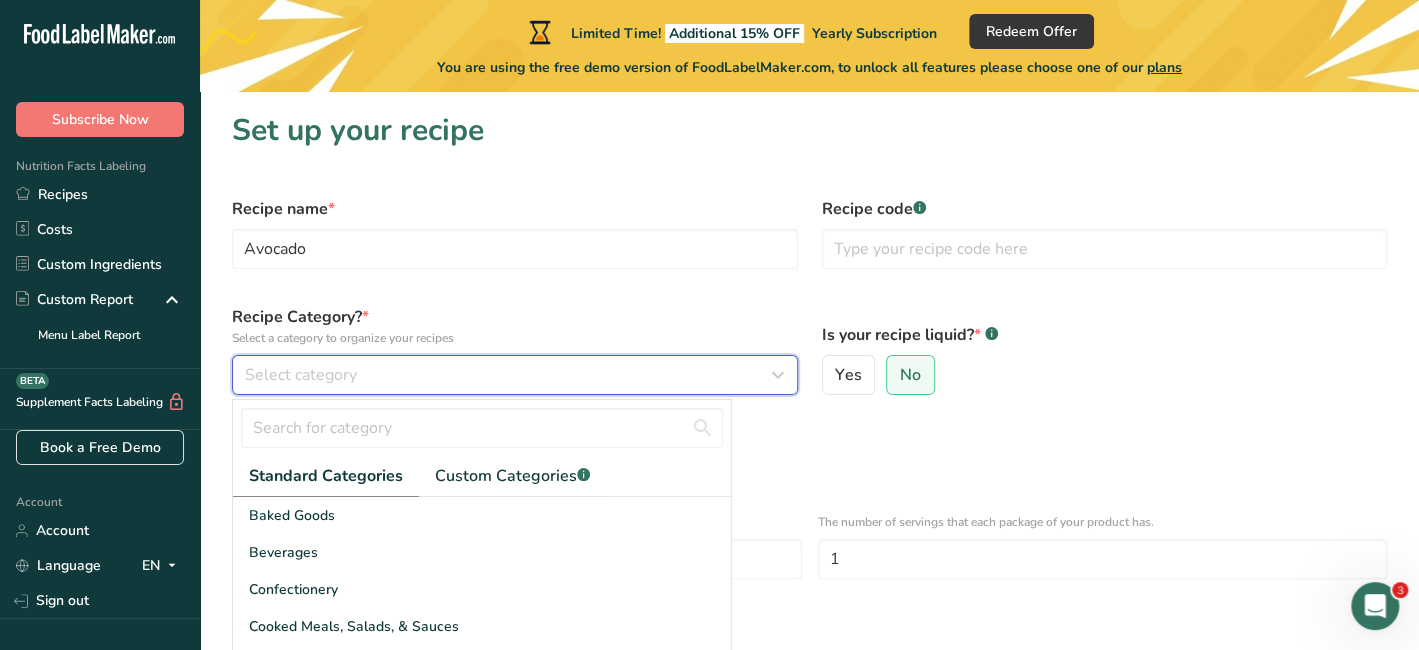 click on "Select category" at bounding box center [301, 375] 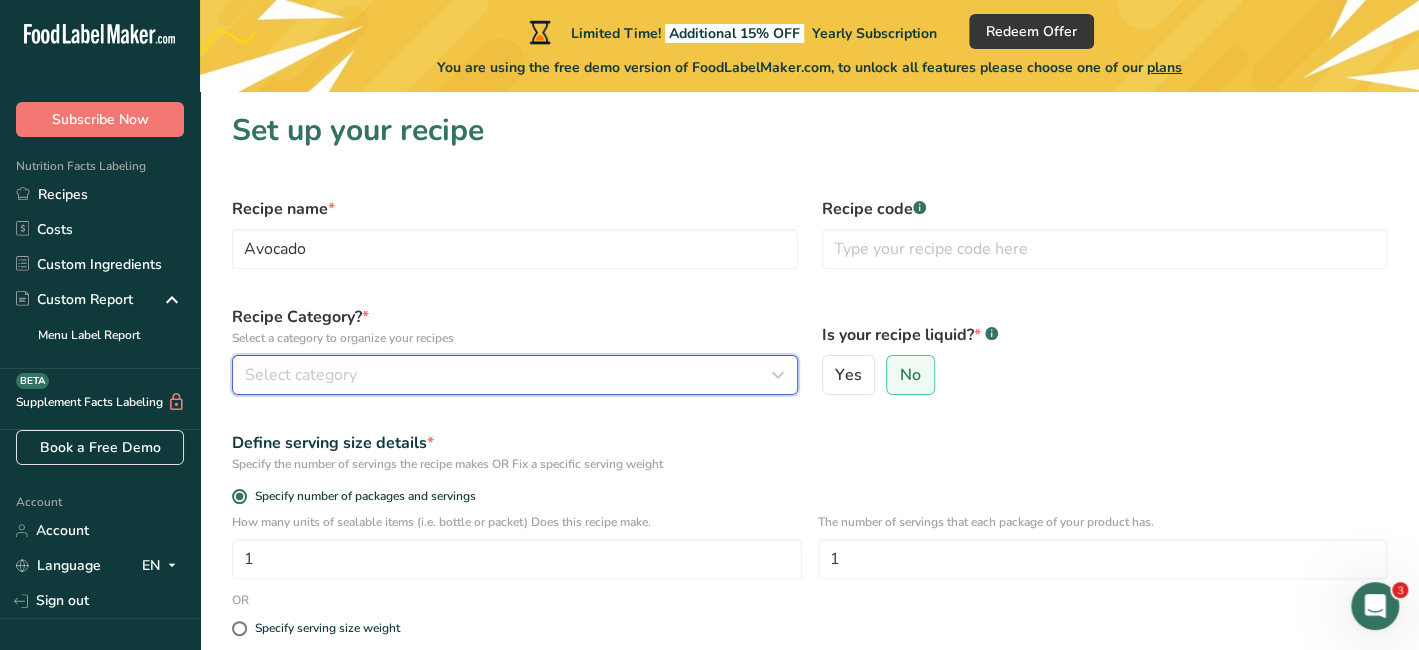 click on "Select category" at bounding box center (301, 375) 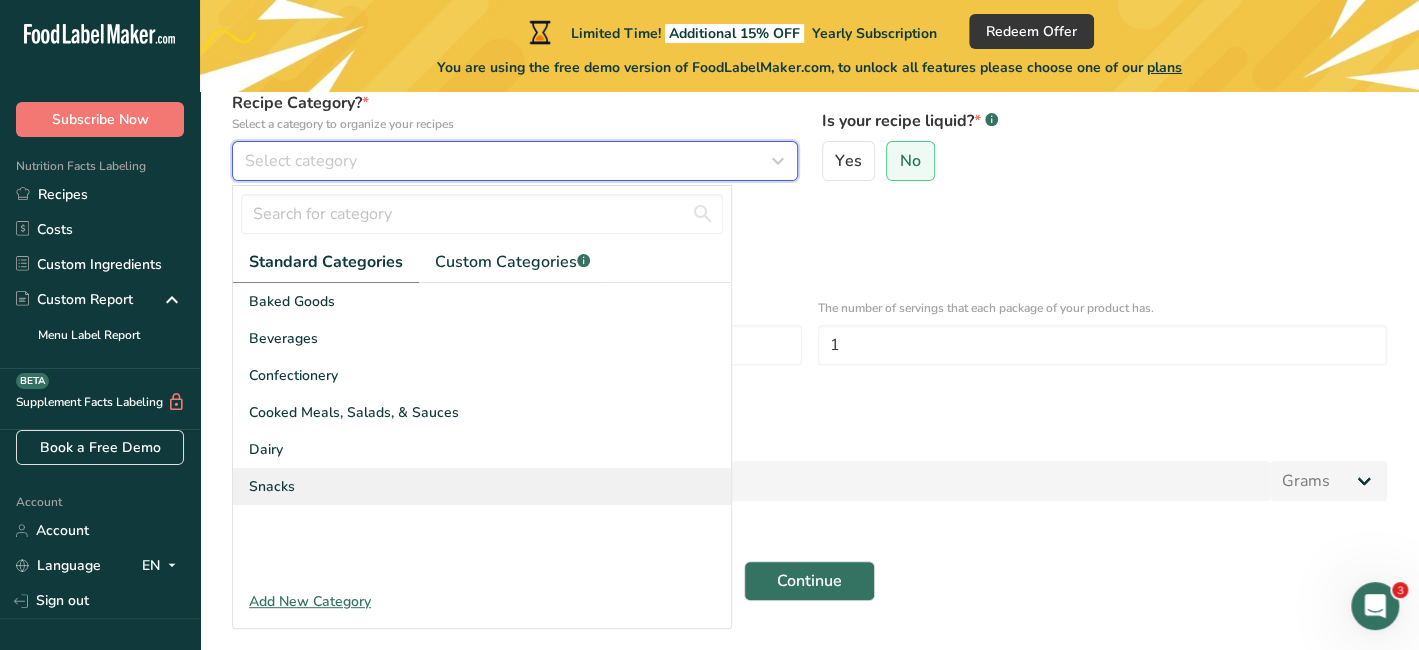 scroll, scrollTop: 261, scrollLeft: 0, axis: vertical 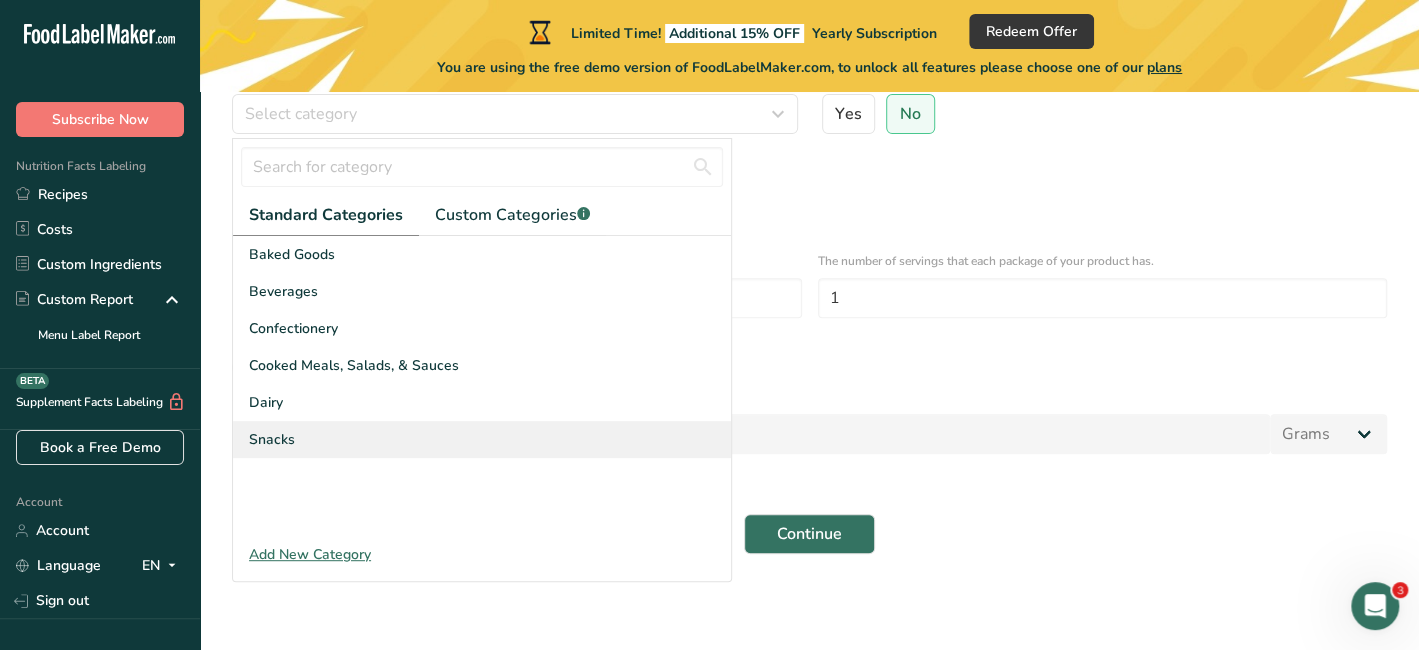 click on "Snacks" at bounding box center [272, 439] 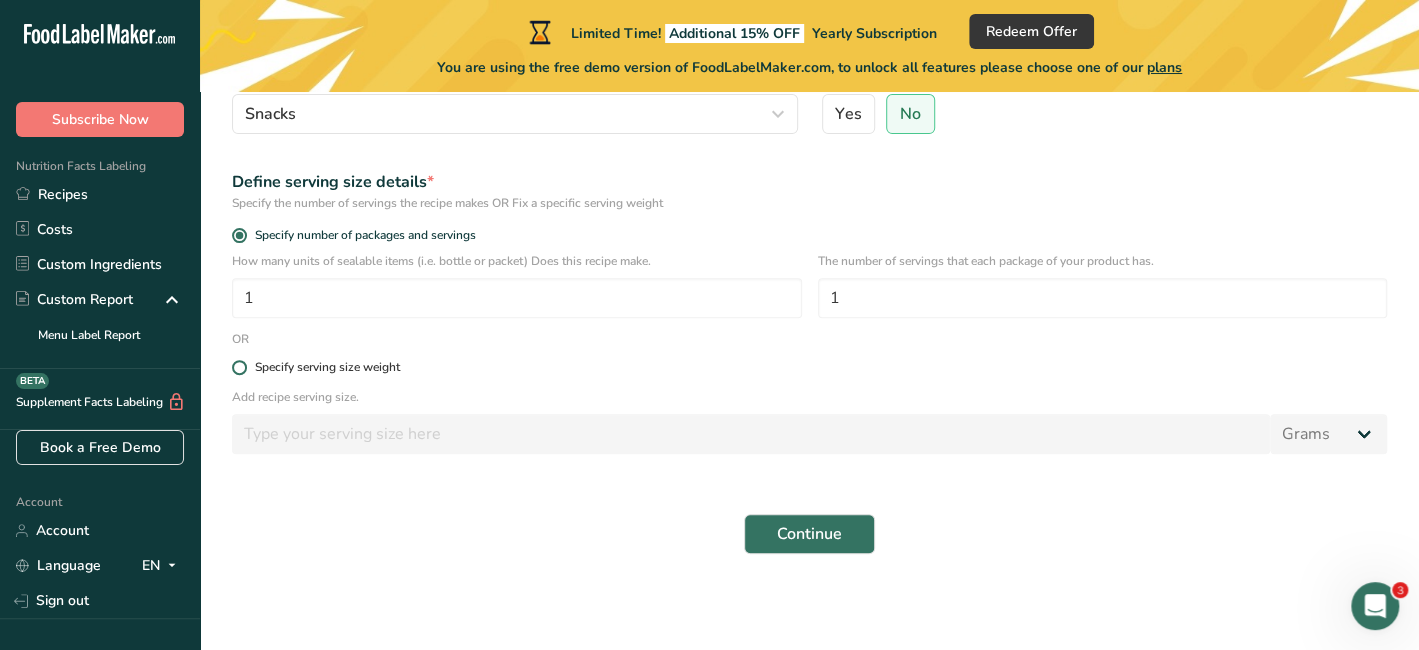 click at bounding box center (239, 367) 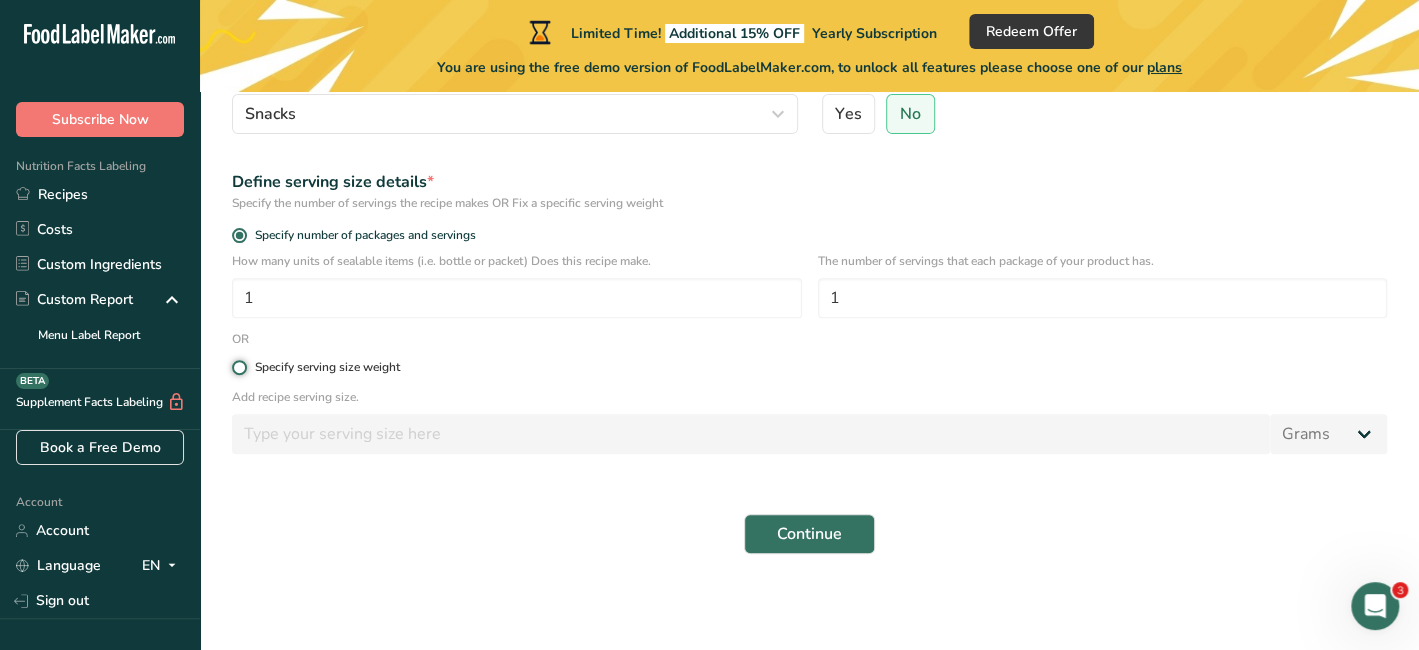 click on "Specify serving size weight" at bounding box center [238, 367] 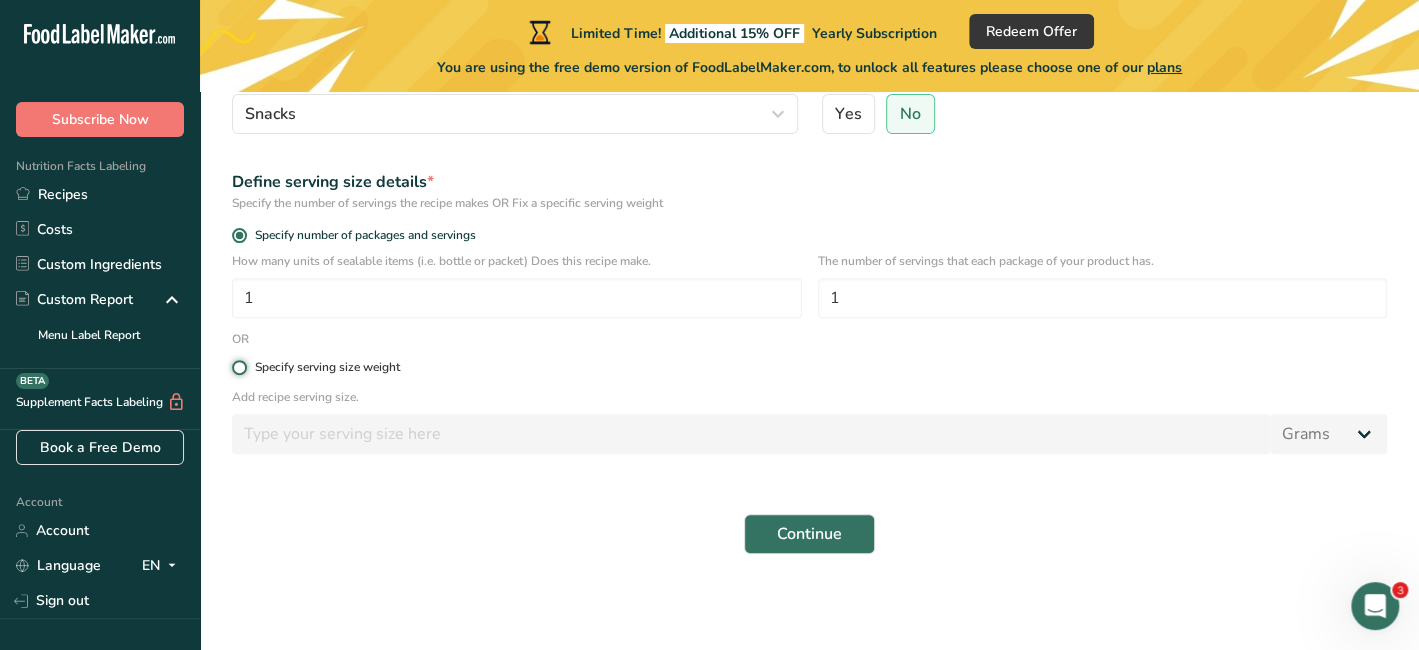 radio on "true" 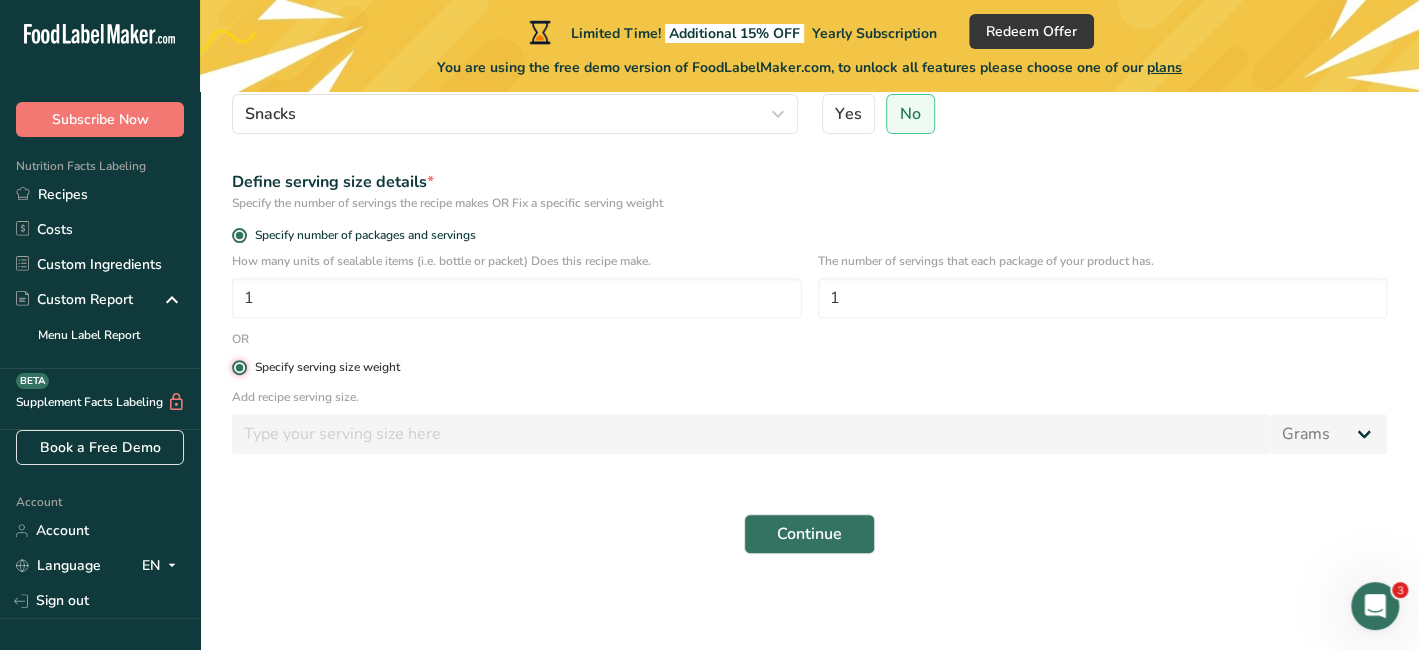 radio on "false" 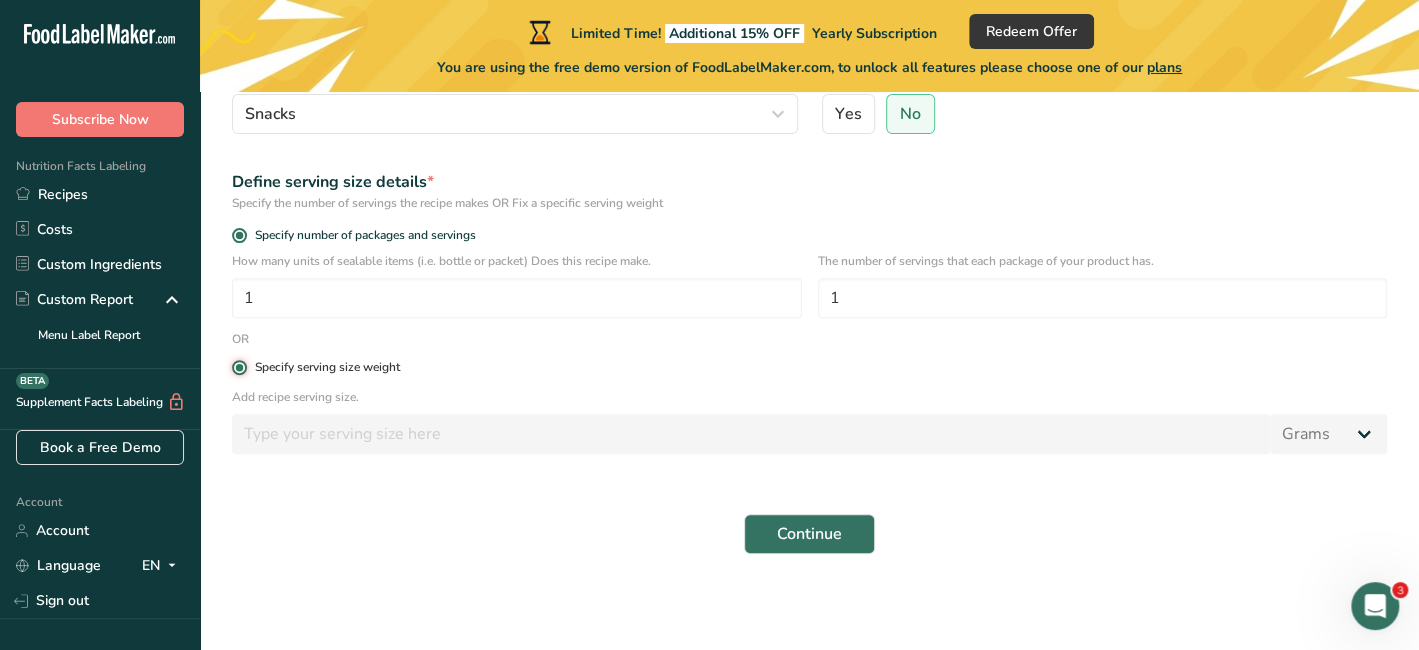 type 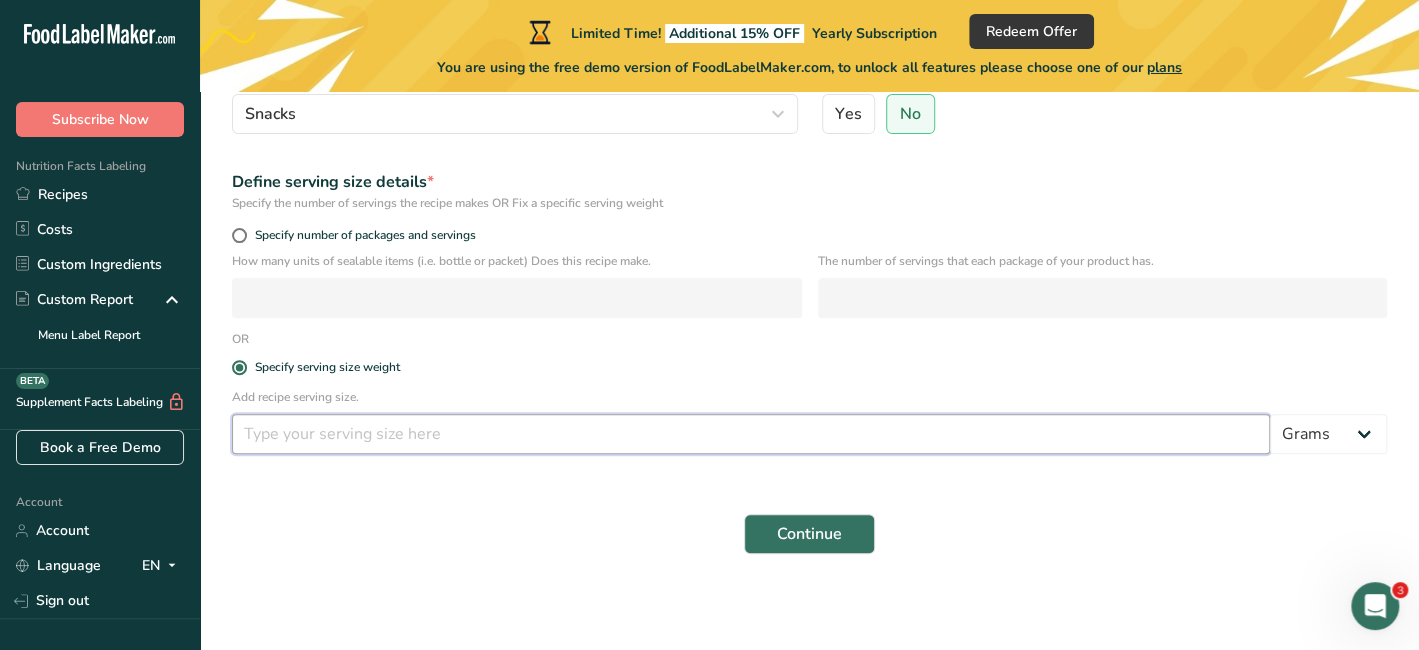 click at bounding box center [751, 434] 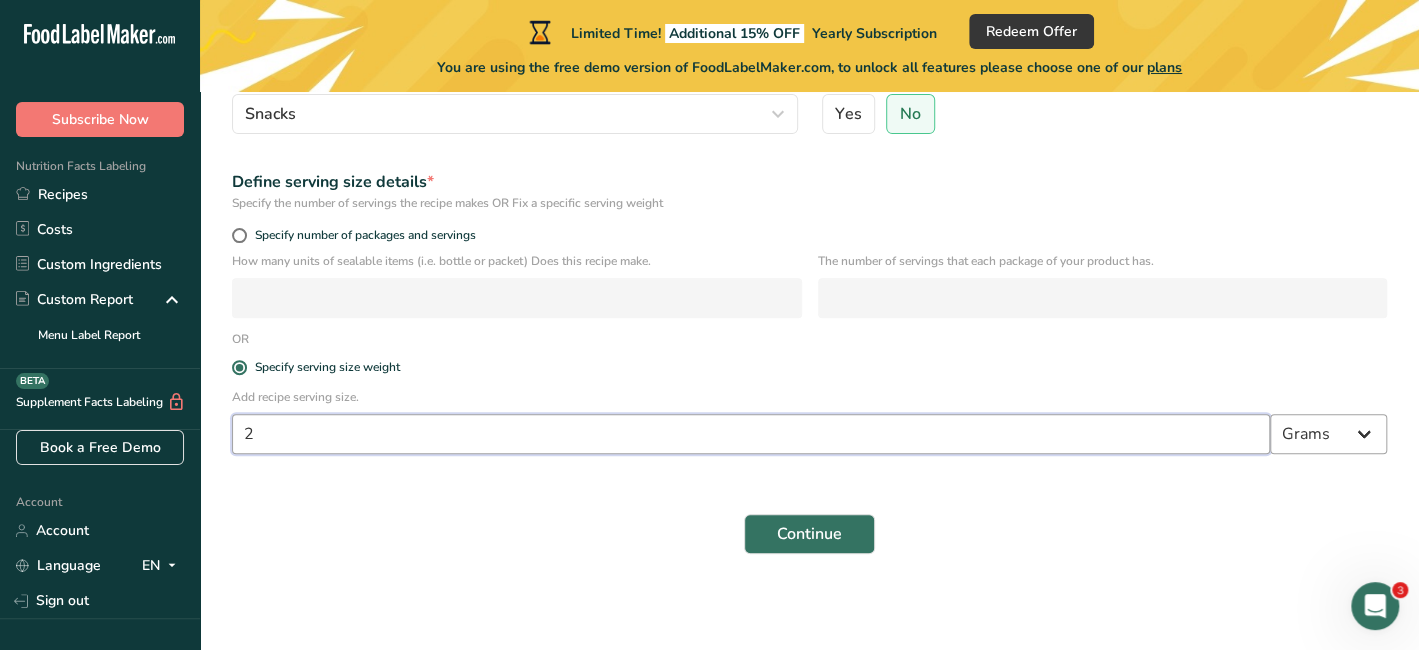 type on "2" 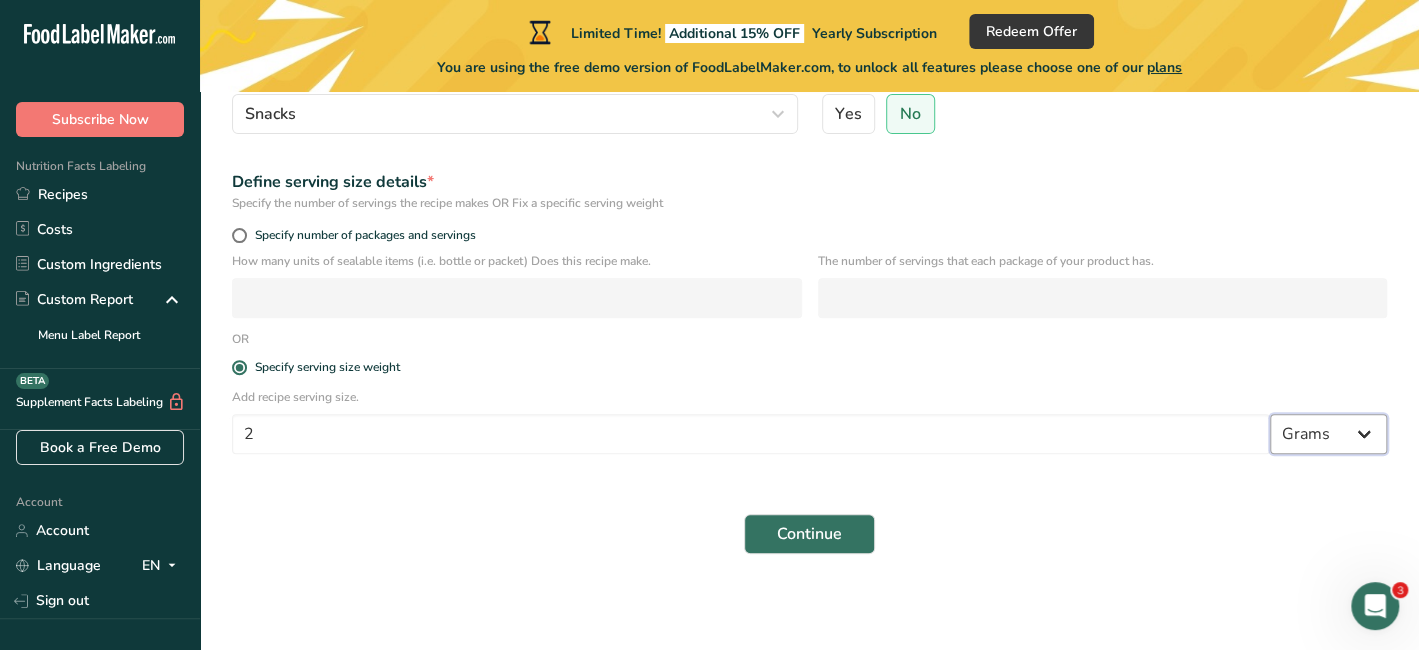click on "Grams
kg
mg
mcg
lb
oz
l
mL
fl oz
tbsp
tsp
cup
qt
gallon" at bounding box center [1328, 434] 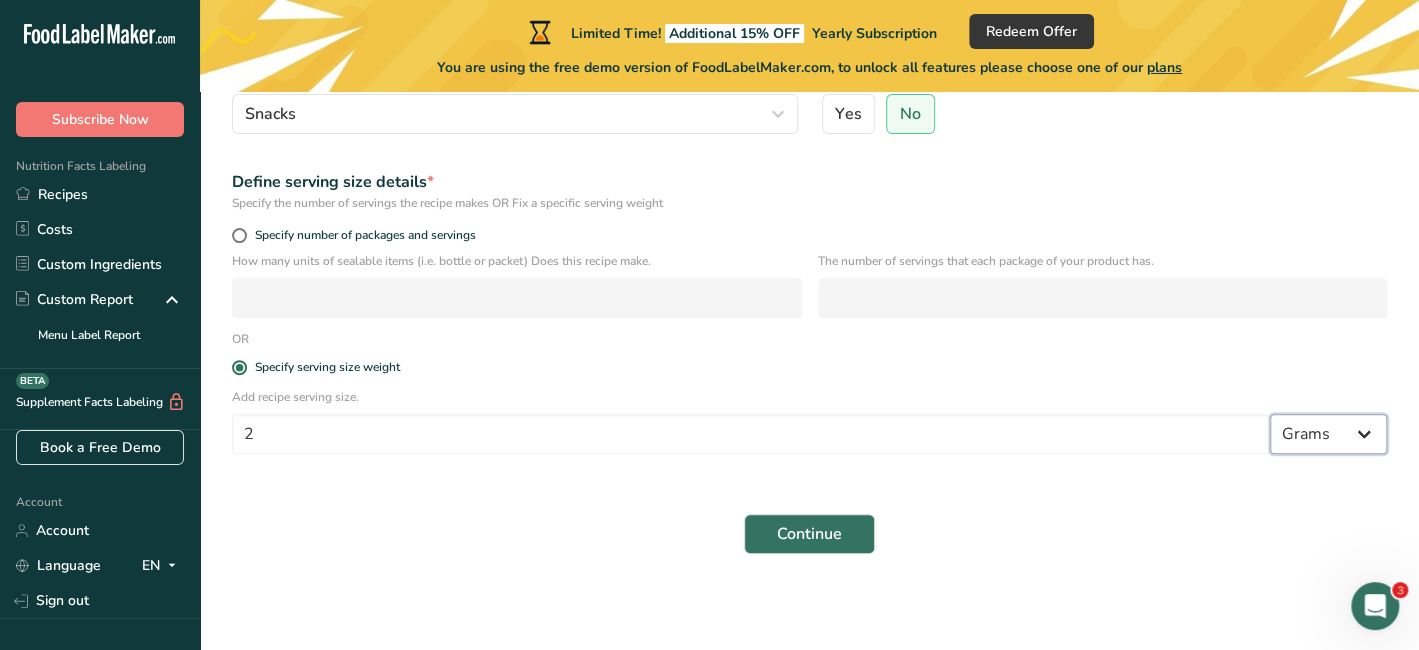select on "5" 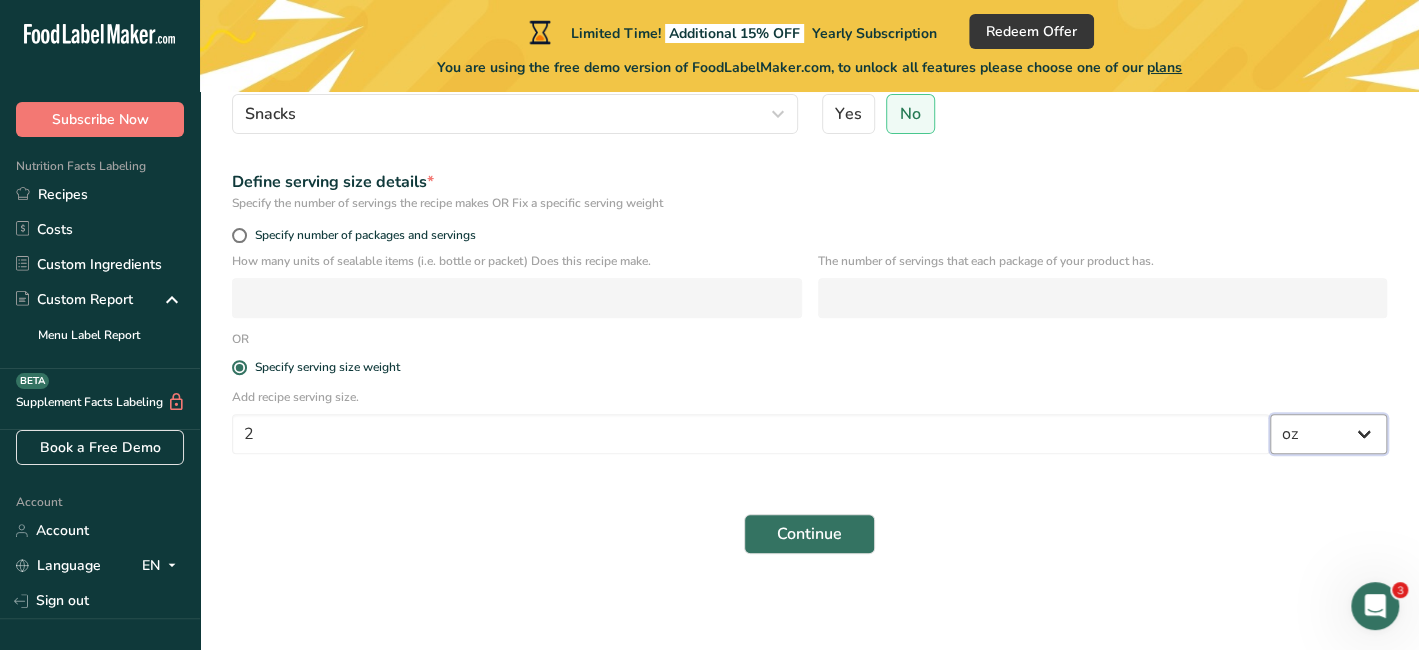 click on "Grams
kg
mg
mcg
lb
oz
l
mL
fl oz
tbsp
tsp
cup
qt
gallon" at bounding box center (1328, 434) 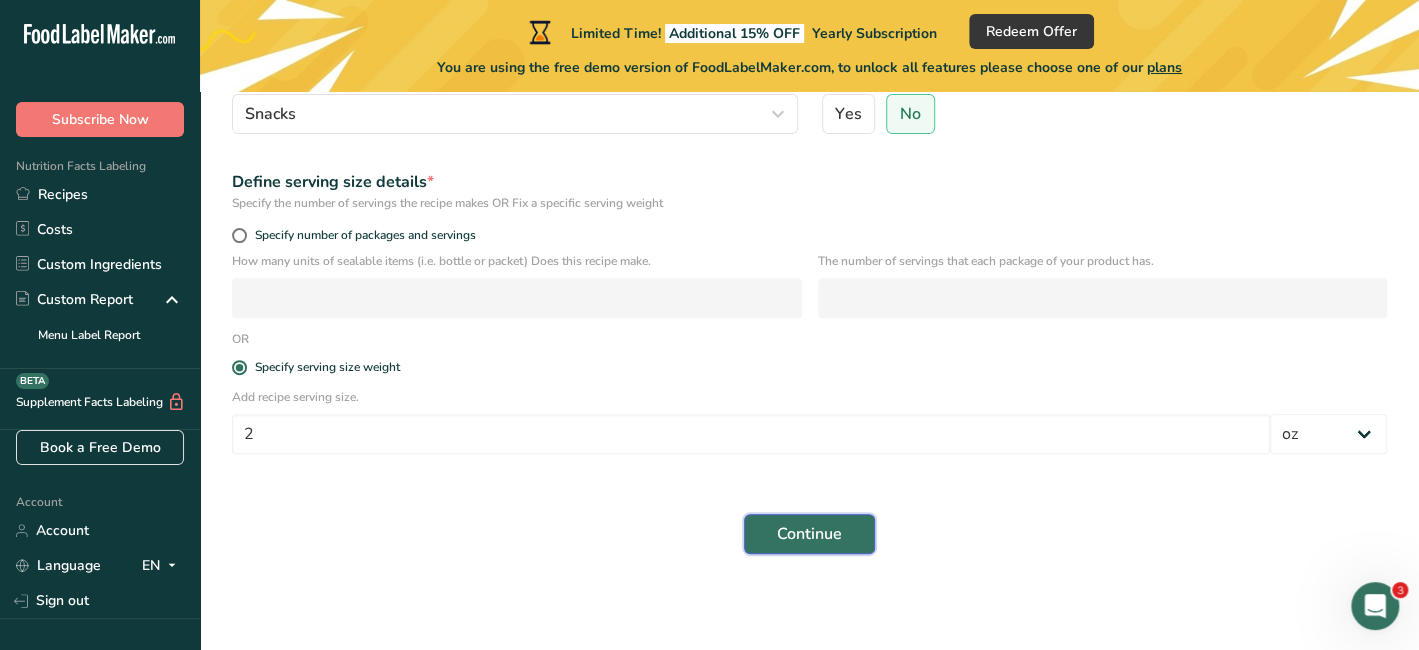 click on "Continue" at bounding box center [809, 534] 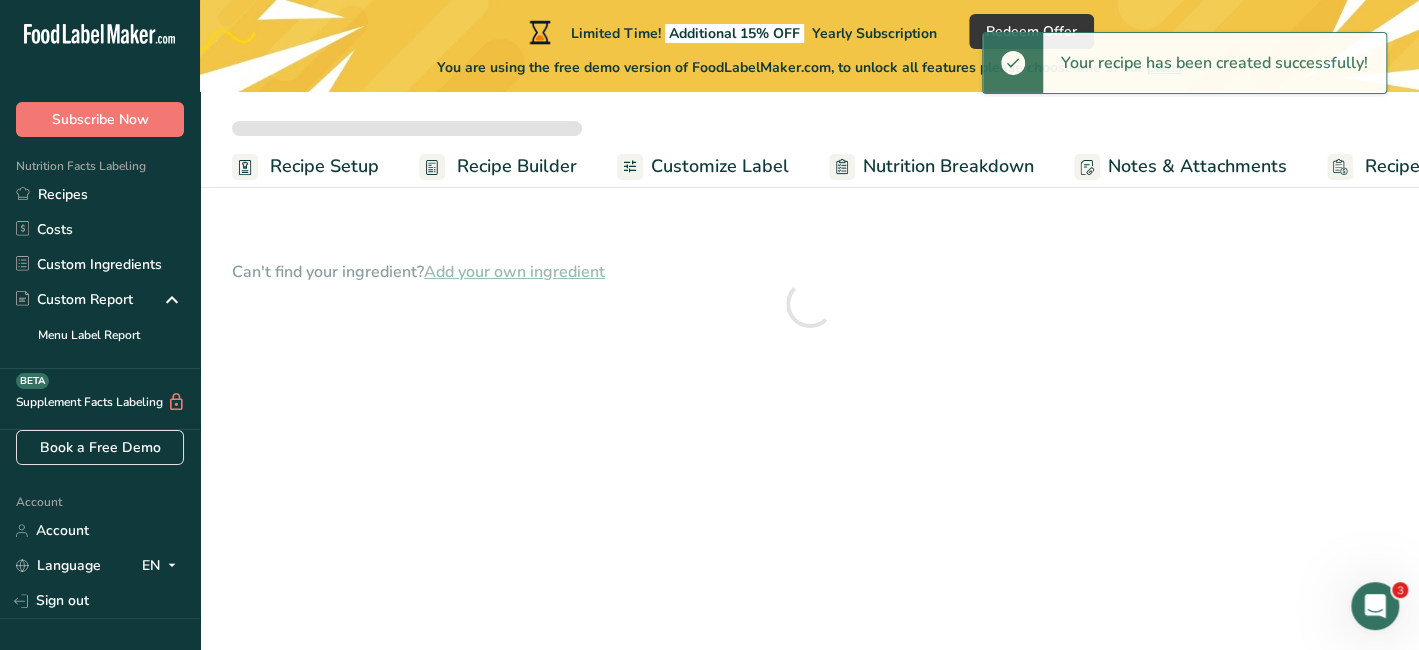 scroll, scrollTop: 0, scrollLeft: 0, axis: both 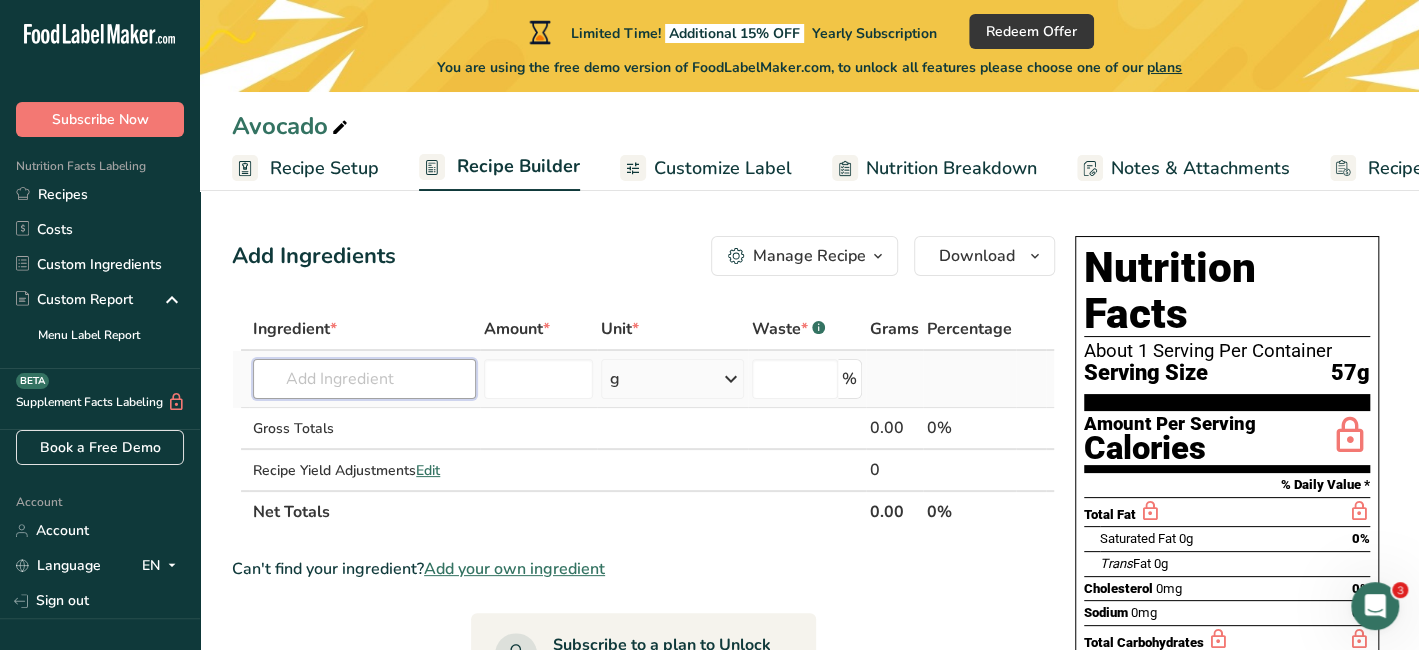 click at bounding box center (364, 379) 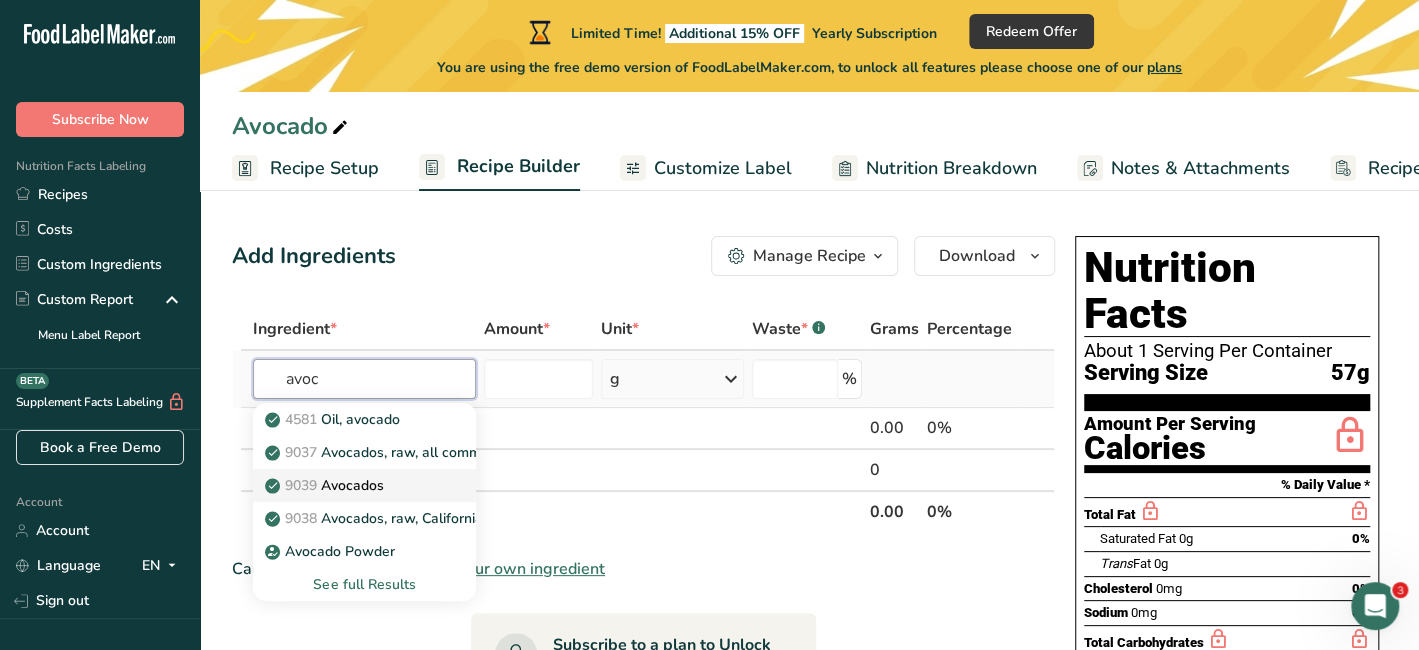 type on "avoc" 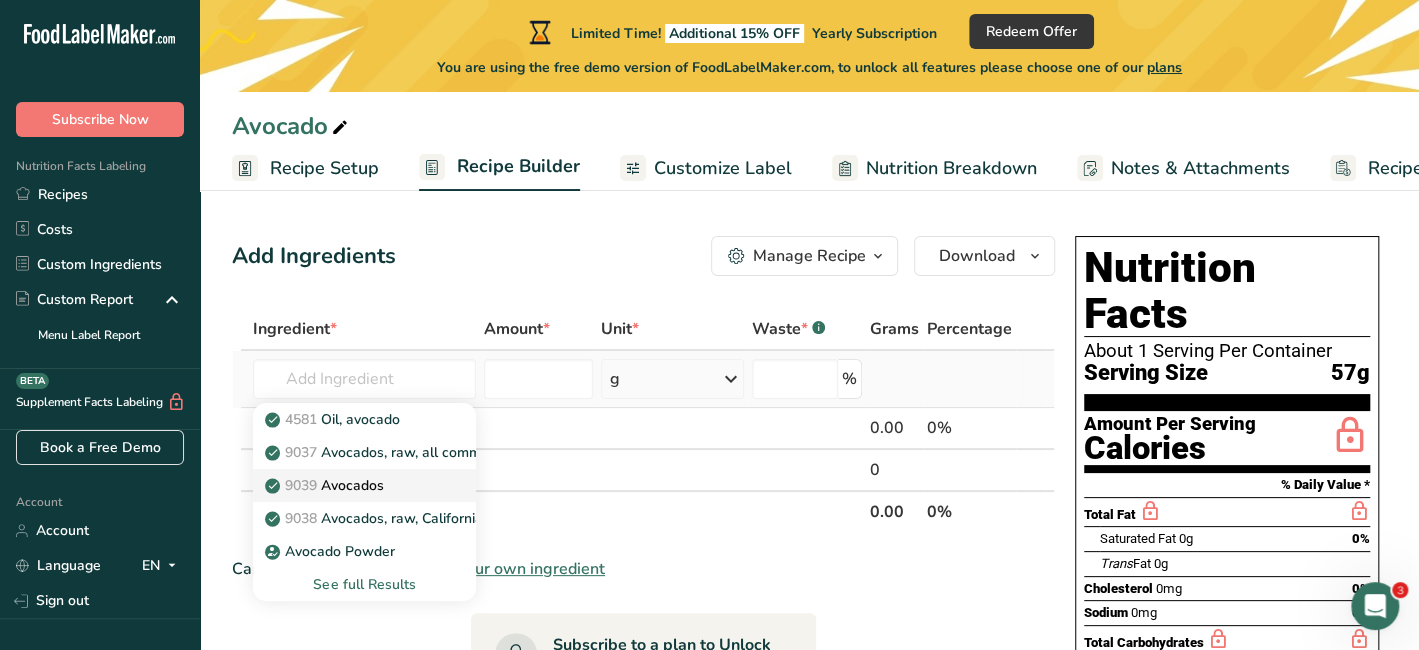 click on "9039
Avocados" at bounding box center (326, 485) 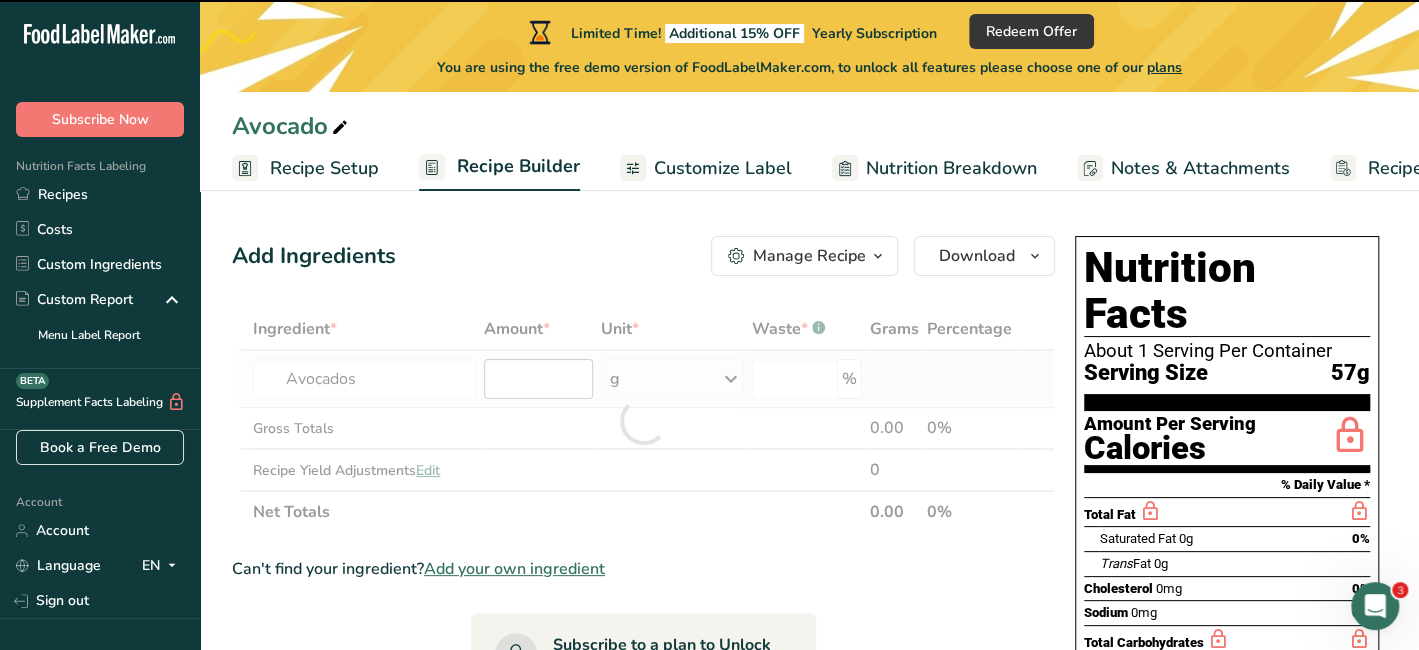type on "0" 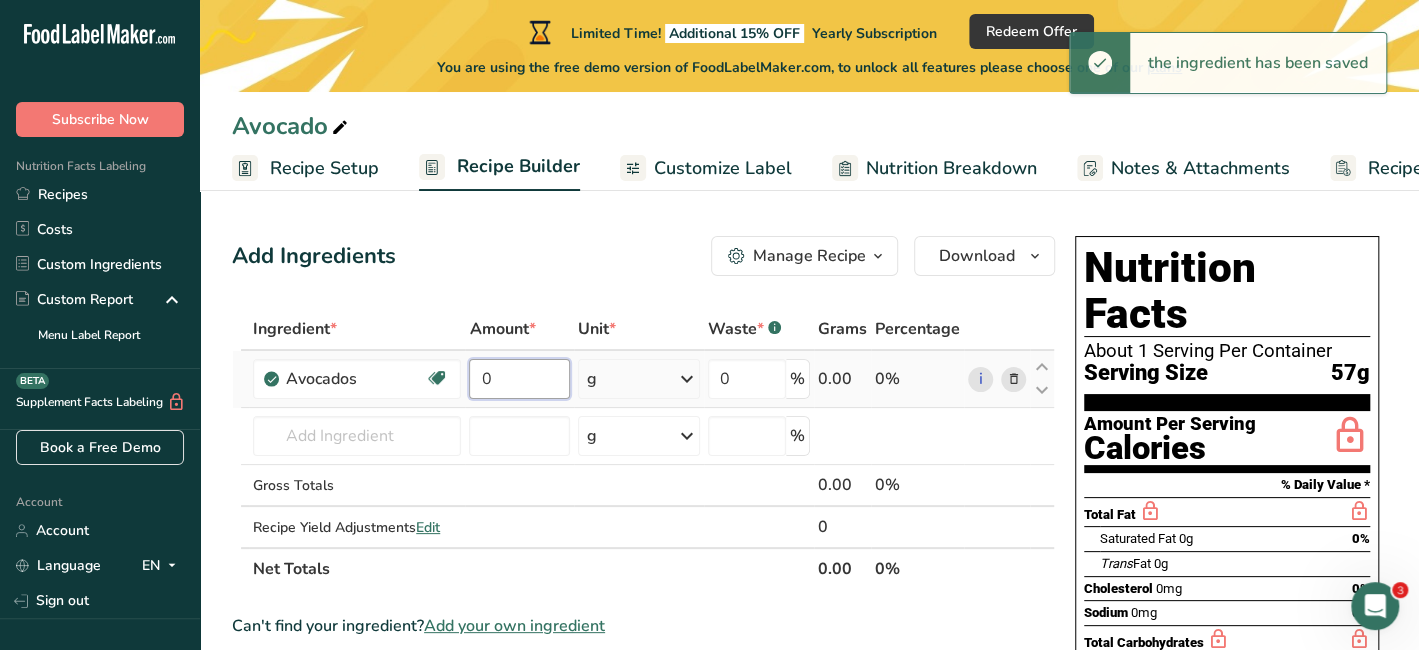 drag, startPoint x: 517, startPoint y: 384, endPoint x: 464, endPoint y: 382, distance: 53.037724 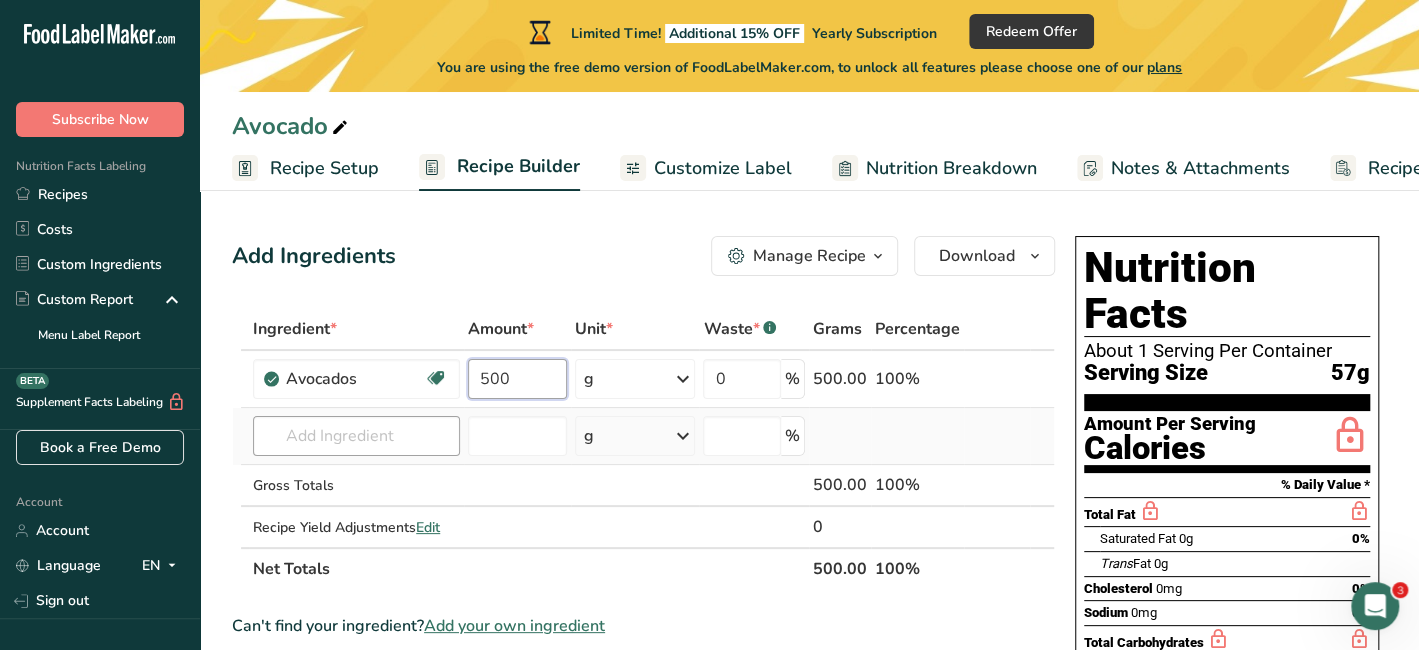 type on "500" 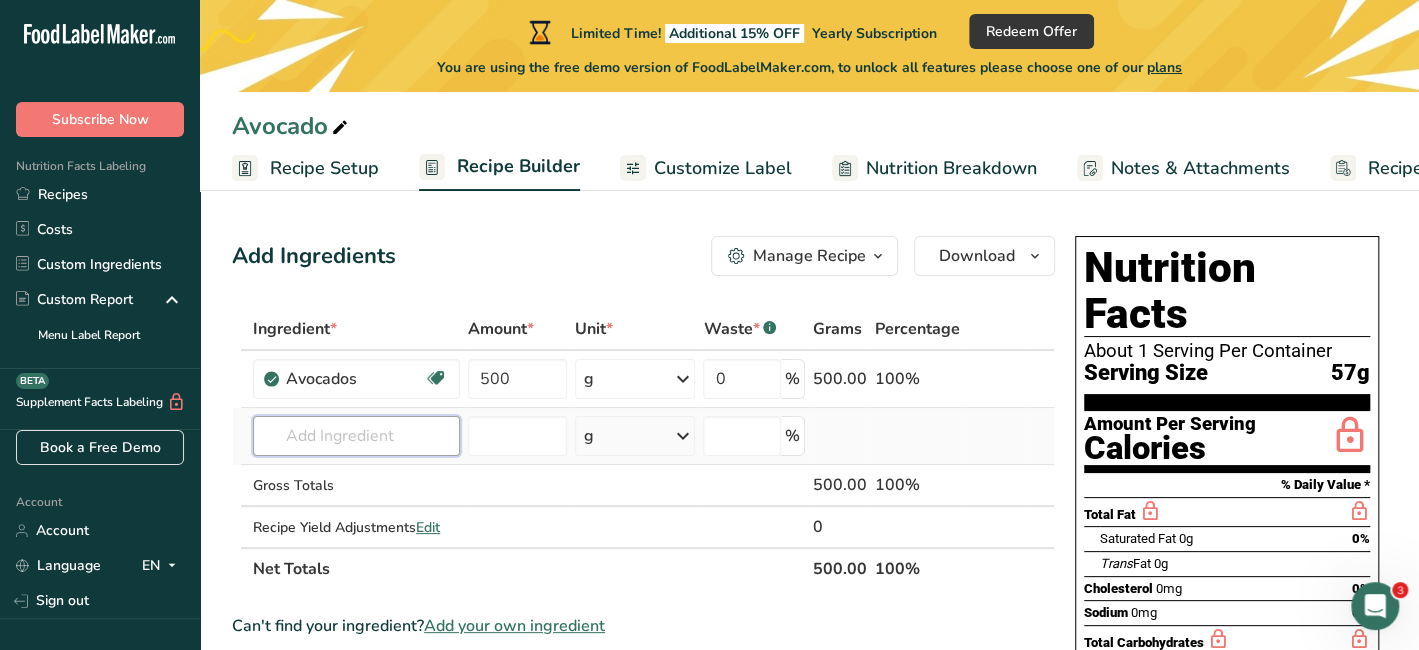 click on "Ingredient *
Amount *
Unit *
Waste *   .a-a{fill:#347362;}.b-a{fill:#fff;}          Grams
Percentage
Avocados
Source of Antioxidants
Dairy free
Gluten free
Vegan
Vegetarian
Soy free
Source of Healthy Fats
500
g
Portions
1 cup, pureed
1 fruit without skin and seeds
1 NLEA Serving
Weight Units
g
kg
mg
See more
Volume Units
l
Volume units require a density conversion. If you know your ingredient's density enter it below. Otherwise, click on "RIA" our AI Regulatory bot - she will be able to help you
lb/ft3
g/cm3" at bounding box center [643, 449] 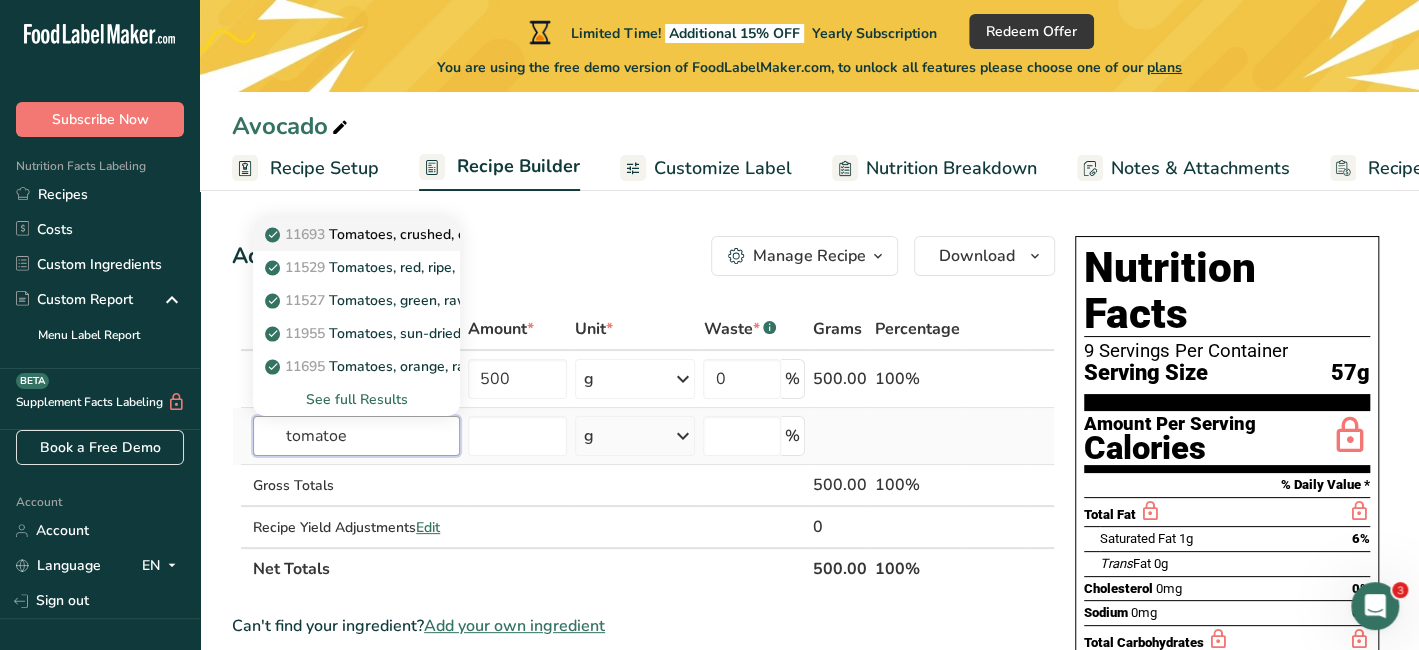 type on "tomatoe" 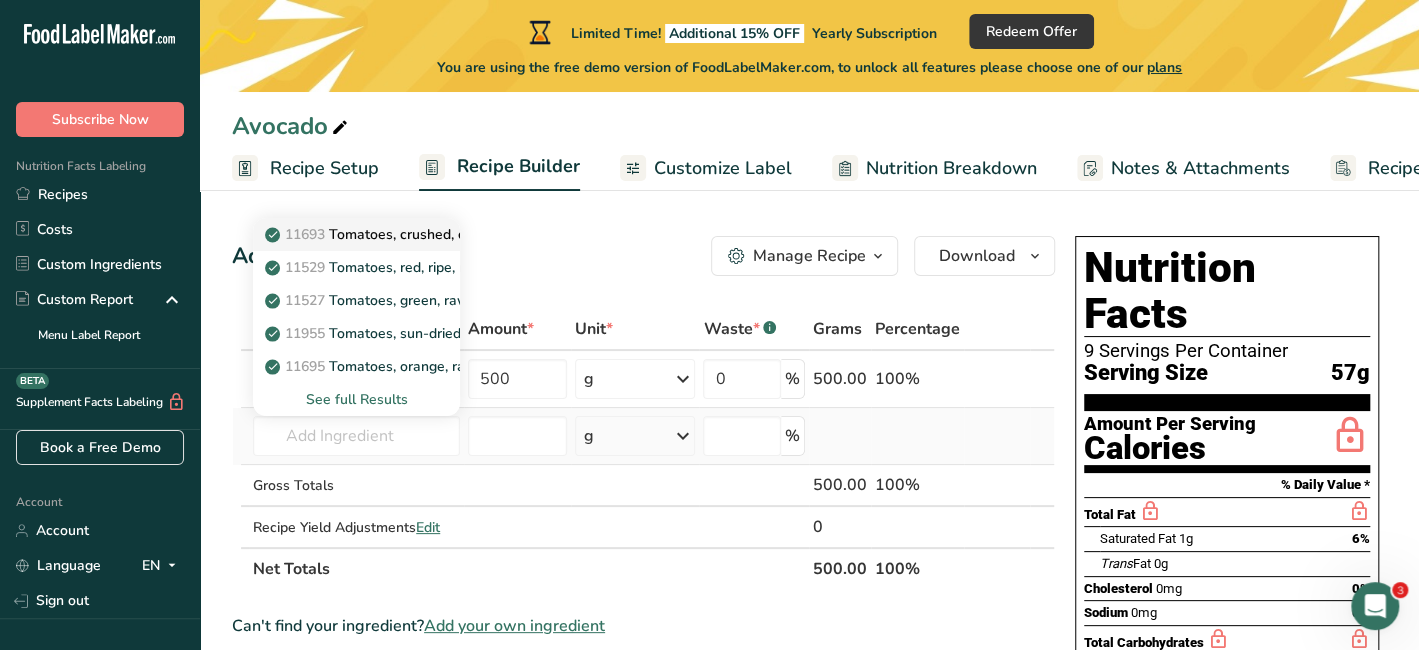 click on "11693
Tomatoes, crushed, canned" at bounding box center (387, 234) 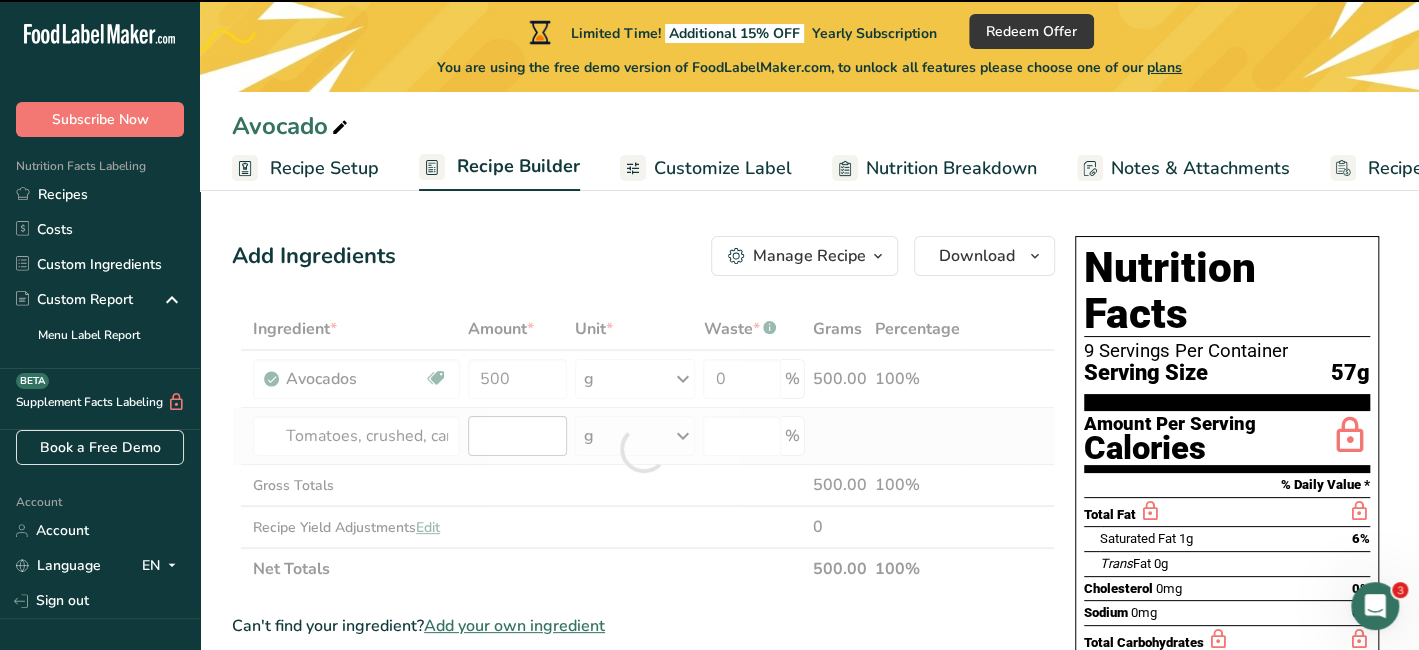 type on "0" 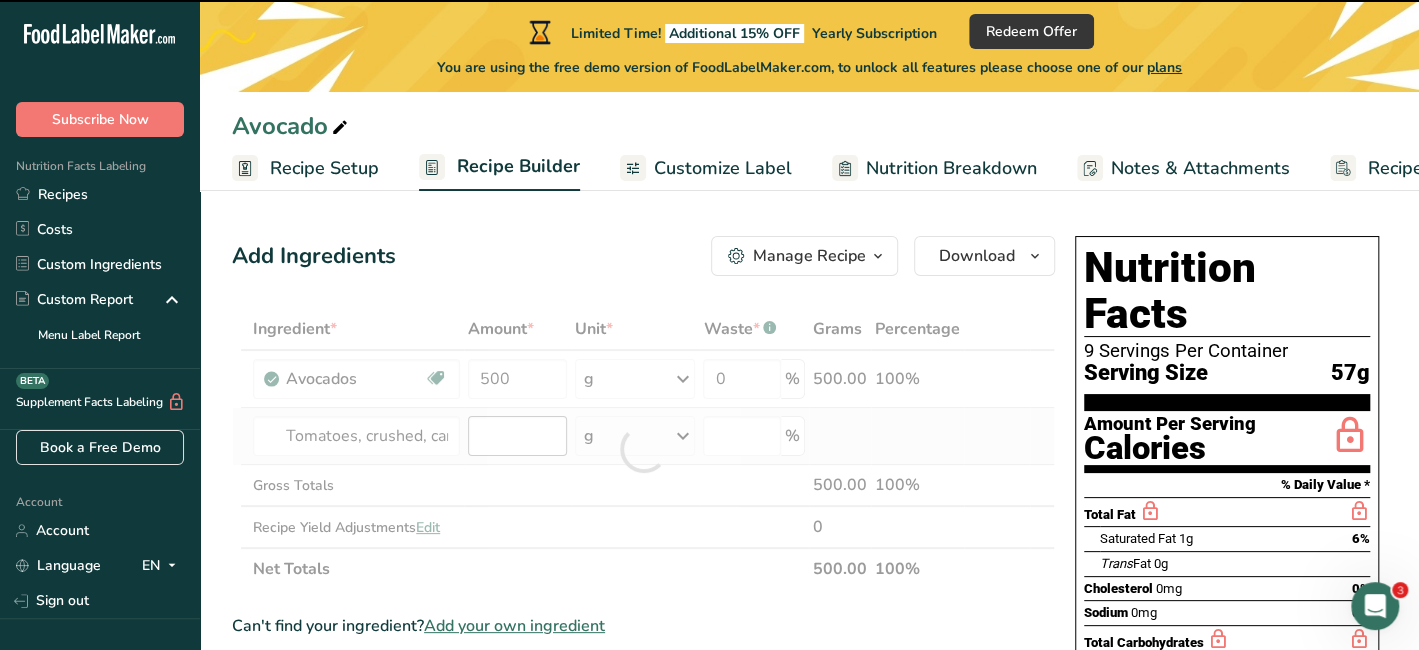 type on "0" 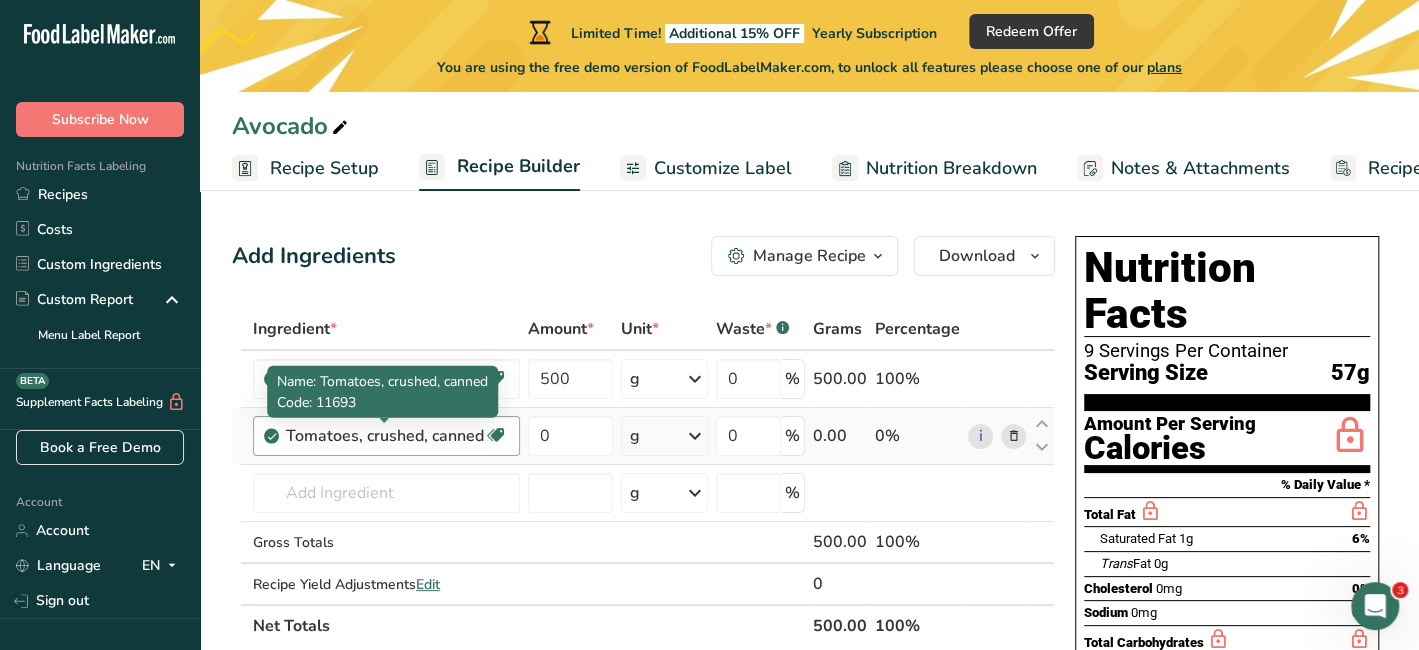 click on "Tomatoes, crushed, canned" at bounding box center (385, 436) 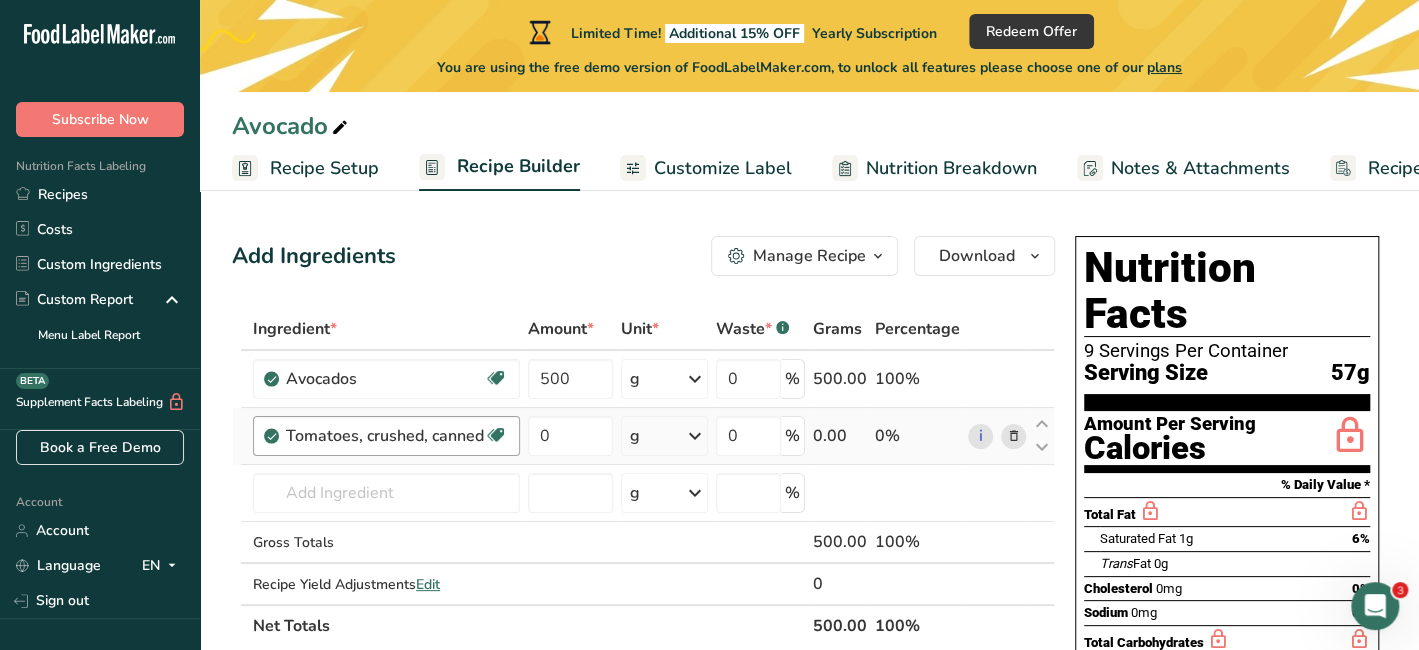 click on "Tomatoes, crushed, canned" at bounding box center (385, 436) 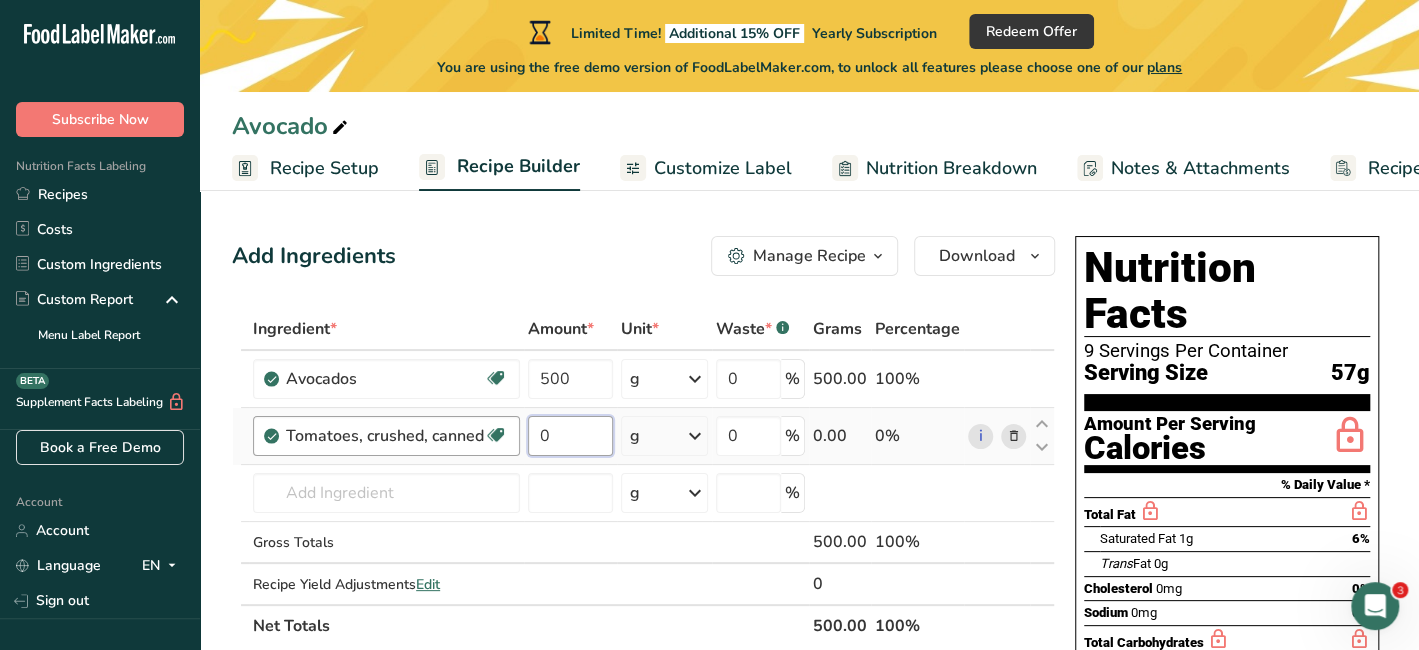 drag, startPoint x: 557, startPoint y: 439, endPoint x: 517, endPoint y: 440, distance: 40.012497 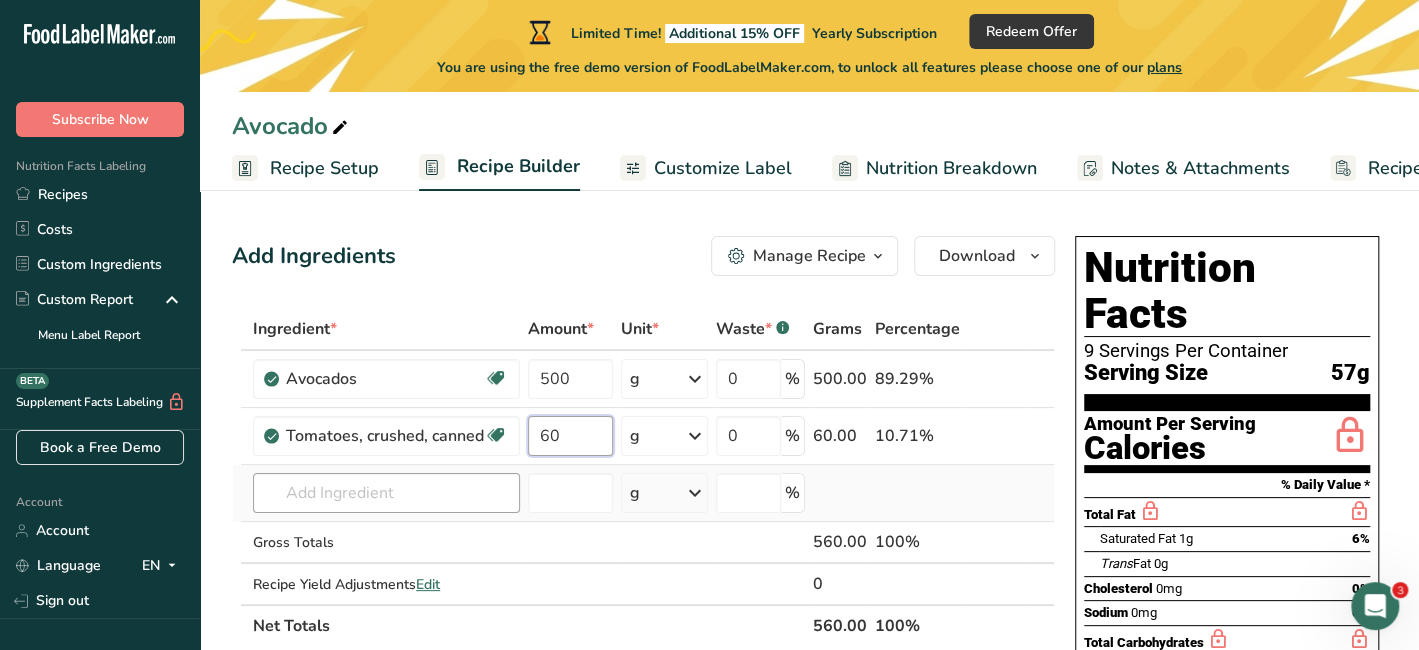 type on "60" 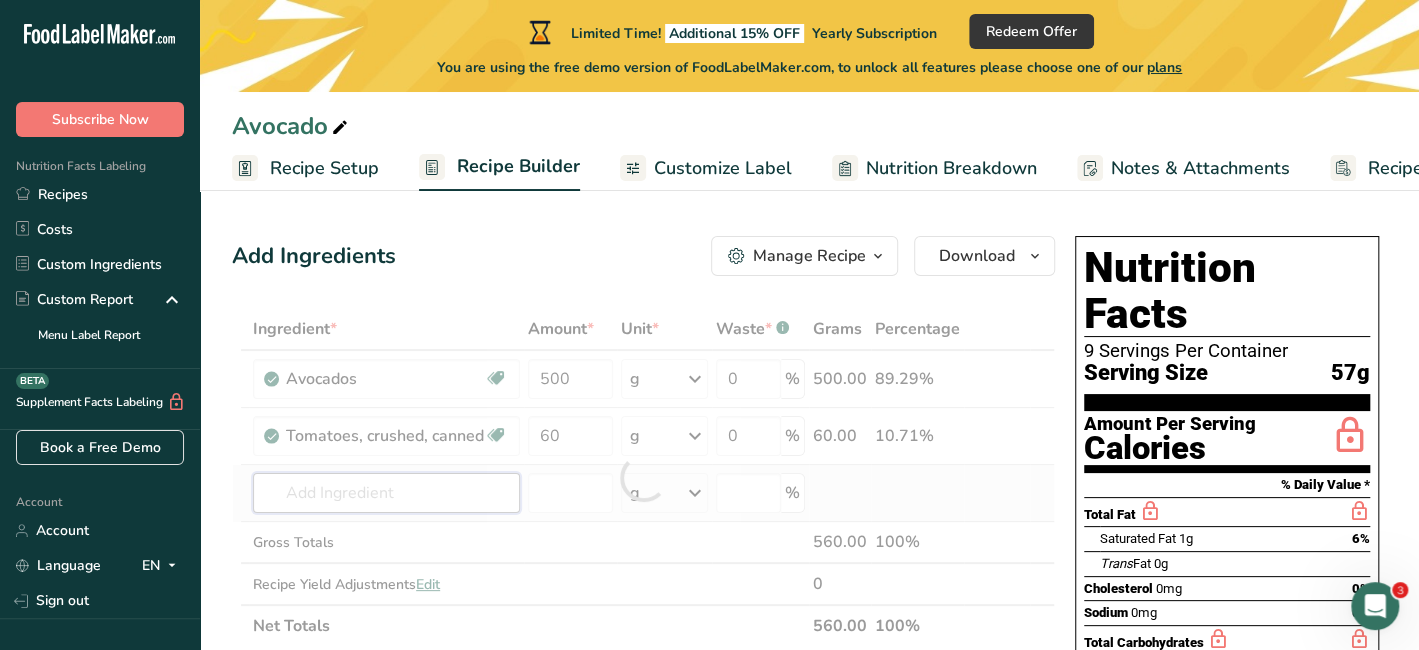 click on "Ingredient *
Amount *
Unit *
Waste *   .a-a{fill:#347362;}.b-a{fill:#fff;}          Grams
Percentage
Avocados
Source of Antioxidants
Dairy free
Gluten free
Vegan
Vegetarian
Soy free
Source of Healthy Fats
500
g
Portions
1 cup, pureed
1 fruit without skin and seeds
1 NLEA Serving
Weight Units
g
kg
mg
See more
Volume Units
l
Volume units require a density conversion. If you know your ingredient's density enter it below. Otherwise, click on "RIA" our AI Regulatory bot - she will be able to help you
lb/ft3
g/cm3" at bounding box center (643, 477) 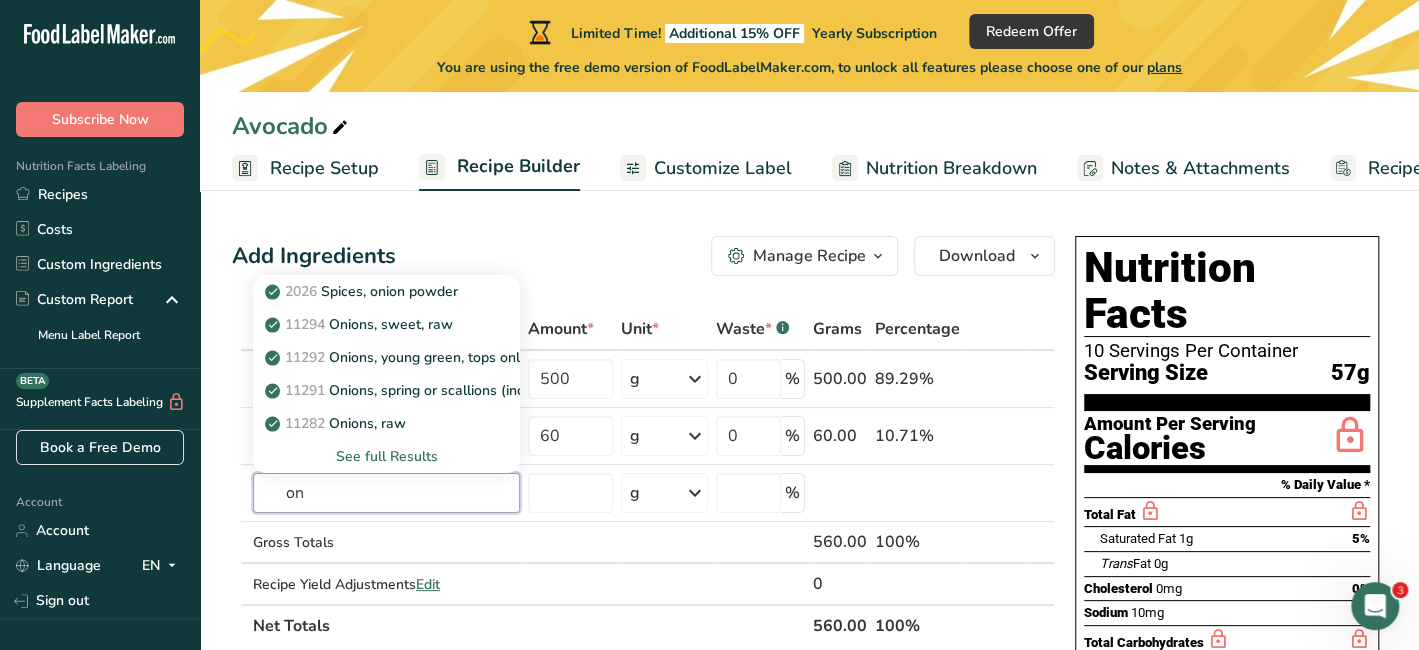 type on "o" 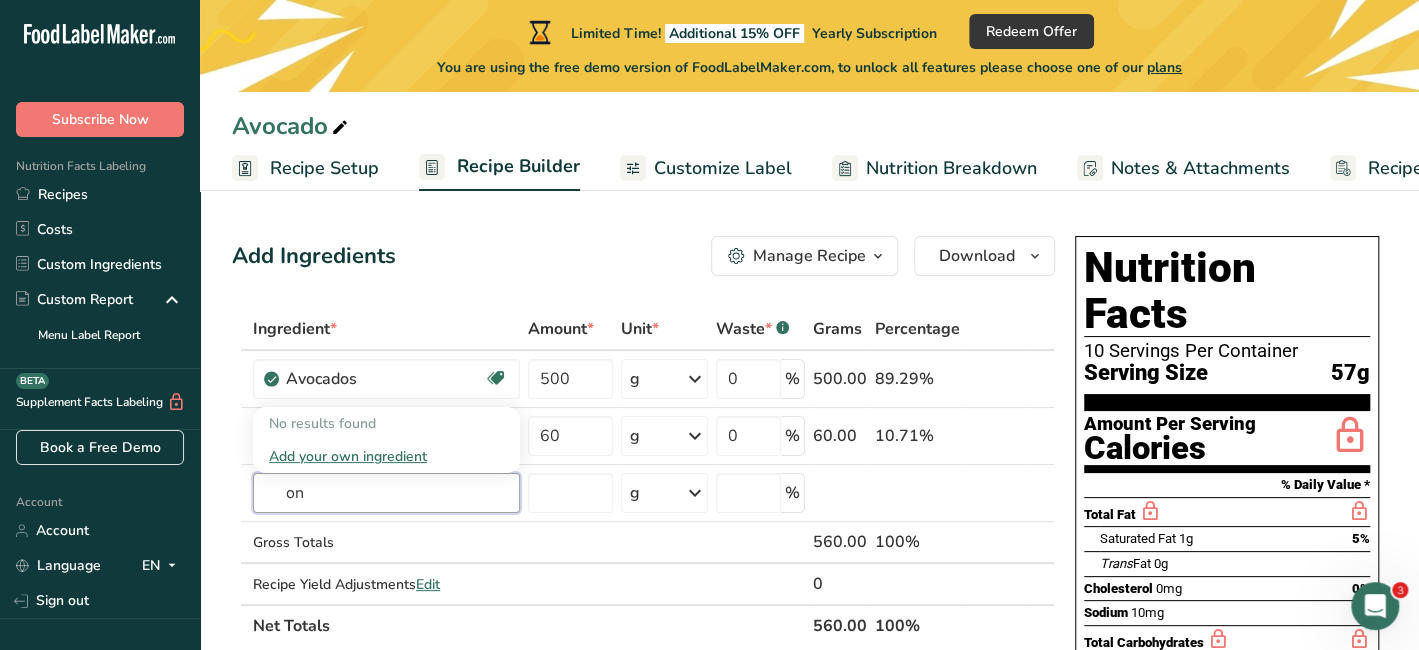 type on "o" 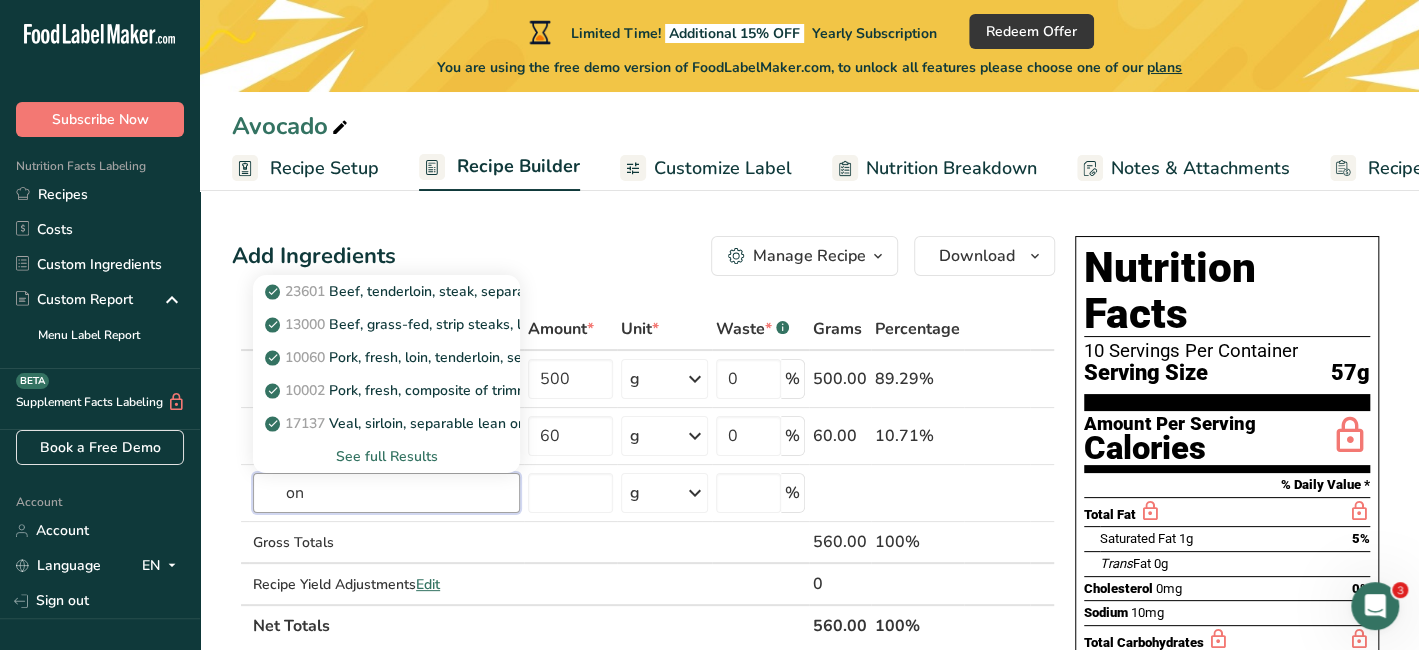 type on "on" 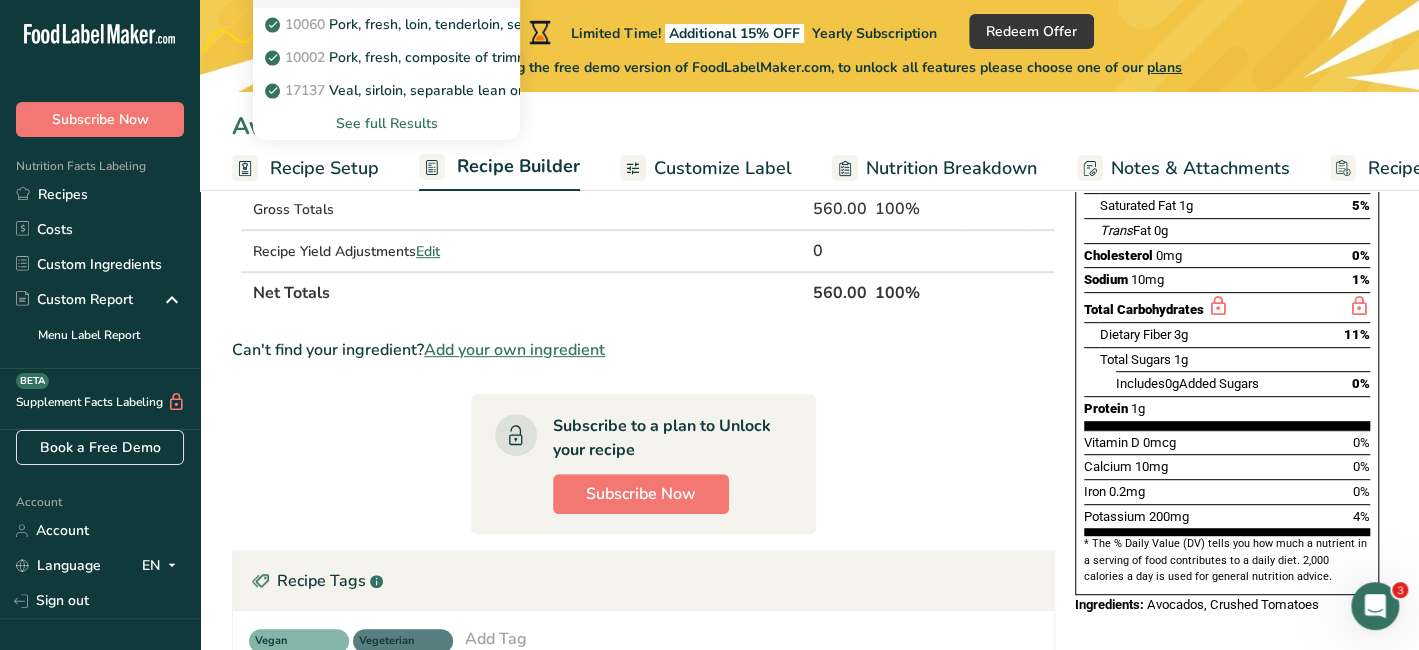 scroll, scrollTop: 0, scrollLeft: 0, axis: both 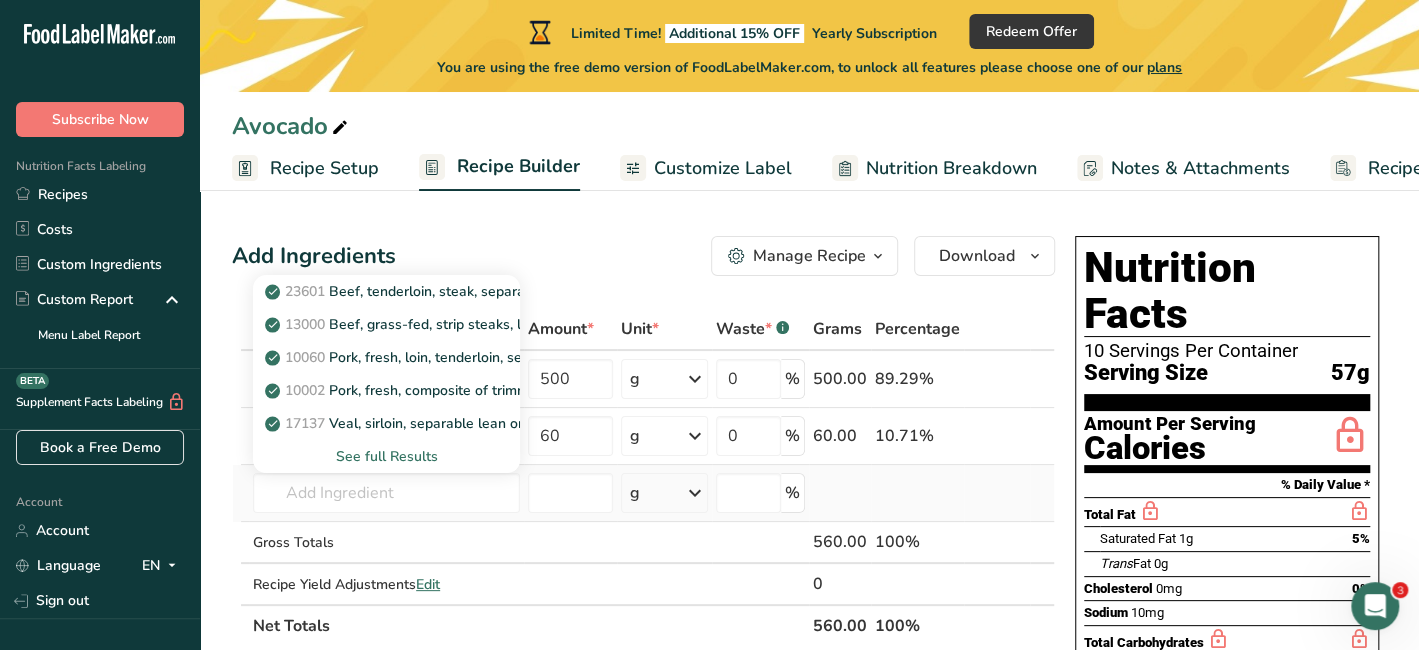 click on "See full Results" at bounding box center (386, 456) 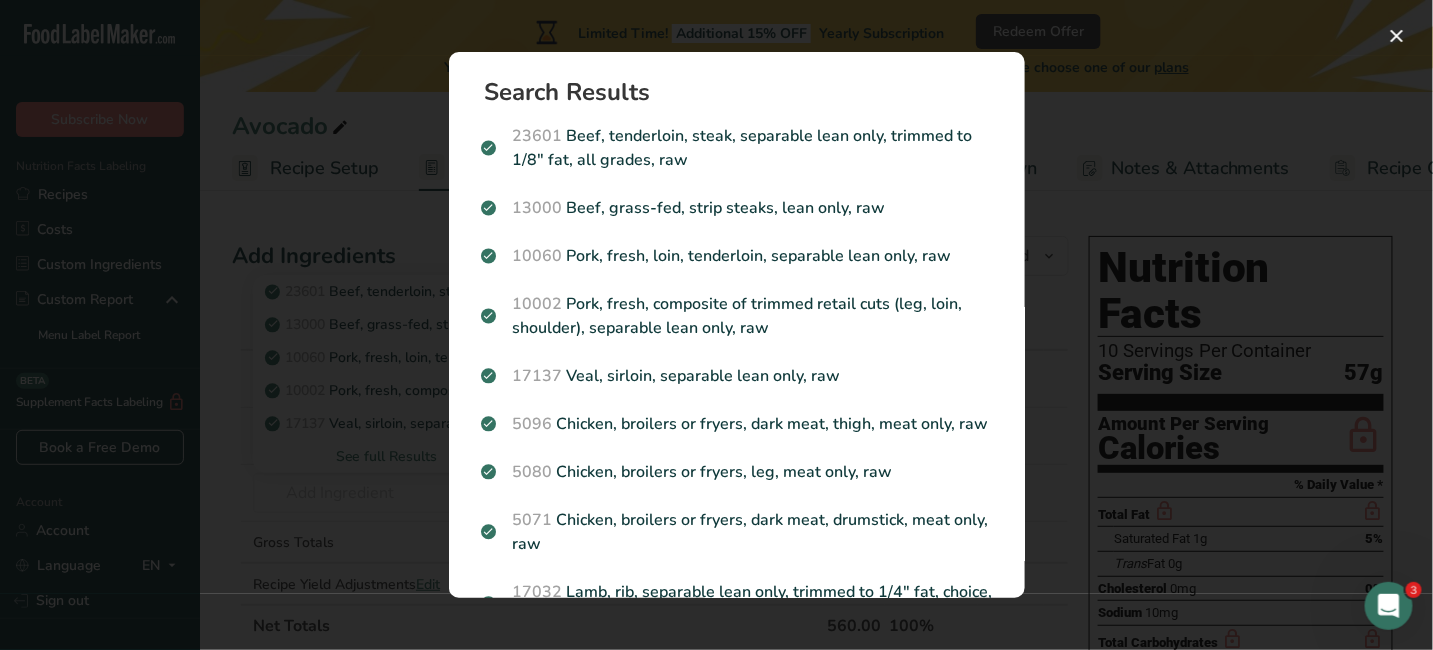click at bounding box center [716, 325] 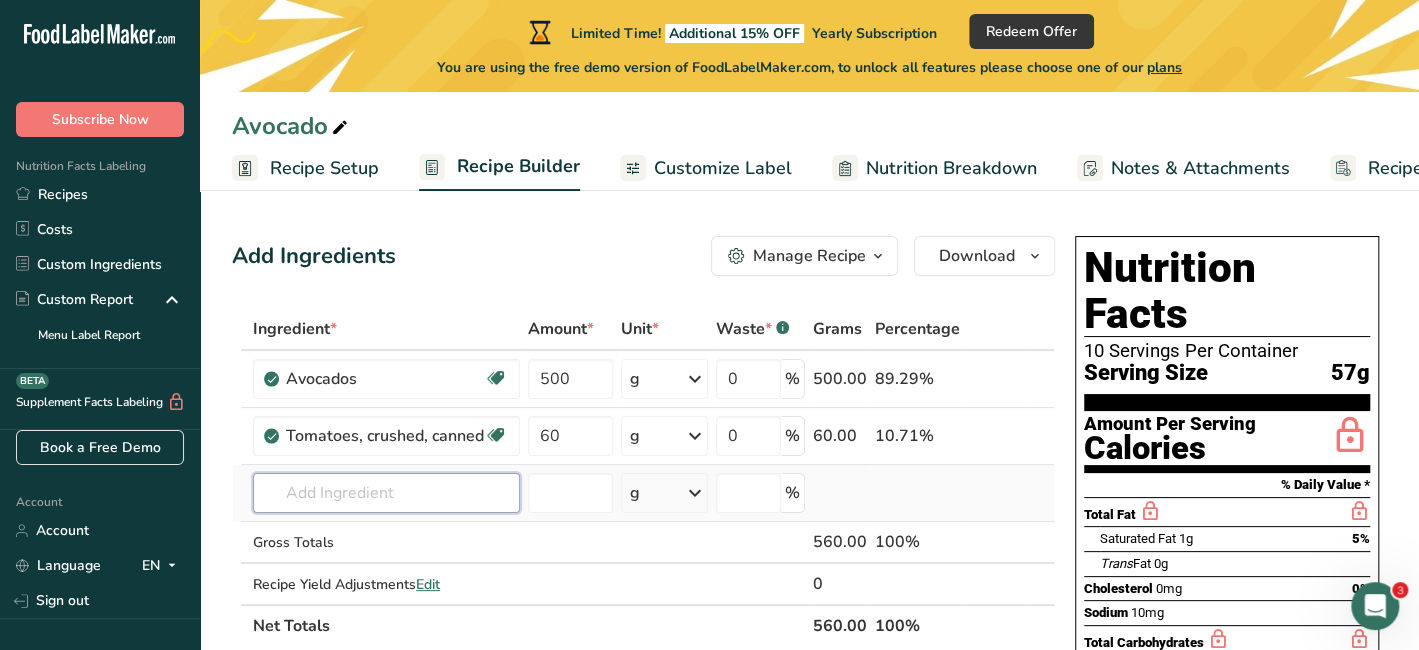 click at bounding box center [386, 493] 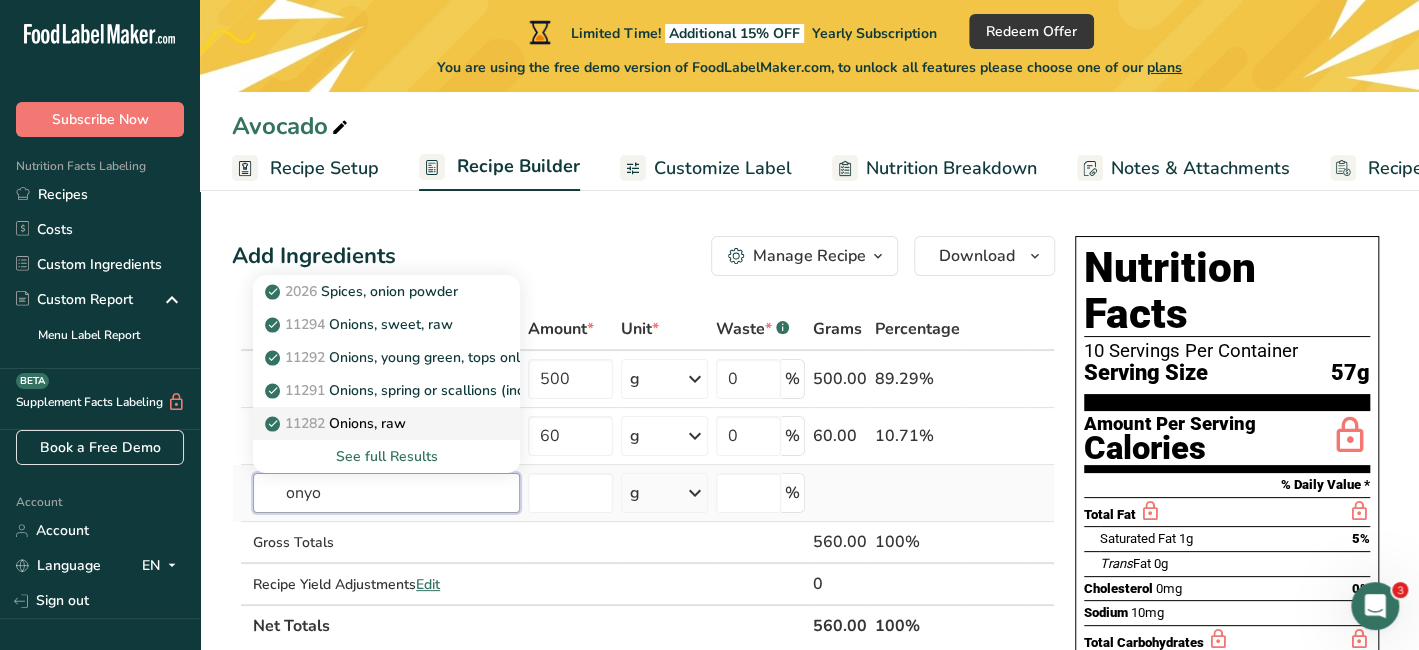 type on "onyo" 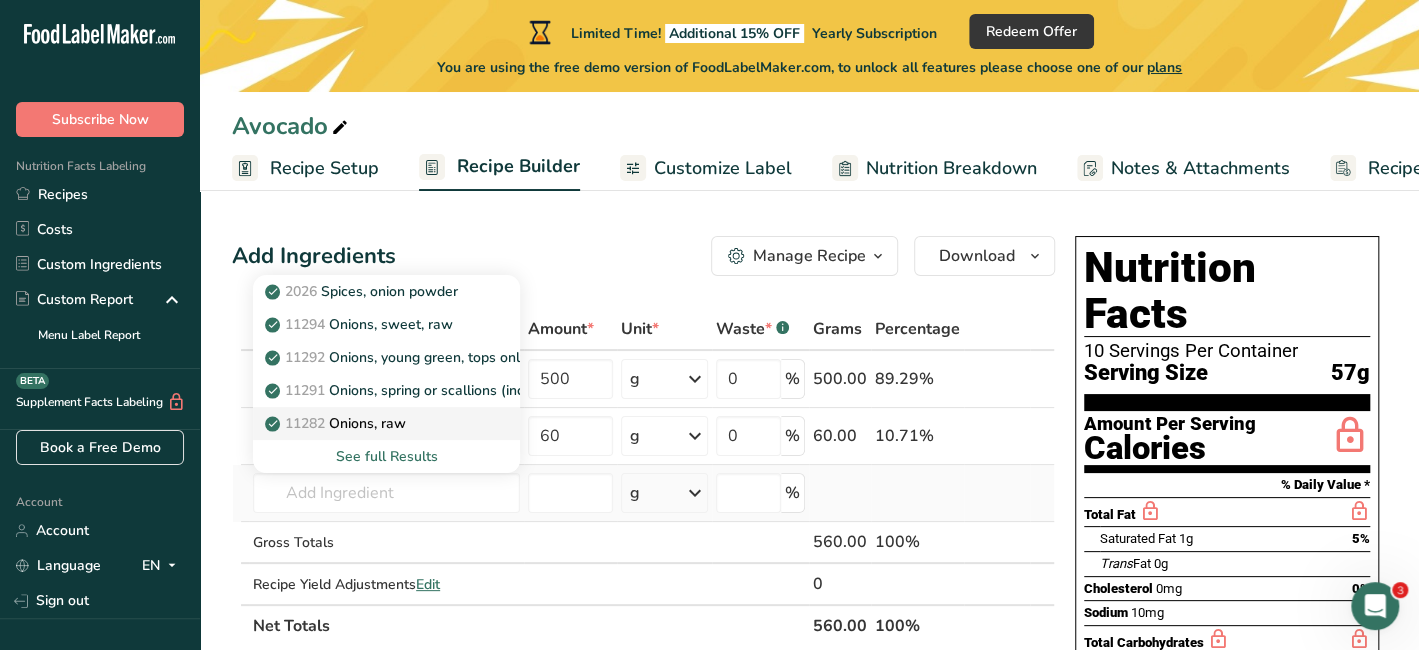 click on "11282
Onions, raw" at bounding box center (337, 423) 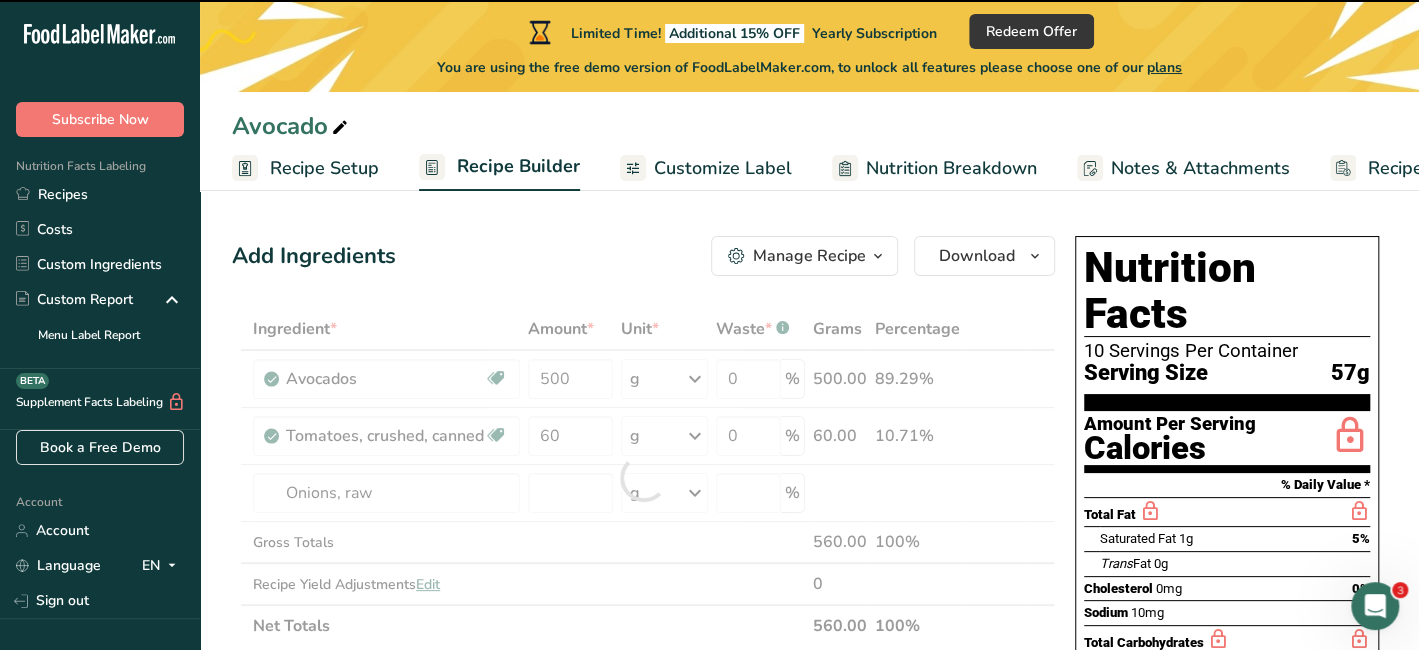 type on "0" 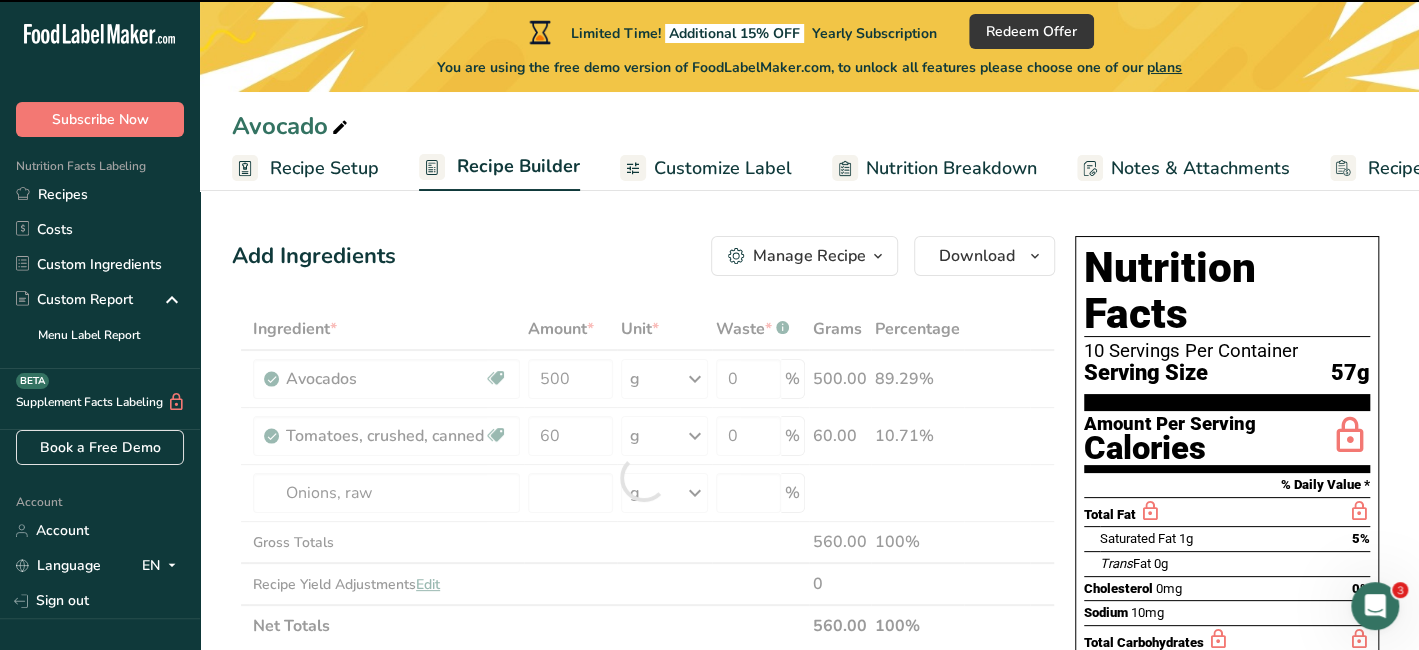 type on "0" 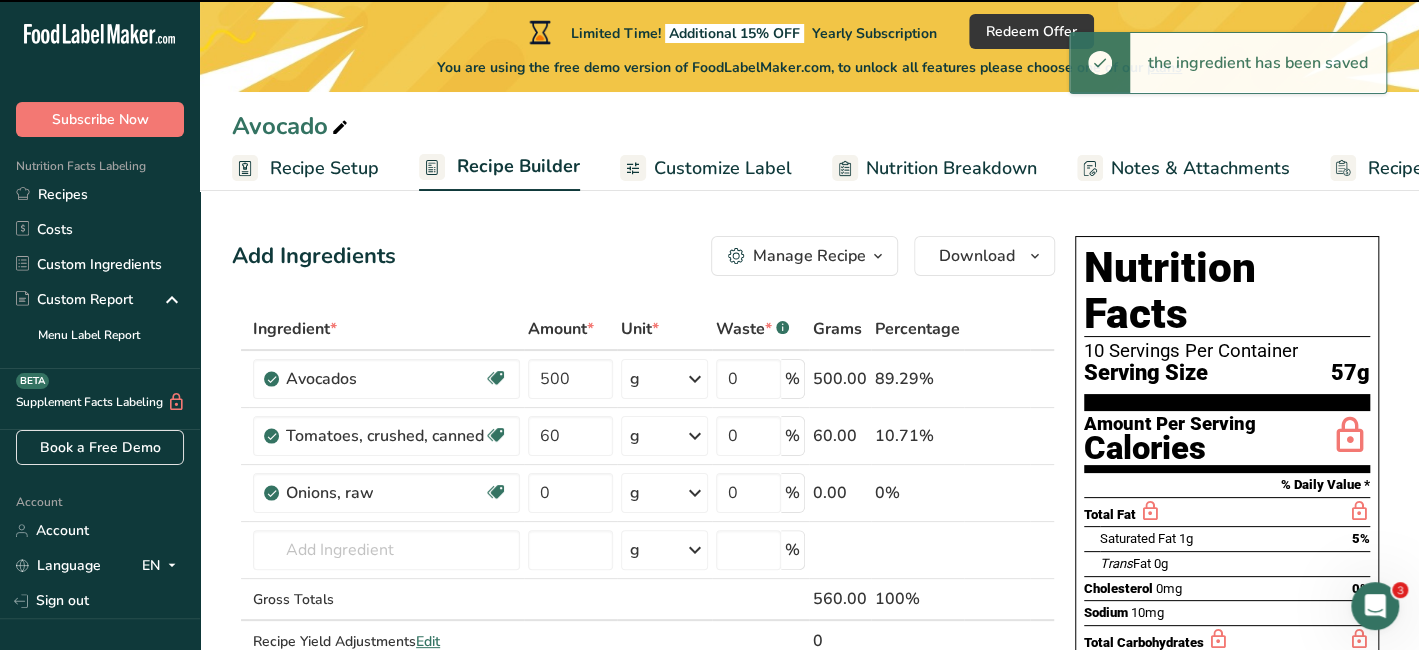 scroll, scrollTop: 166, scrollLeft: 0, axis: vertical 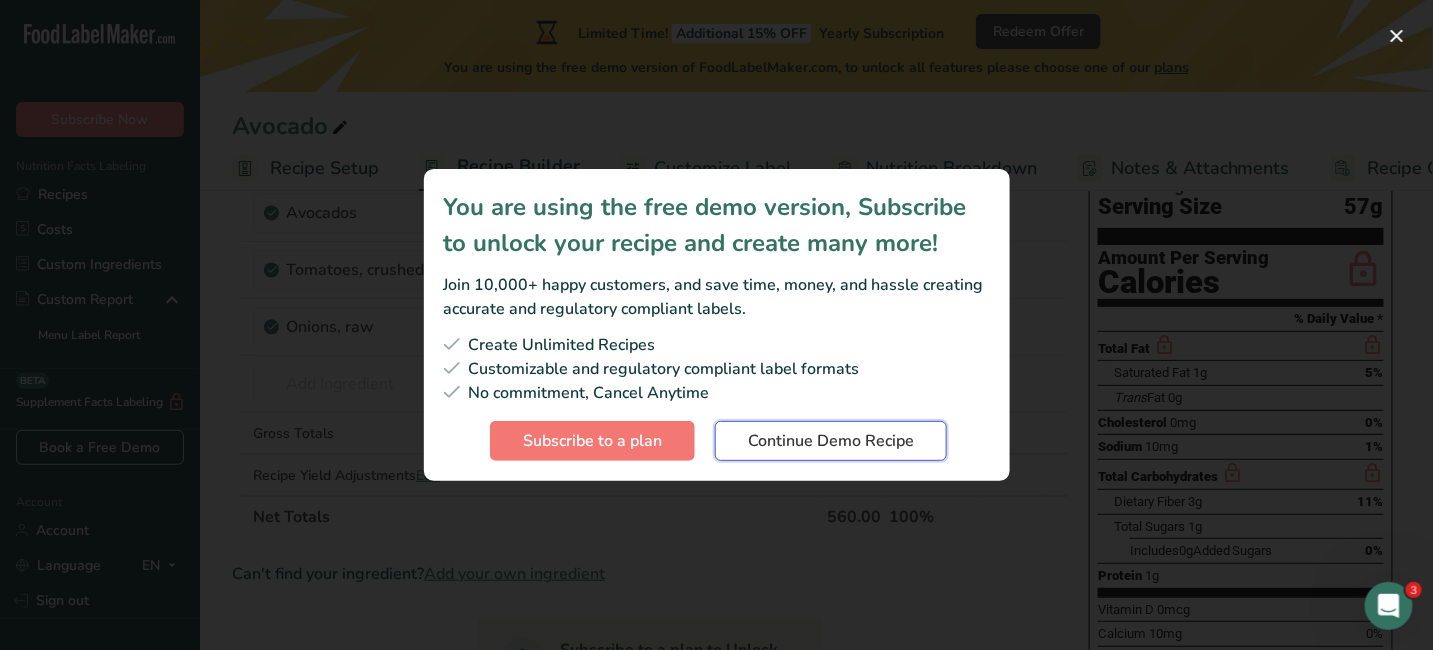 click on "Continue Demo Recipe" at bounding box center [831, 441] 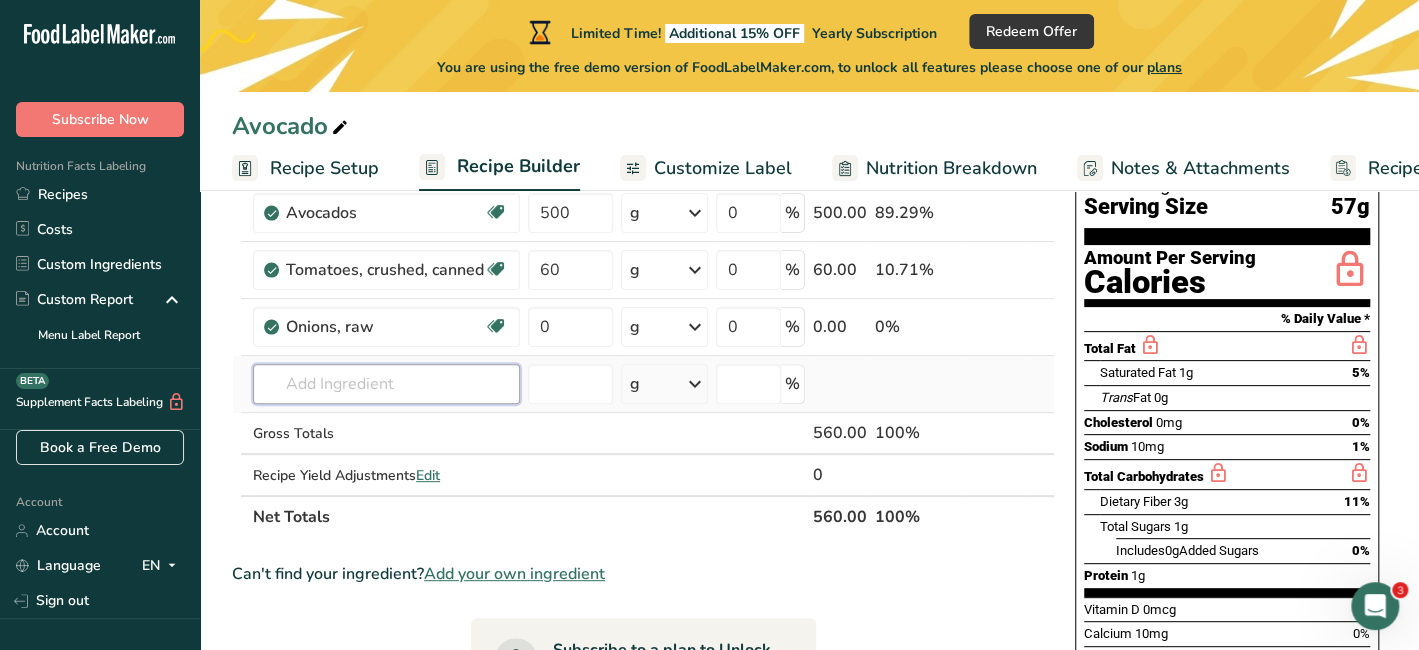 click at bounding box center [386, 384] 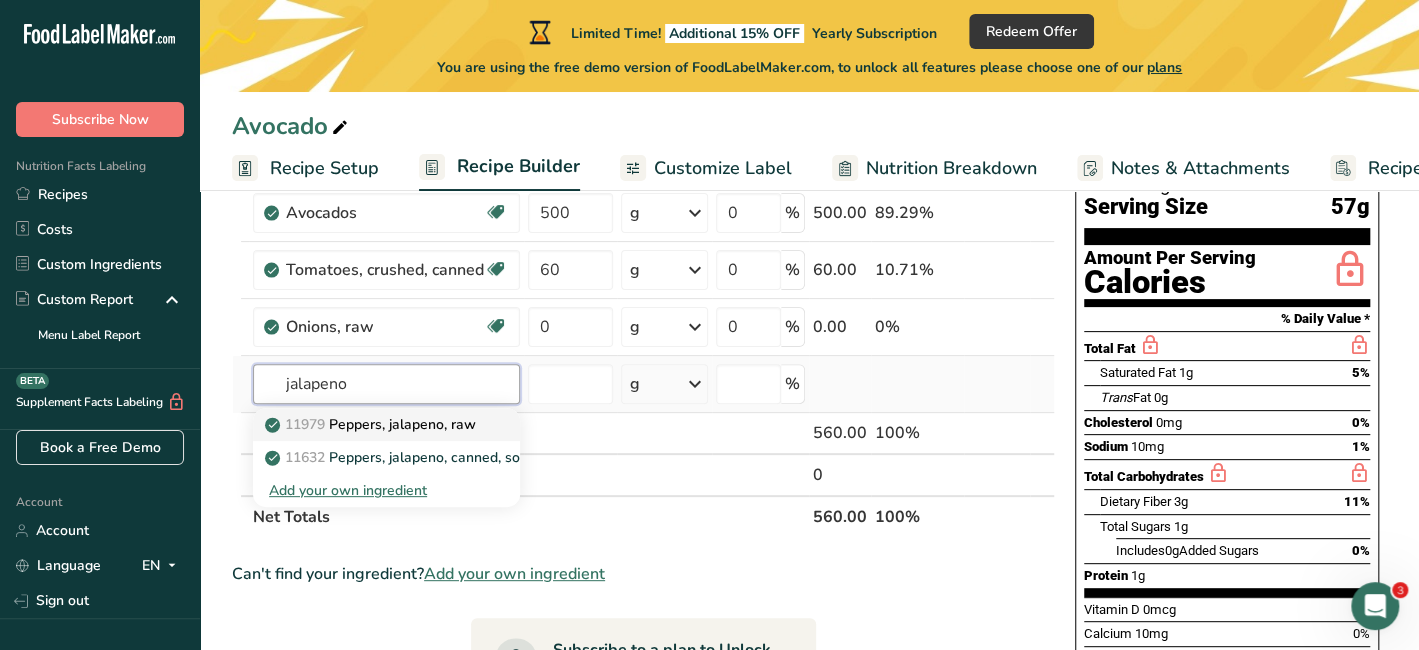 type on "jalapeno" 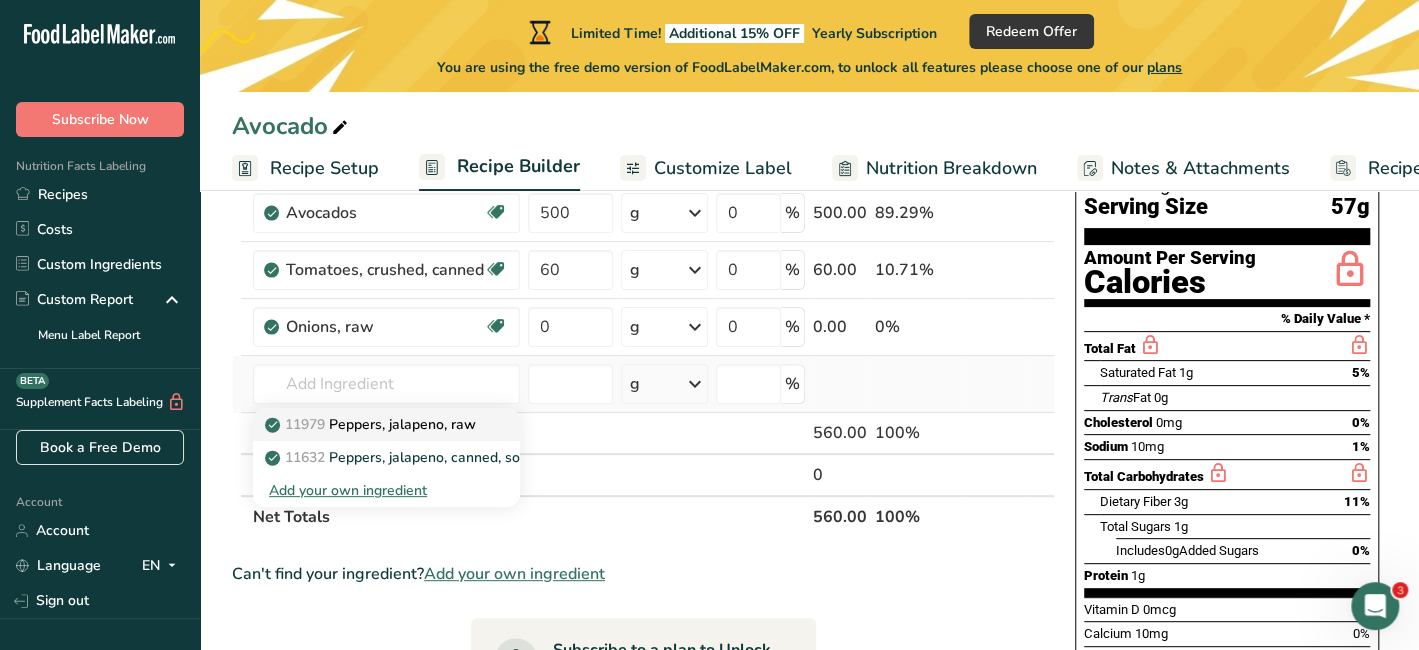 click on "11979
Peppers, jalapeno, raw" at bounding box center (372, 424) 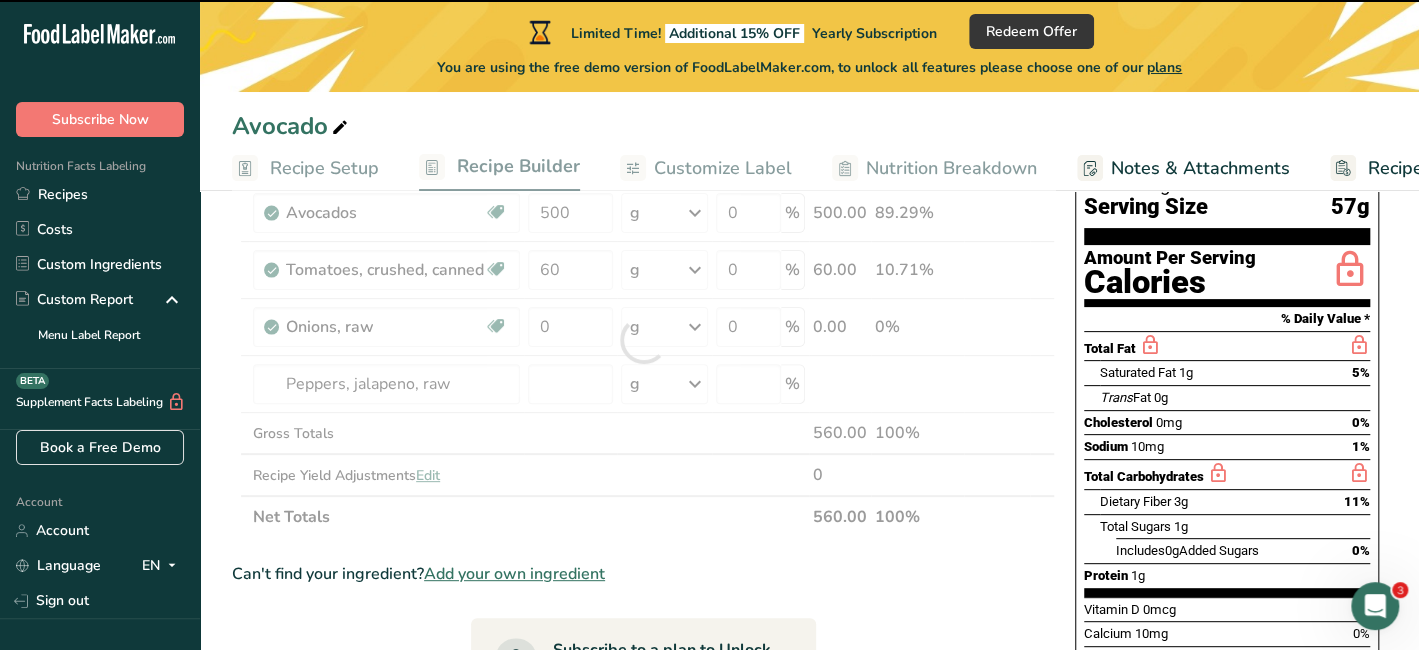 type on "0" 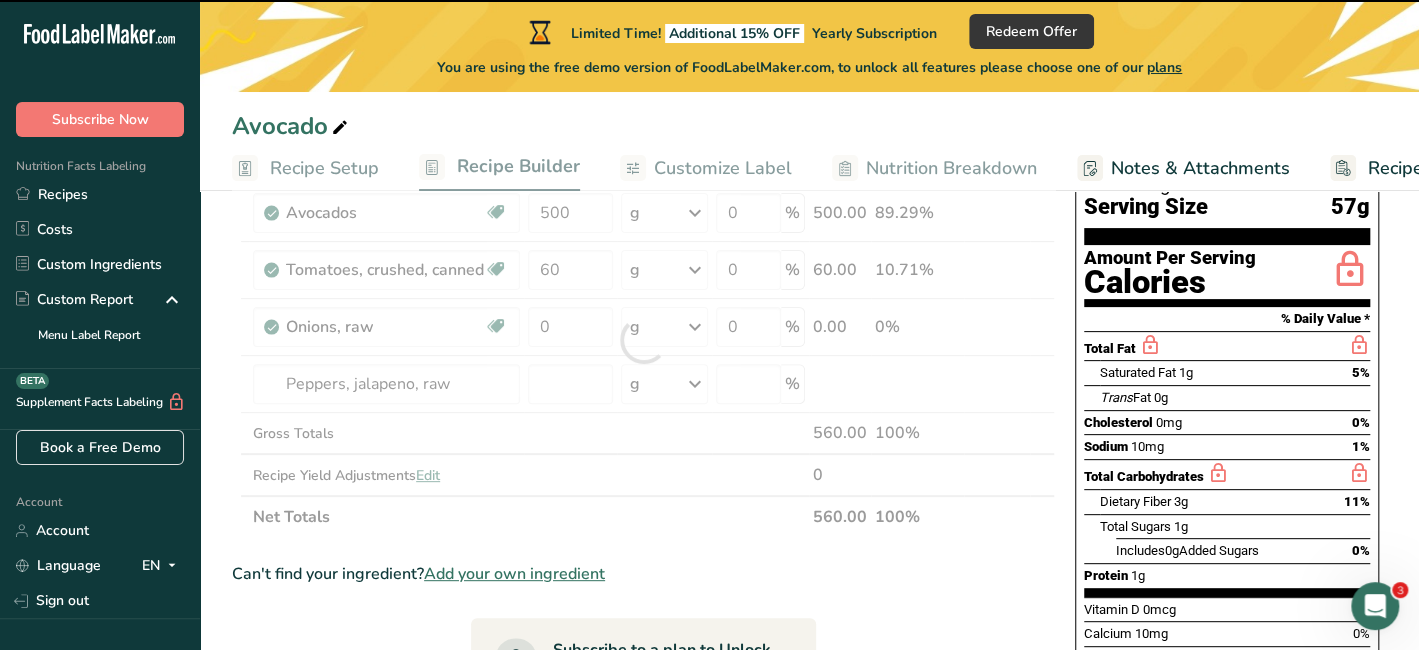 type on "0" 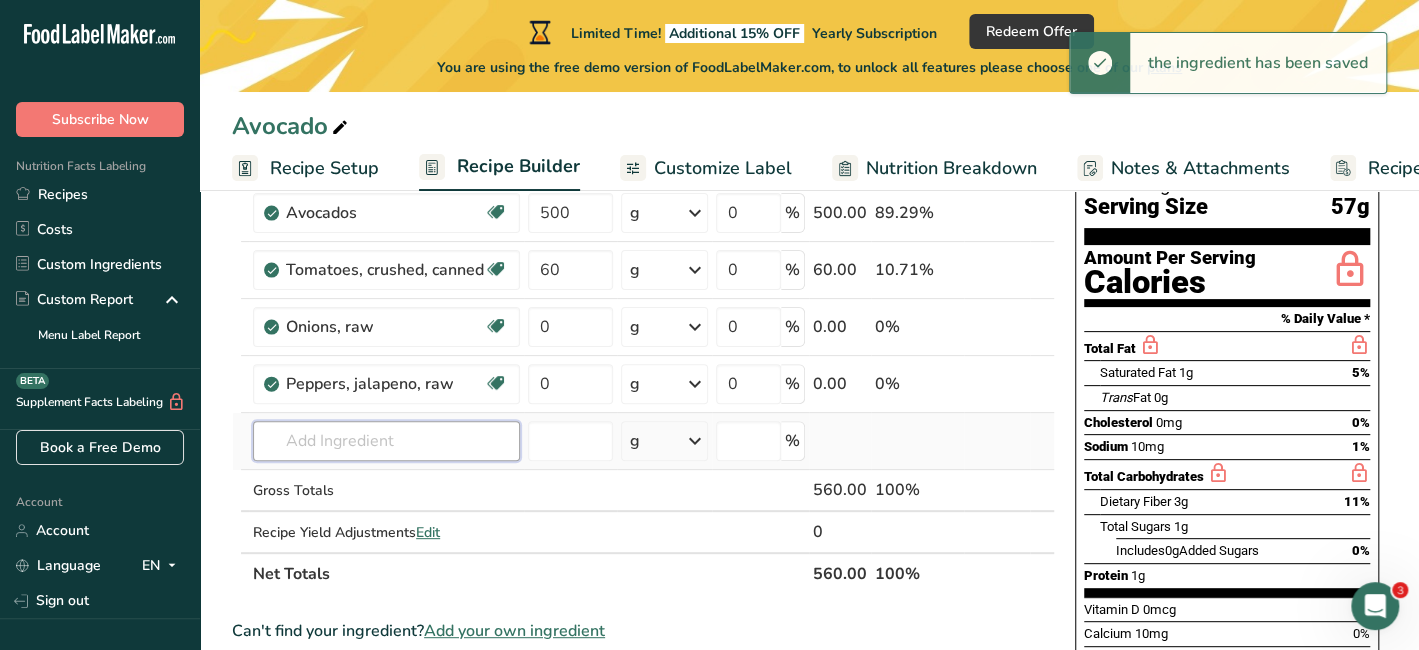 click at bounding box center (386, 441) 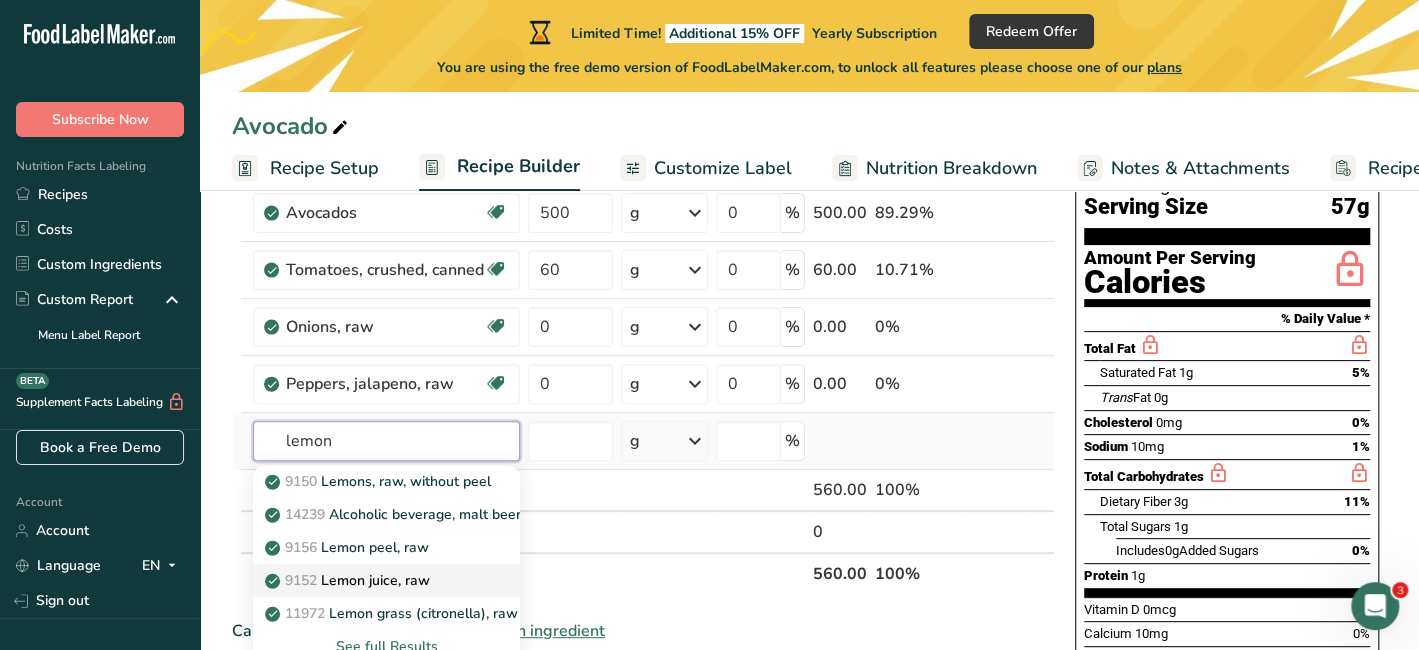 type on "lemon" 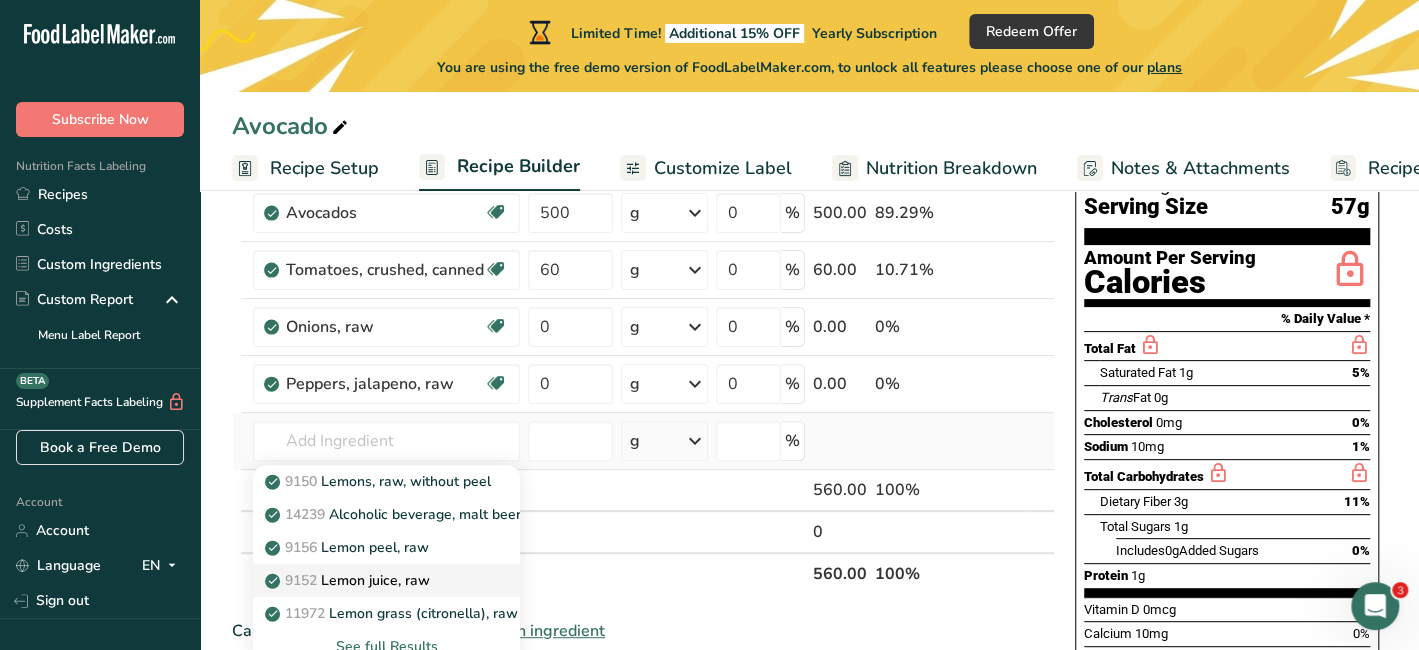 click on "9152
Lemon juice, raw" at bounding box center [349, 580] 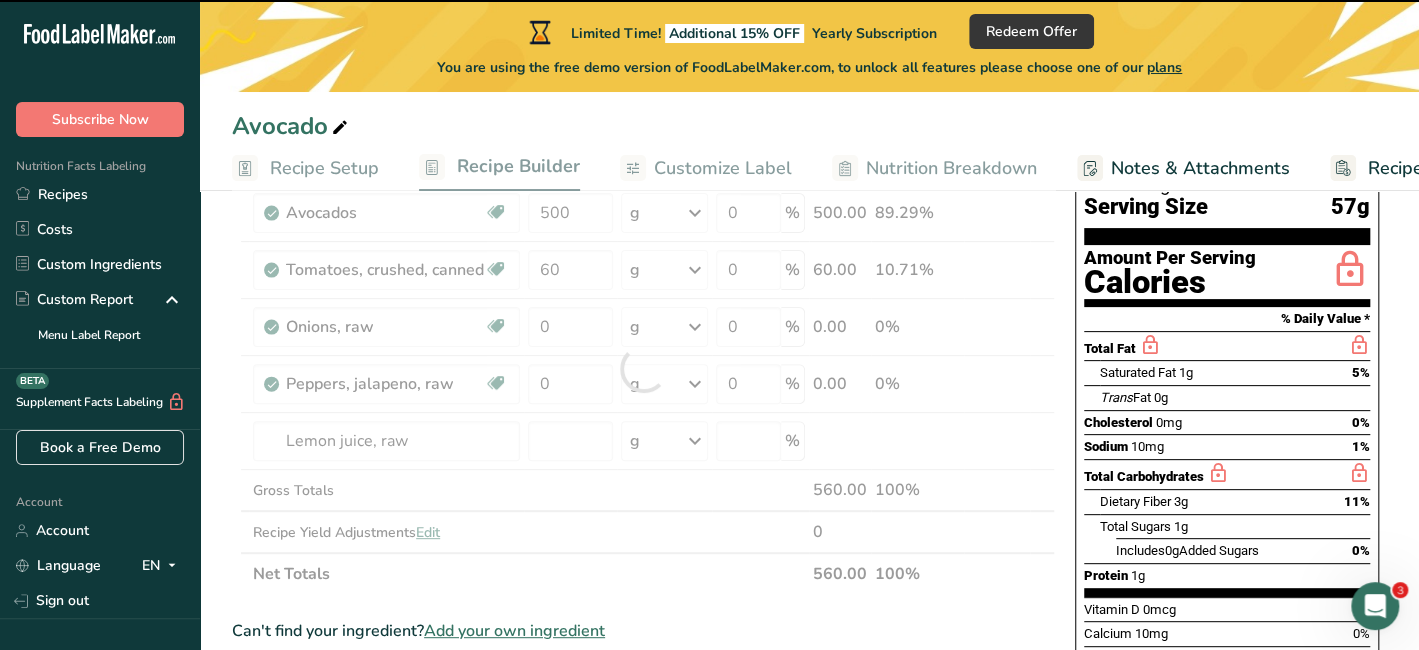 type on "0" 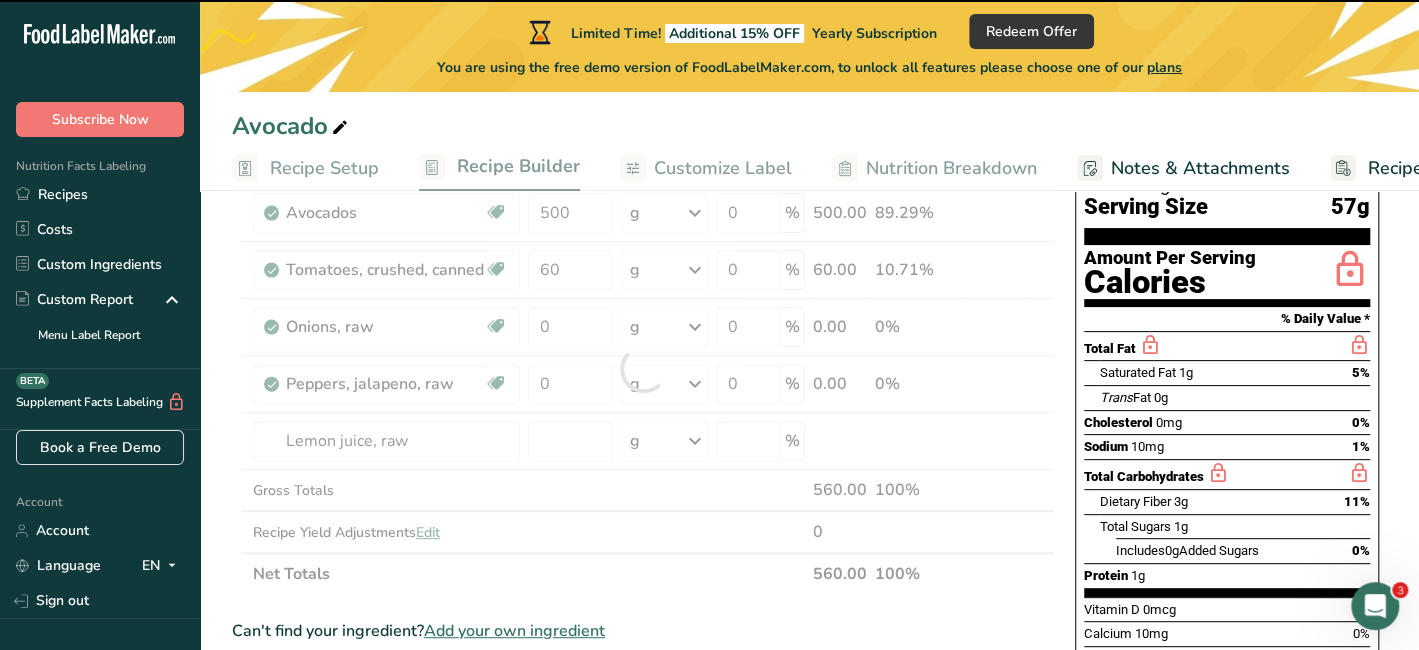 type on "0" 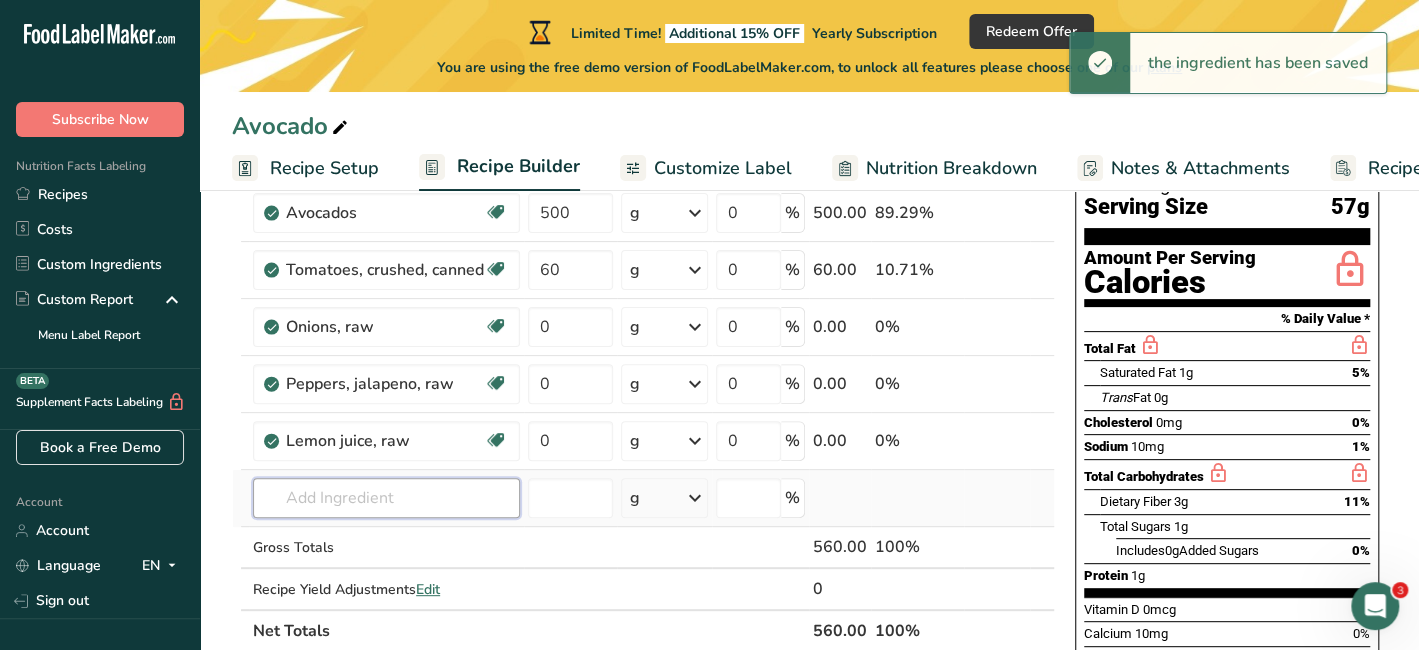 click at bounding box center (386, 498) 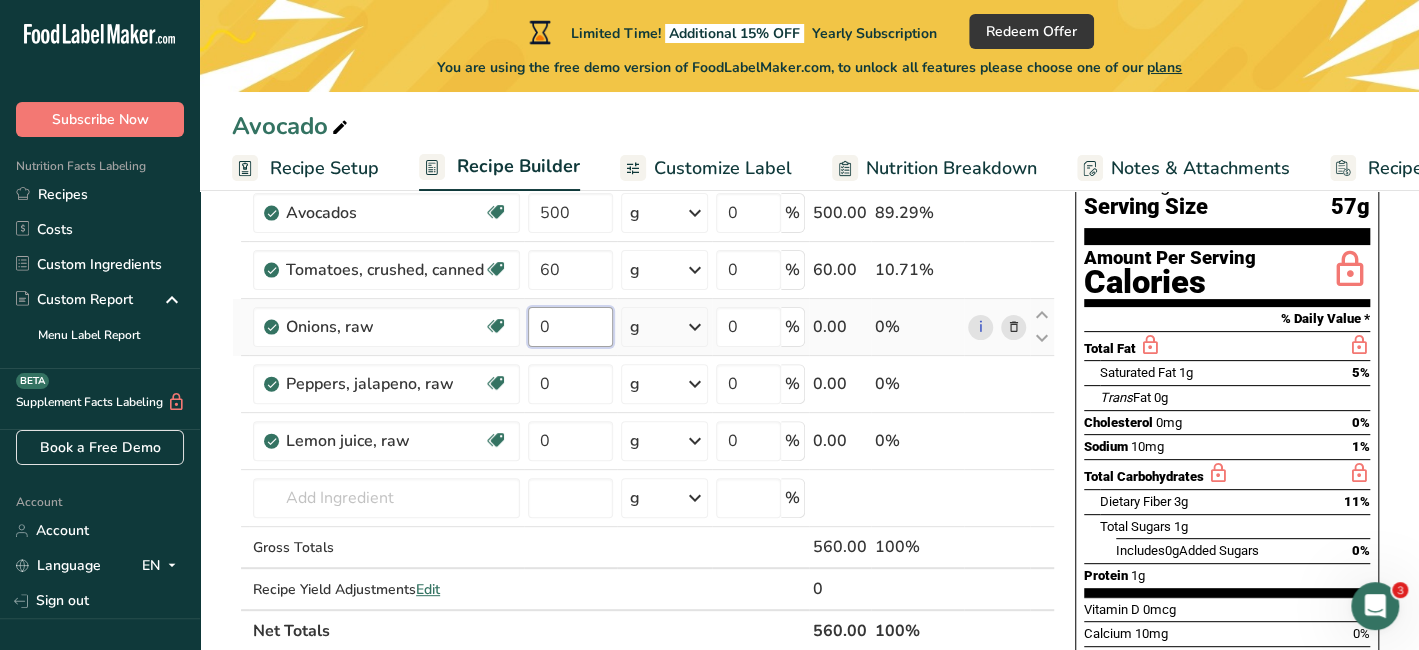 drag, startPoint x: 579, startPoint y: 328, endPoint x: 542, endPoint y: 331, distance: 37.12142 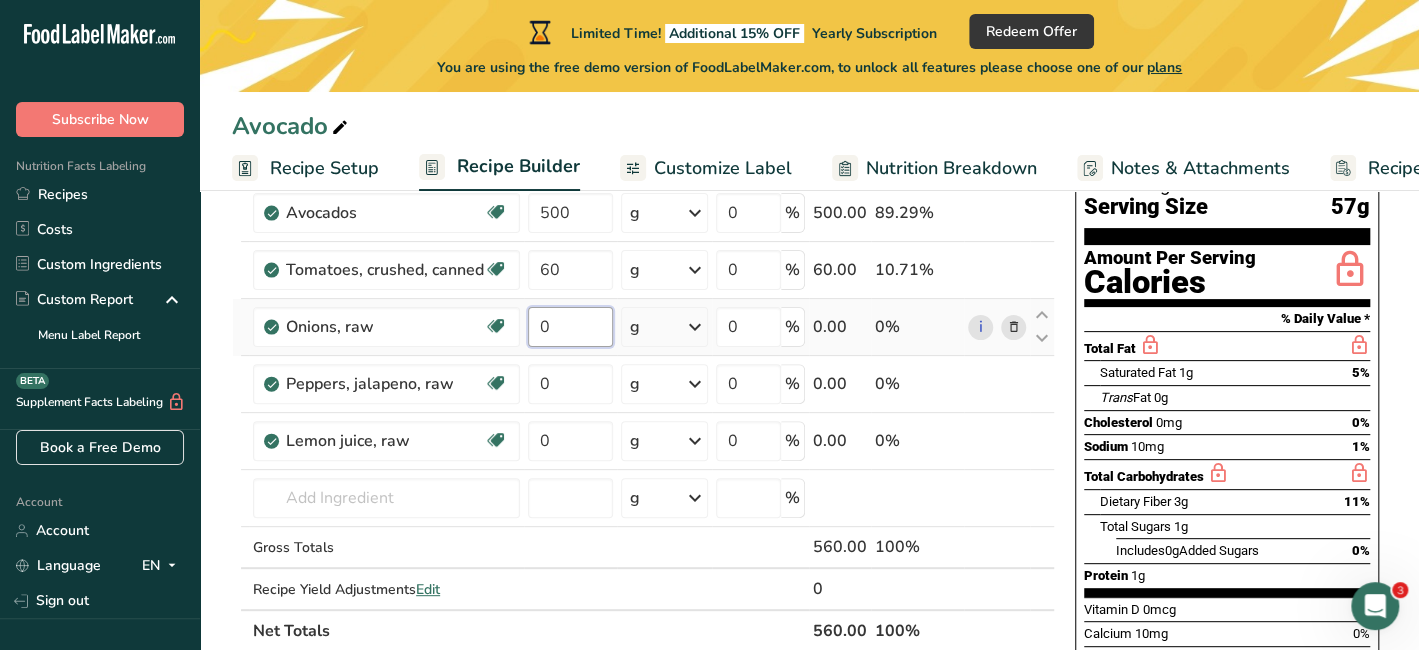 click on "0" at bounding box center [570, 327] 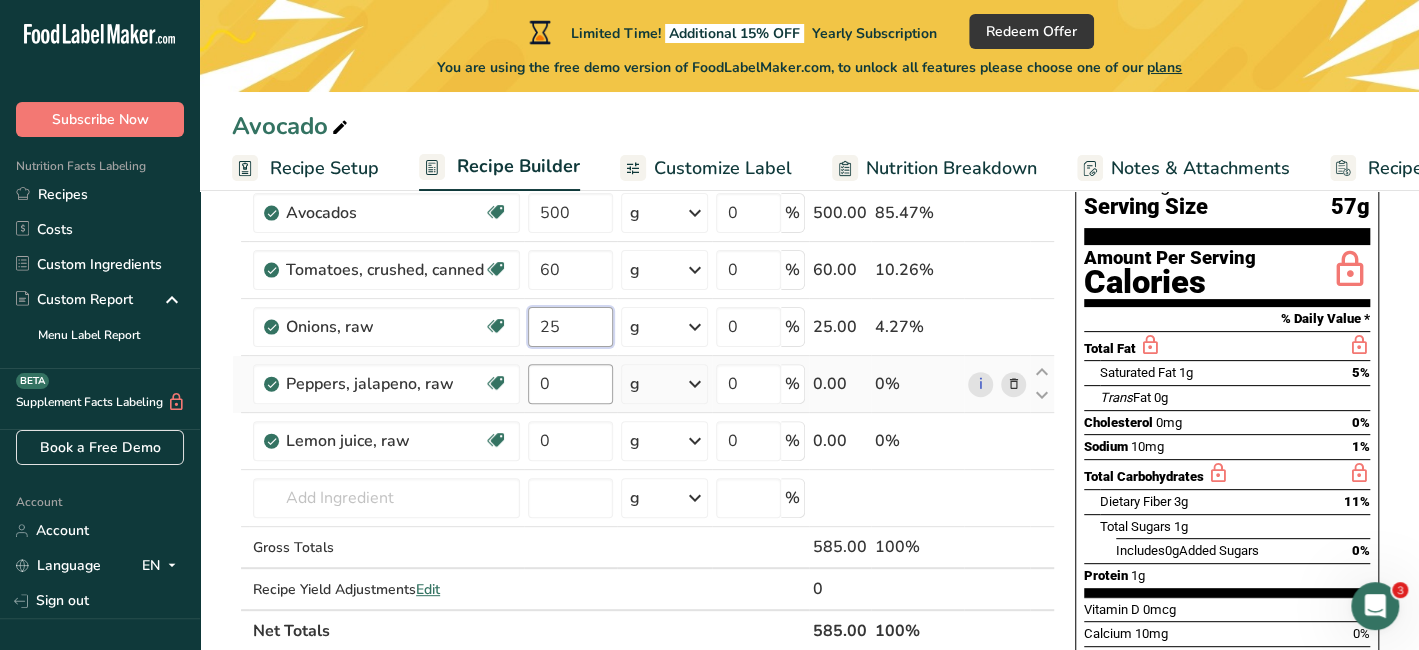 type on "25" 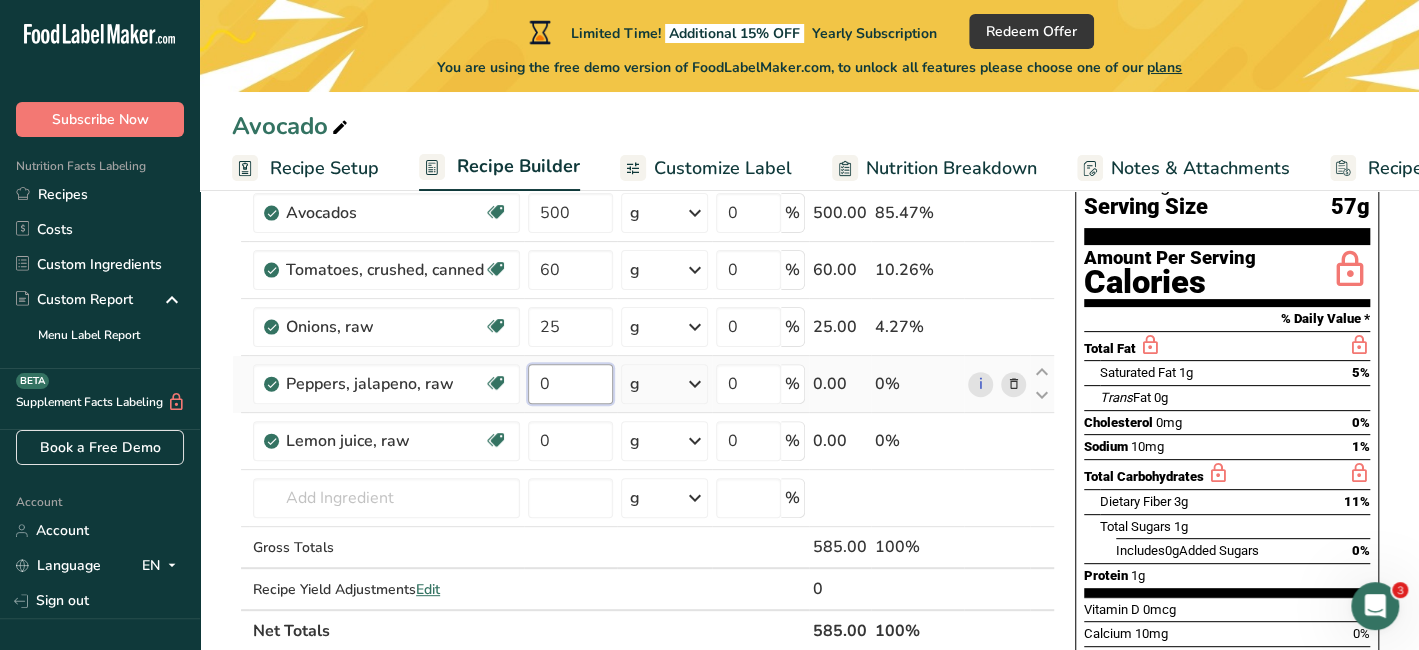 click on "Ingredient *
Amount *
Unit *
Waste *   .a-a{fill:#347362;}.b-a{fill:#fff;}          Grams
Percentage
Avocados
Source of Antioxidants
Dairy free
Gluten free
Vegan
Vegetarian
Soy free
Source of Healthy Fats
500
g
Portions
1 cup, pureed
1 fruit without skin and seeds
1 NLEA Serving
Weight Units
g
kg
mg
See more
Volume Units
l
Volume units require a density conversion. If you know your ingredient's density enter it below. Otherwise, click on "RIA" our AI Regulatory bot - she will be able to help you
lb/ft3
g/cm3" at bounding box center [643, 397] 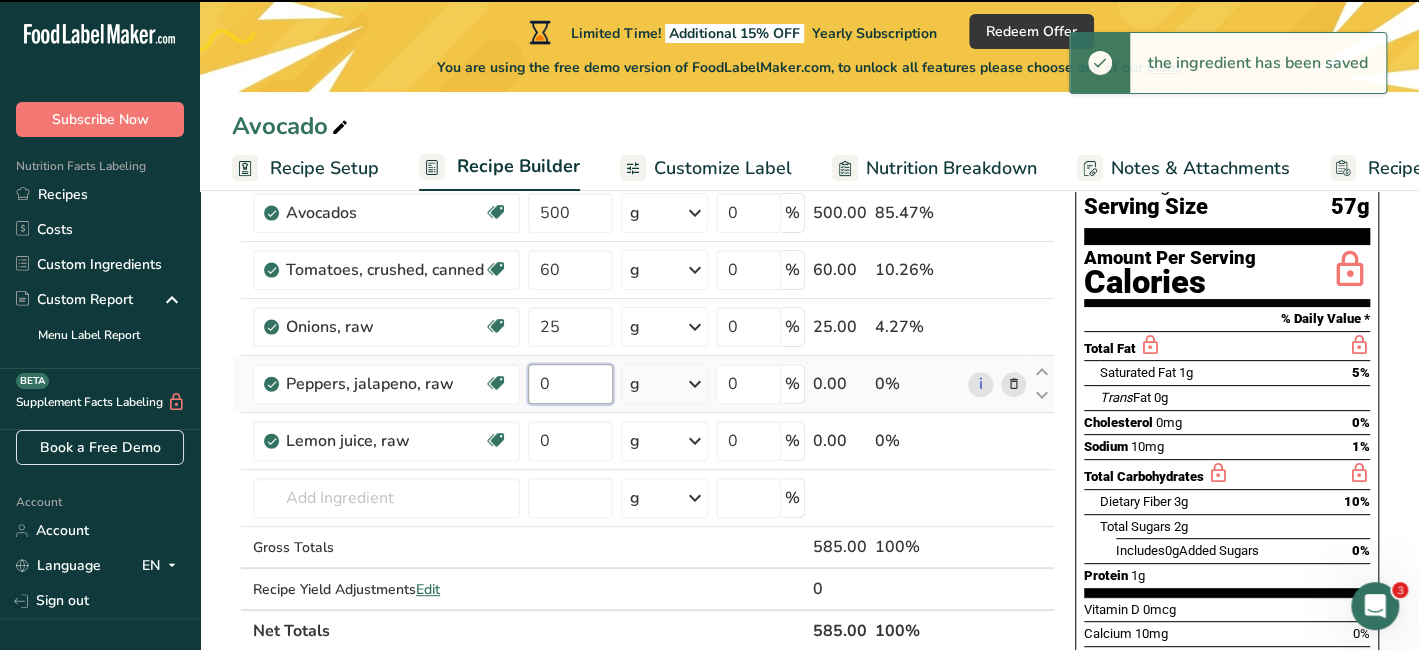 drag, startPoint x: 571, startPoint y: 373, endPoint x: 529, endPoint y: 380, distance: 42.579338 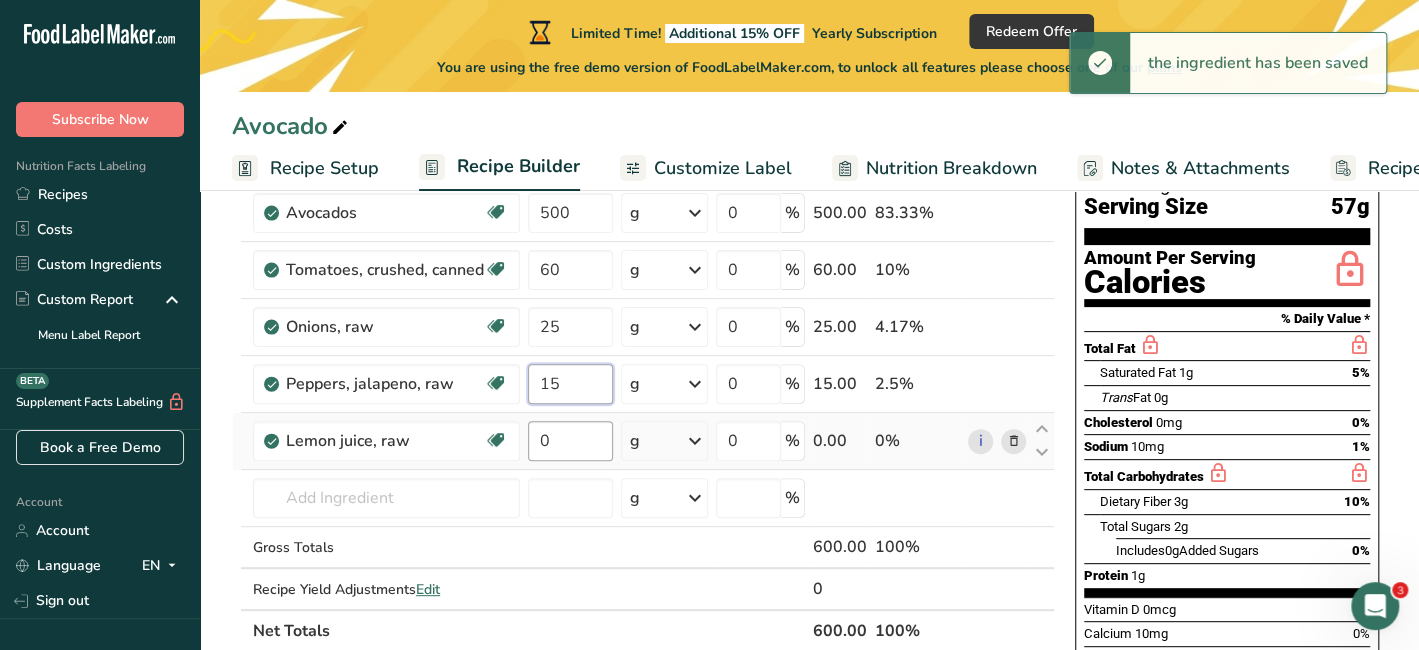 type on "15" 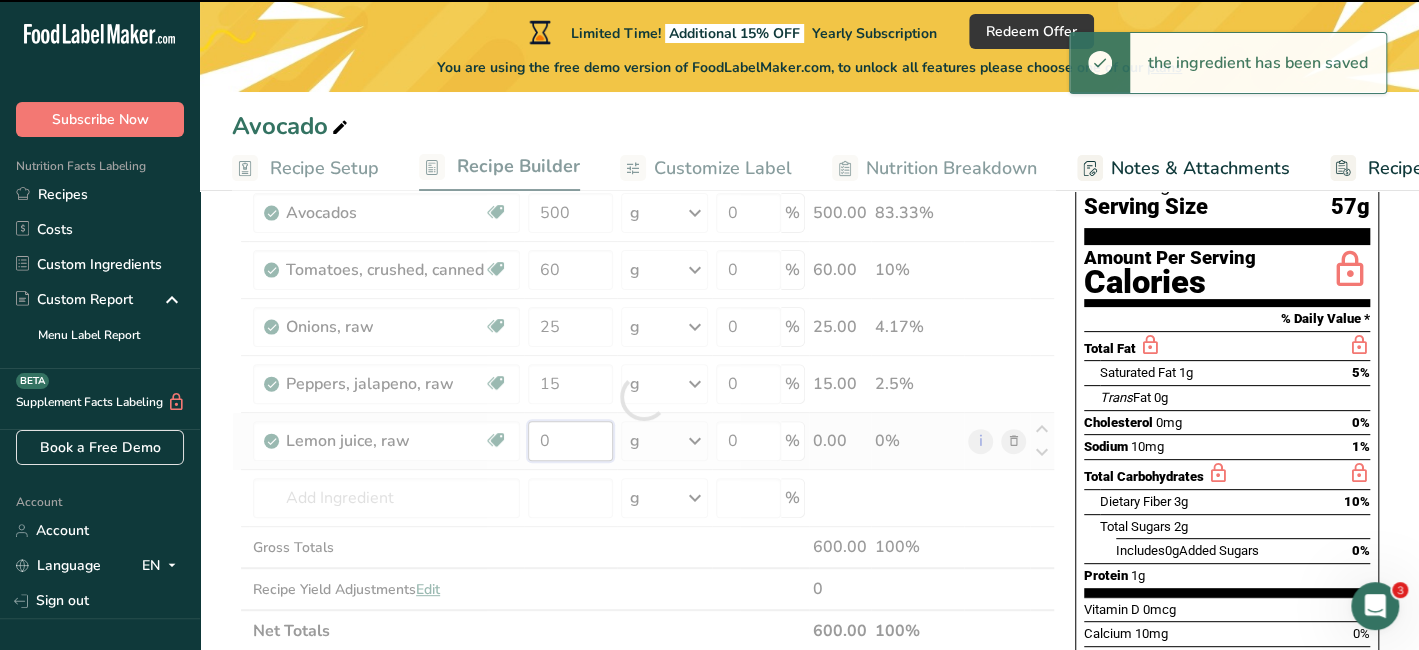 click on "Ingredient *
Amount *
Unit *
Waste *   .a-a{fill:#347362;}.b-a{fill:#fff;}          Grams
Percentage
Avocados
Source of Antioxidants
Dairy free
Gluten free
Vegan
Vegetarian
Soy free
Source of Healthy Fats
500
g
Portions
1 cup, pureed
1 fruit without skin and seeds
1 NLEA Serving
Weight Units
g
kg
mg
See more
Volume Units
l
Volume units require a density conversion. If you know your ingredient's density enter it below. Otherwise, click on "RIA" our AI Regulatory bot - she will be able to help you
lb/ft3
g/cm3" at bounding box center (643, 397) 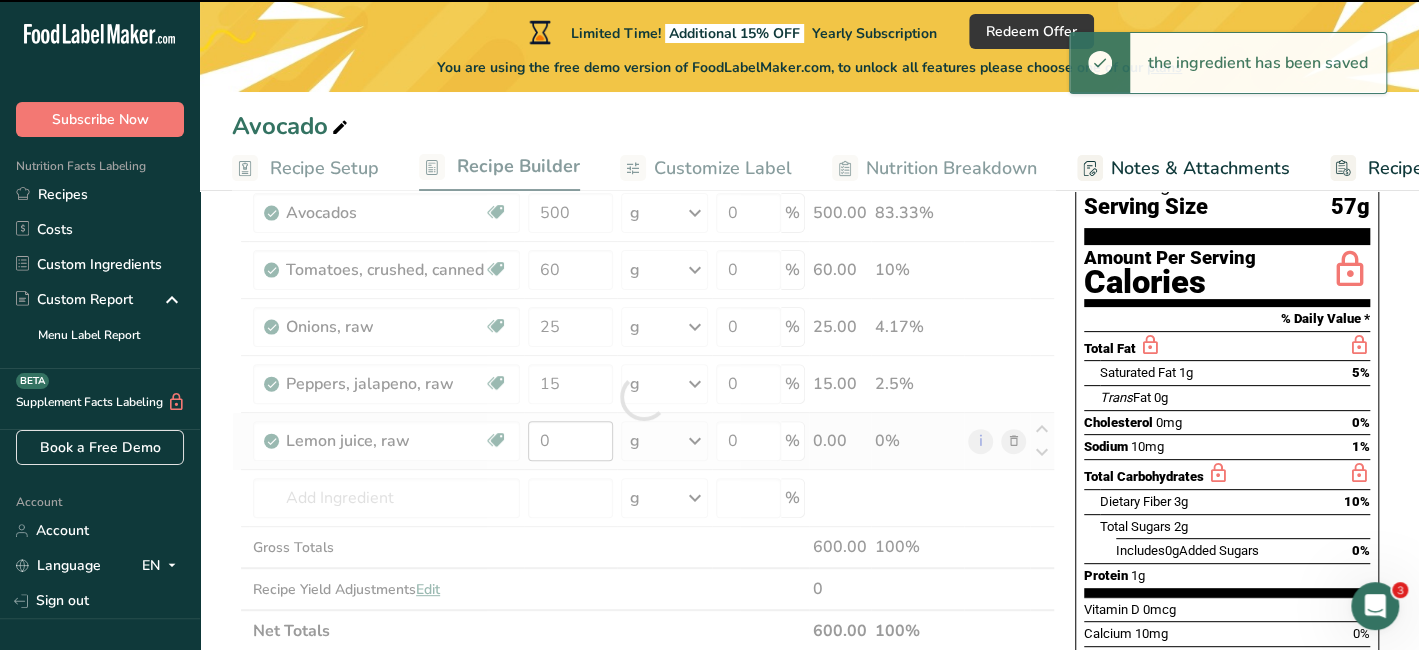 drag, startPoint x: 586, startPoint y: 437, endPoint x: 526, endPoint y: 422, distance: 61.846584 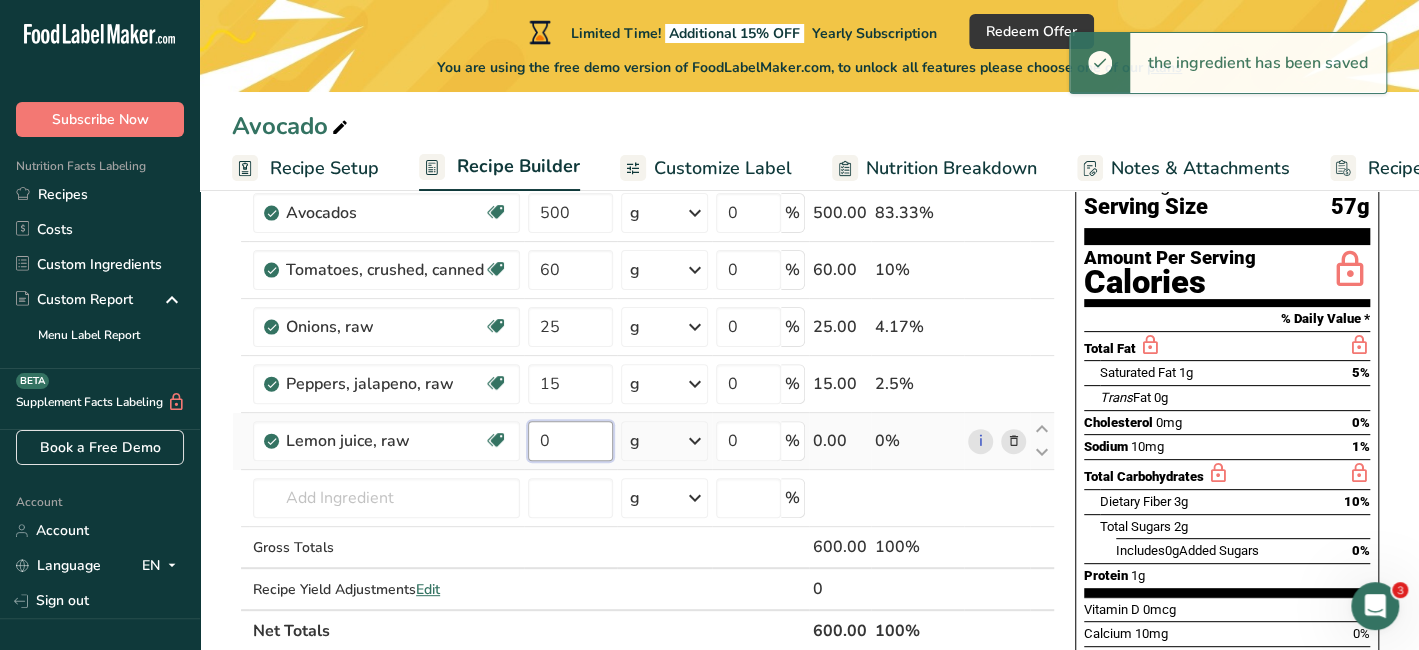 drag, startPoint x: 552, startPoint y: 441, endPoint x: 526, endPoint y: 443, distance: 26.076809 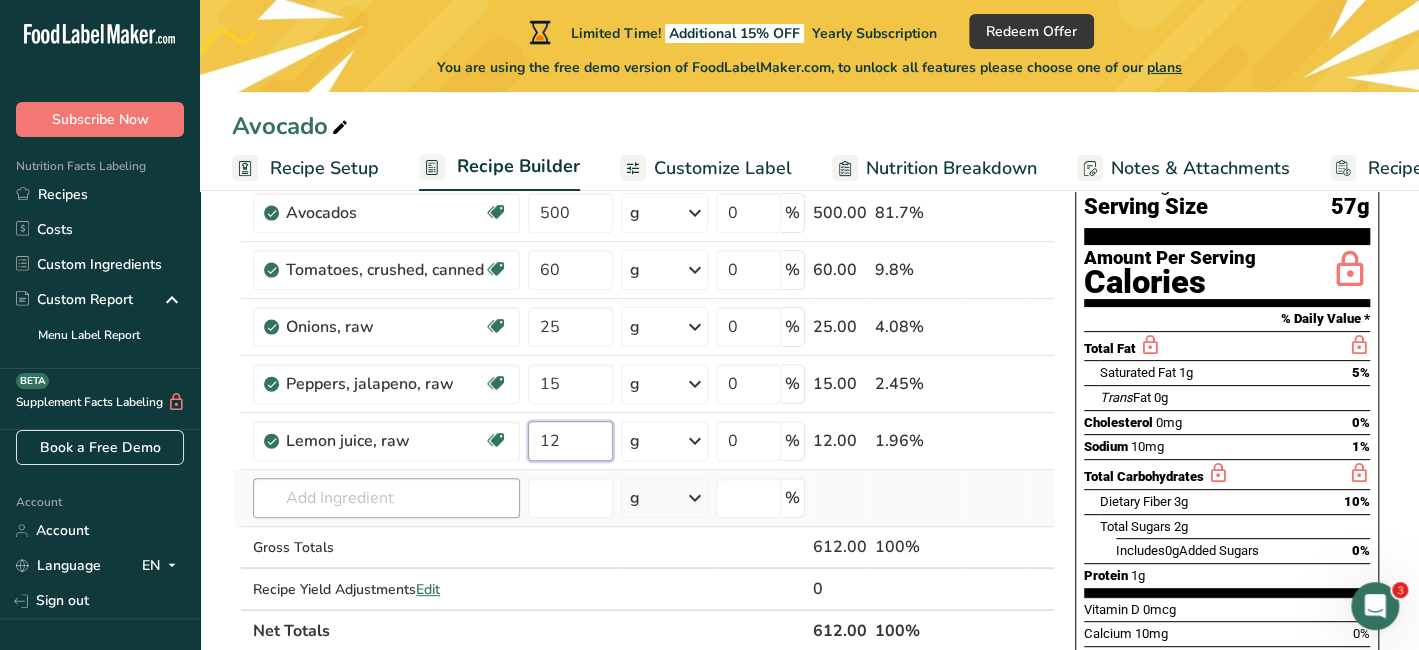 type on "12" 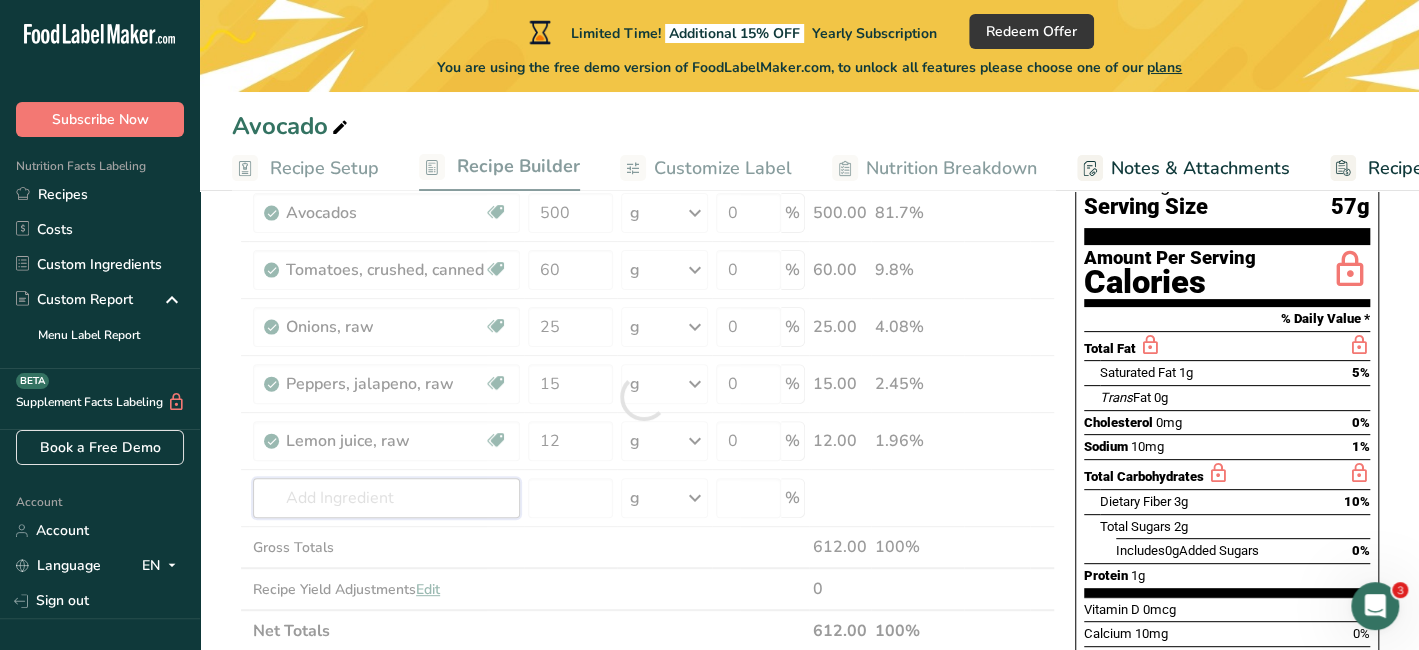 click on "Ingredient *
Amount *
Unit *
Waste *   .a-a{fill:#347362;}.b-a{fill:#fff;}          Grams
Percentage
Avocados
Source of Antioxidants
Dairy free
Gluten free
Vegan
Vegetarian
Soy free
Source of Healthy Fats
500
g
Portions
1 cup, pureed
1 fruit without skin and seeds
1 NLEA Serving
Weight Units
g
kg
mg
See more
Volume Units
l
Volume units require a density conversion. If you know your ingredient's density enter it below. Otherwise, click on "RIA" our AI Regulatory bot - she will be able to help you
lb/ft3
g/cm3" at bounding box center (643, 397) 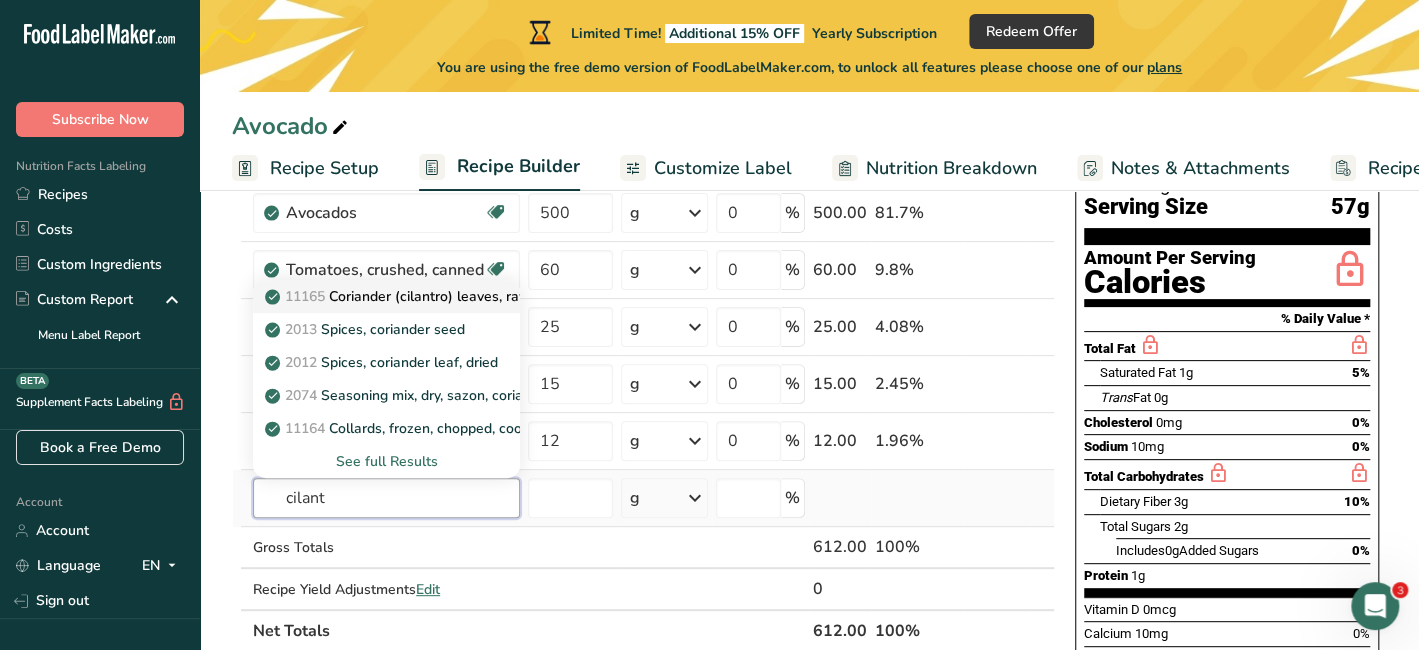 type on "cilant" 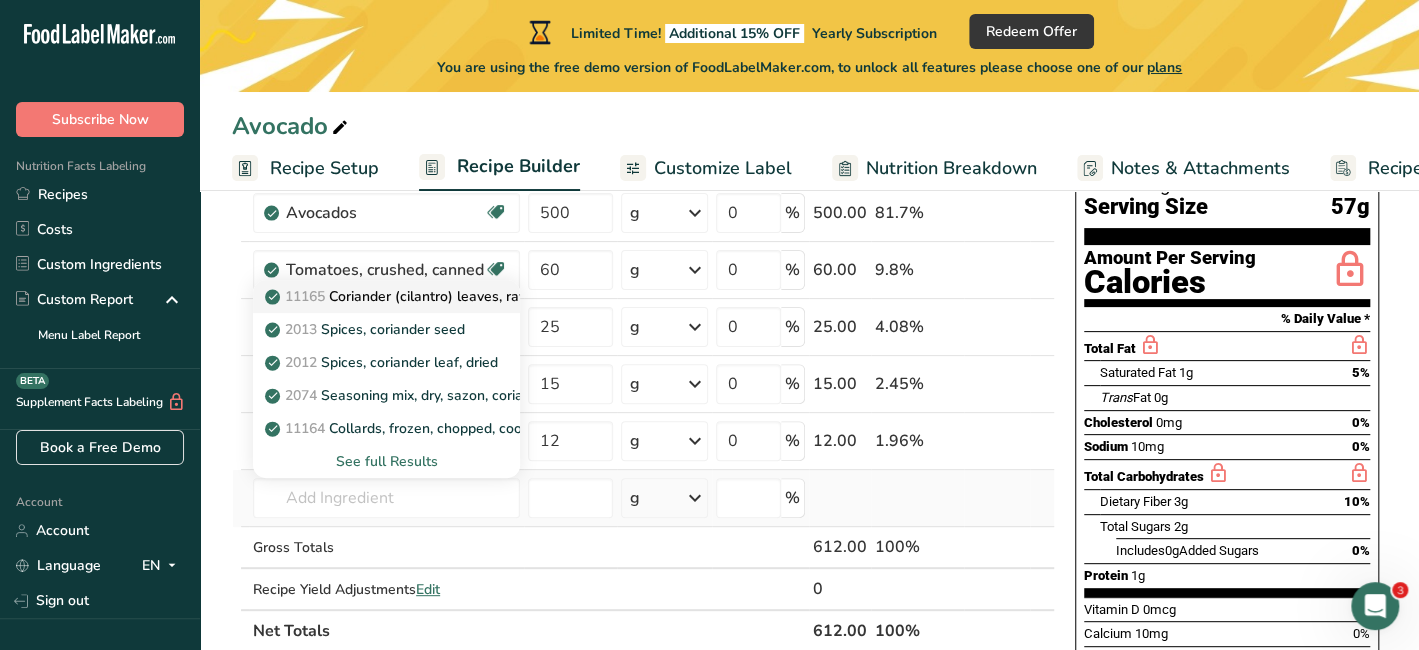 click on "11165
Coriander (cilantro) leaves, raw" at bounding box center [400, 296] 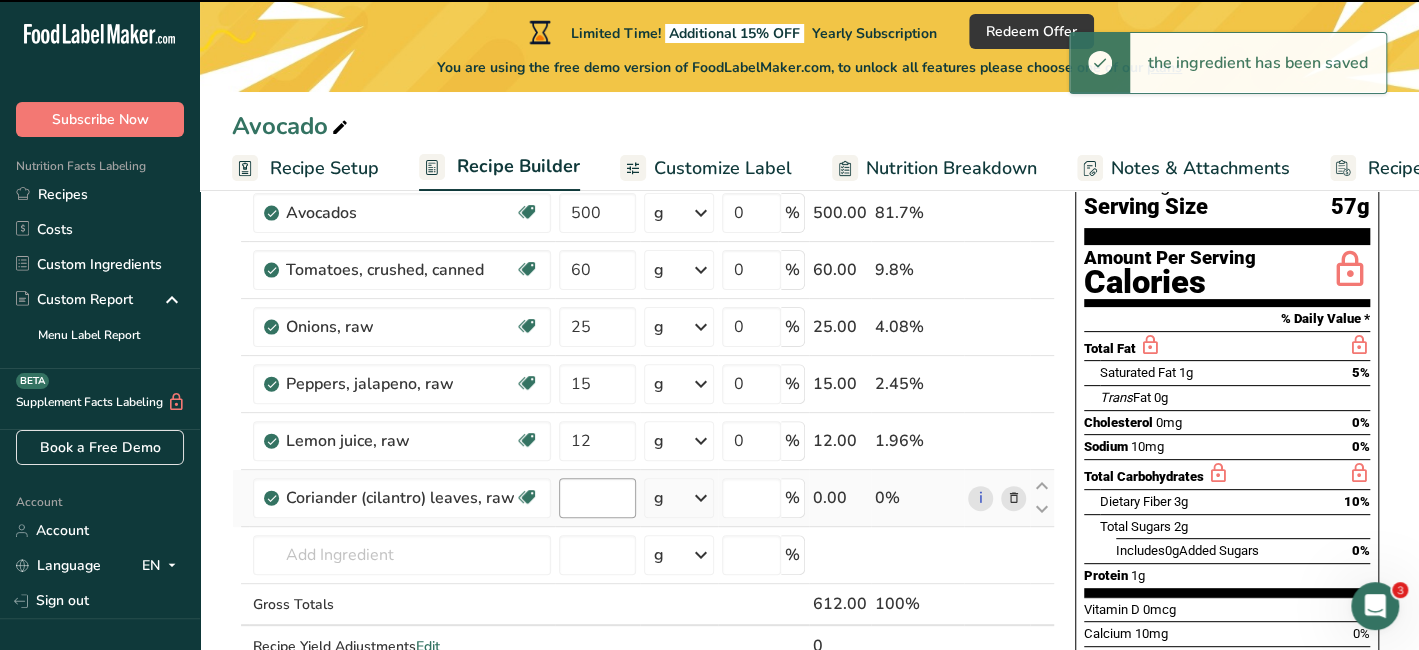 type on "0" 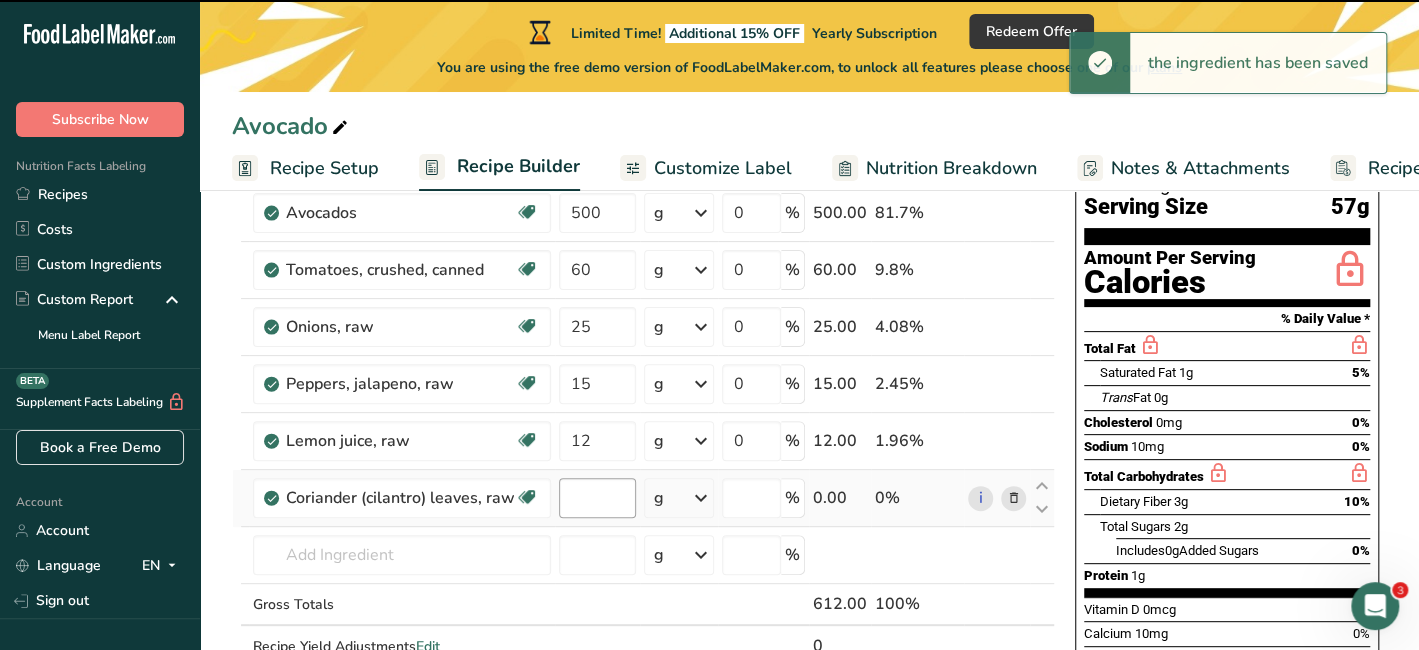 type on "0" 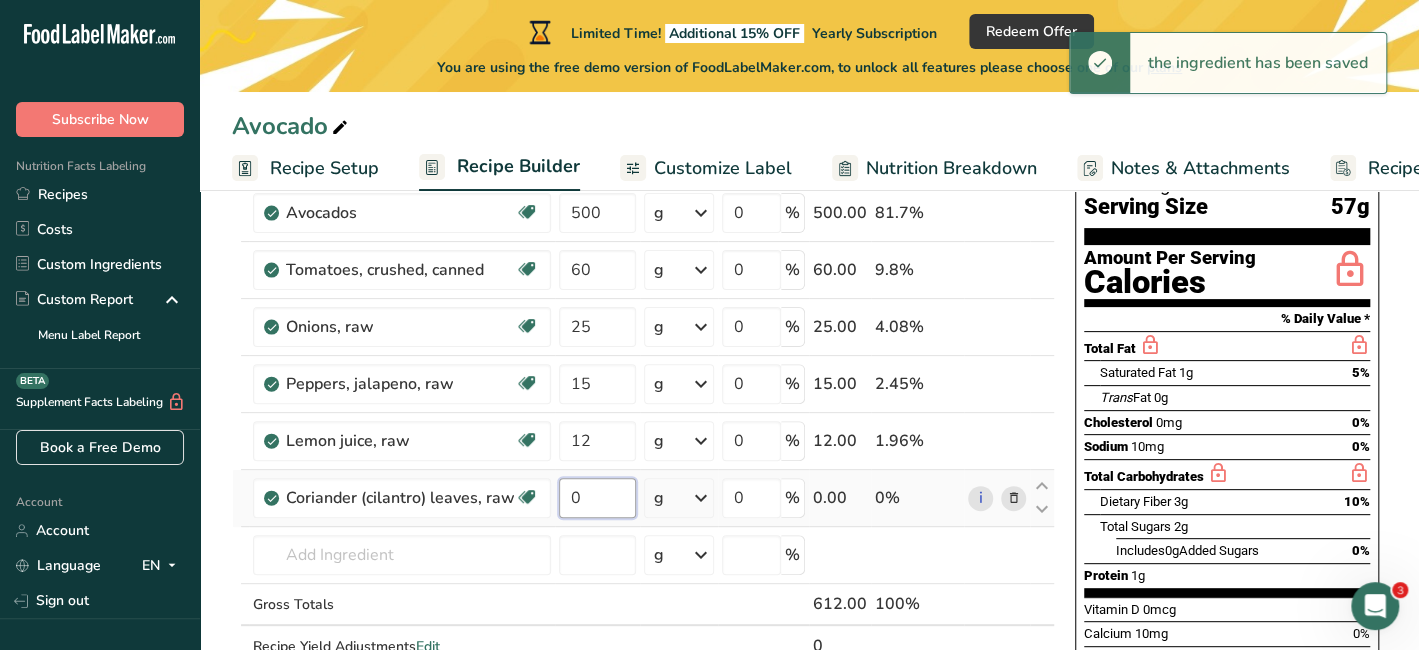 drag, startPoint x: 589, startPoint y: 496, endPoint x: 552, endPoint y: 487, distance: 38.078865 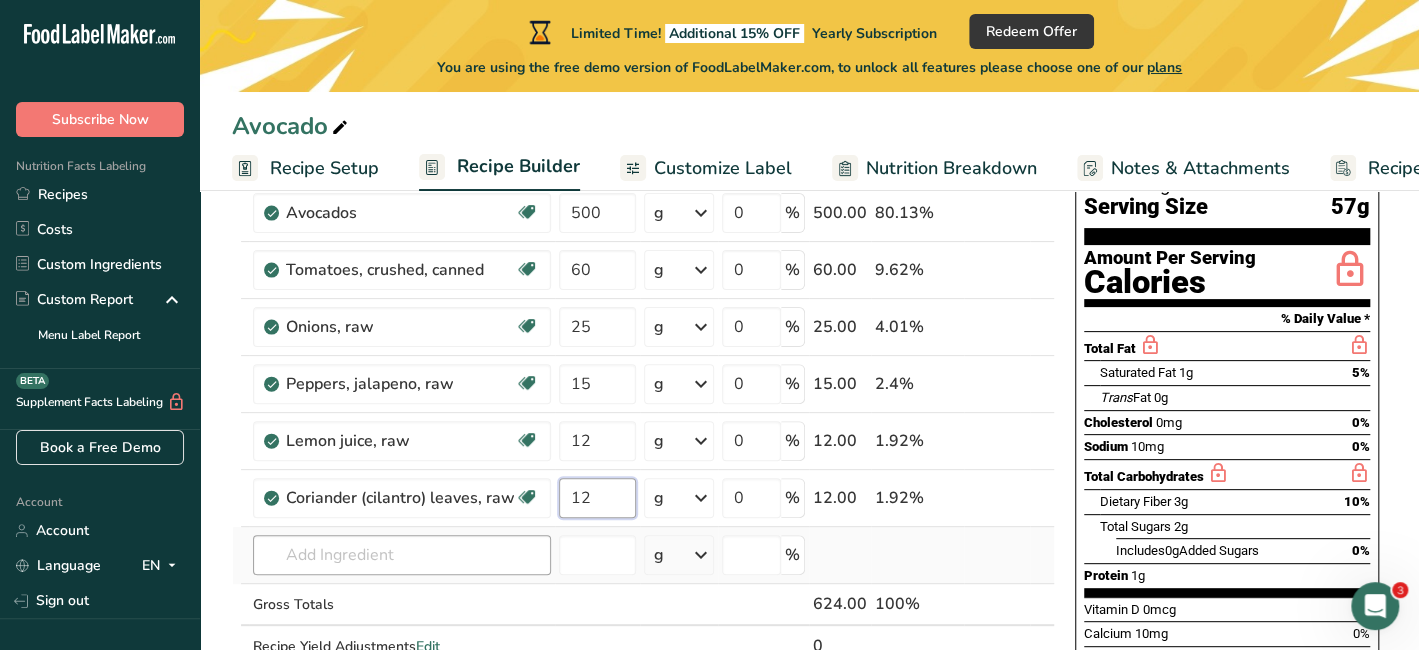 type on "12" 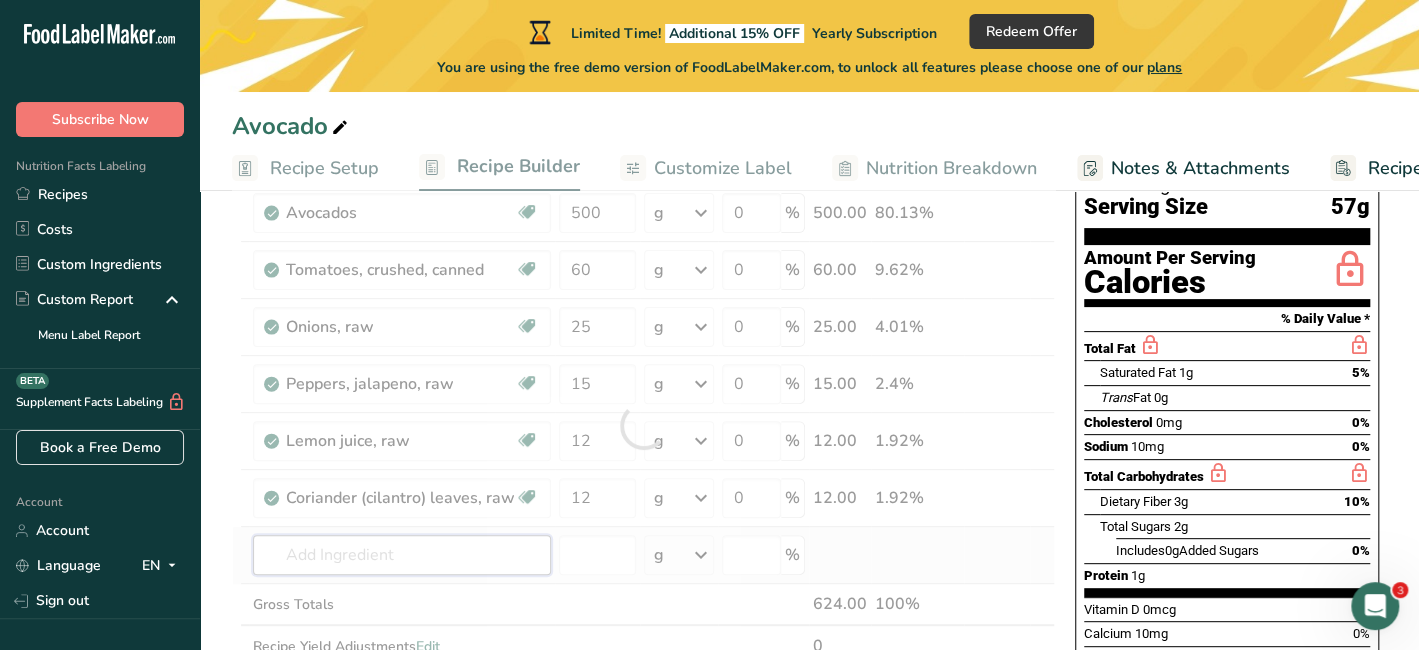 click on "Ingredient *
Amount *
Unit *
Waste *   .a-a{fill:#347362;}.b-a{fill:#fff;}          Grams
Percentage
Avocados
Source of Antioxidants
Dairy free
Gluten free
Vegan
Vegetarian
Soy free
Source of Healthy Fats
500
g
Portions
1 cup, pureed
1 fruit without skin and seeds
1 NLEA Serving
Weight Units
g
kg
mg
See more
Volume Units
l
Volume units require a density conversion. If you know your ingredient's density enter it below. Otherwise, click on "RIA" our AI Regulatory bot - she will be able to help you
lb/ft3
g/cm3" at bounding box center [643, 425] 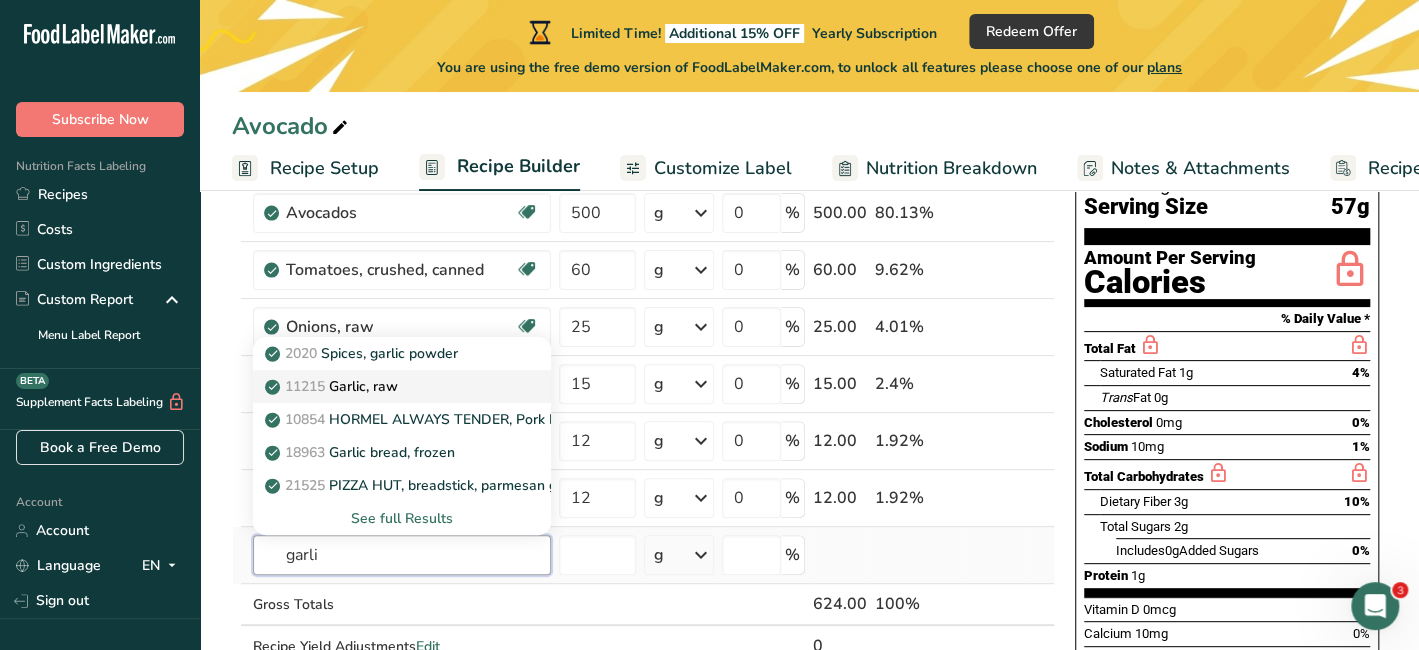 type on "garli" 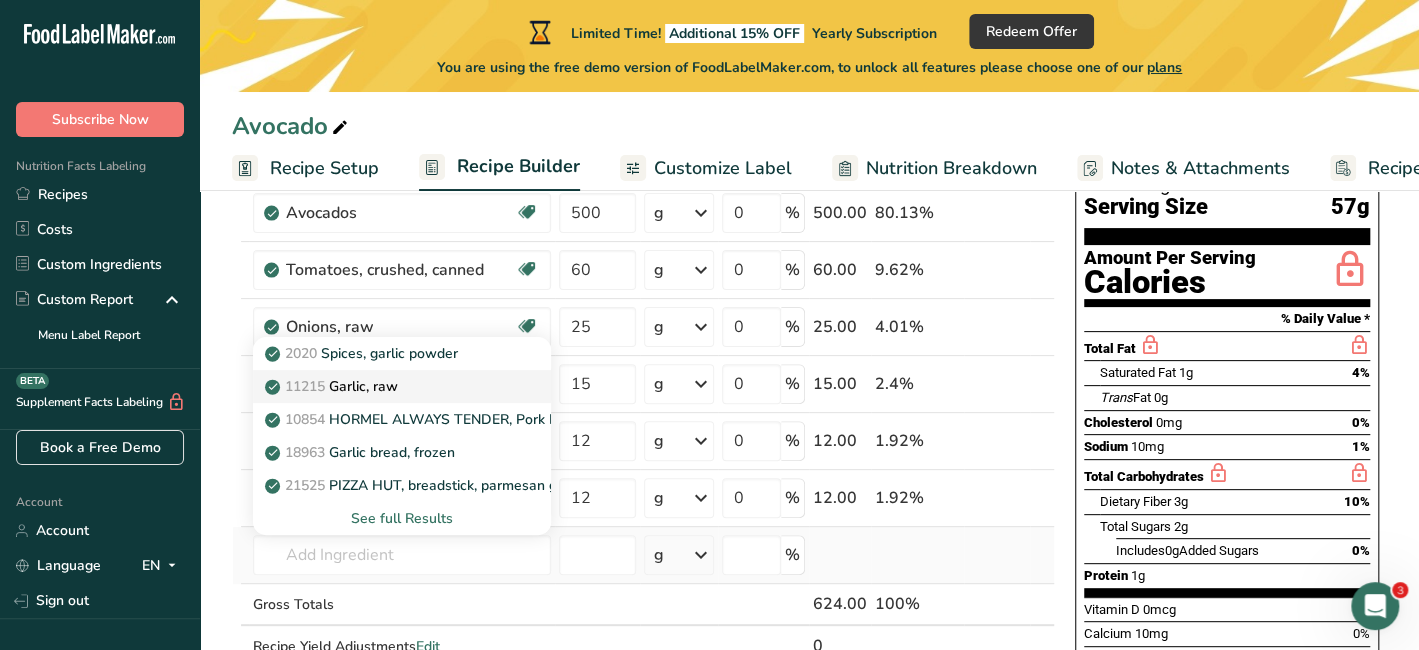 click on "11215
Garlic, raw" at bounding box center [333, 386] 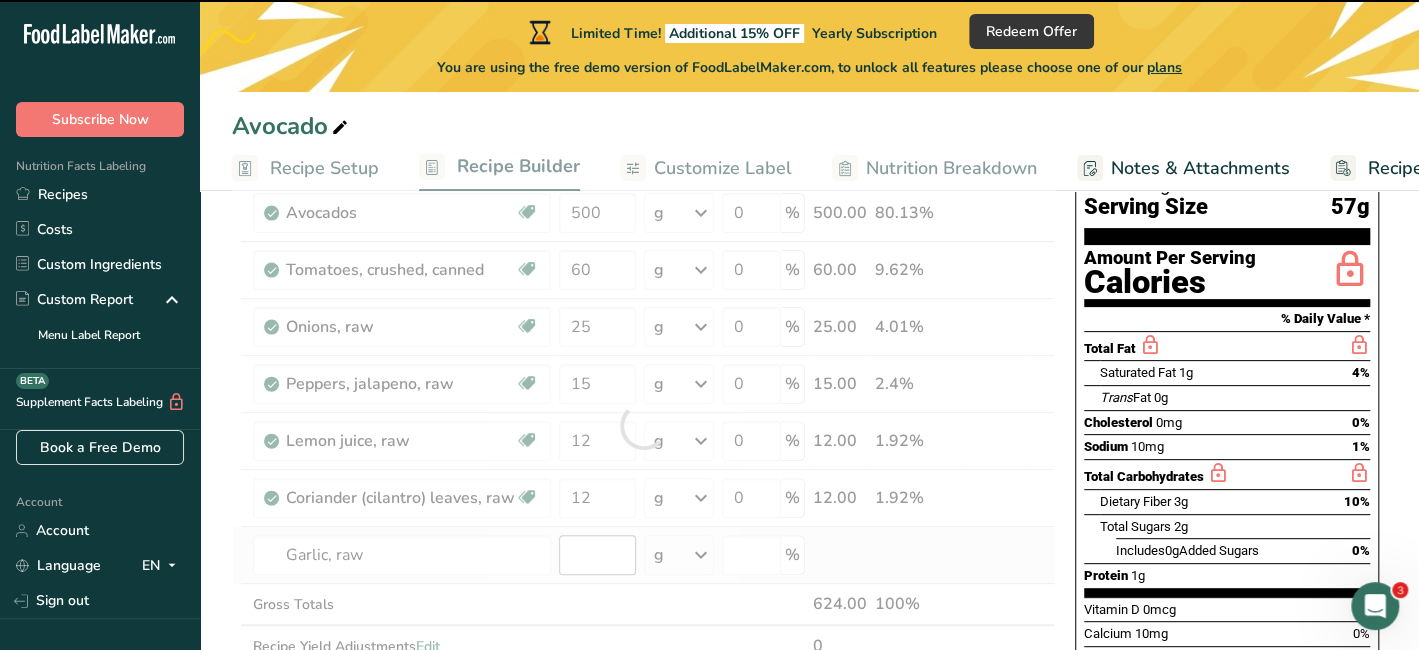 type on "0" 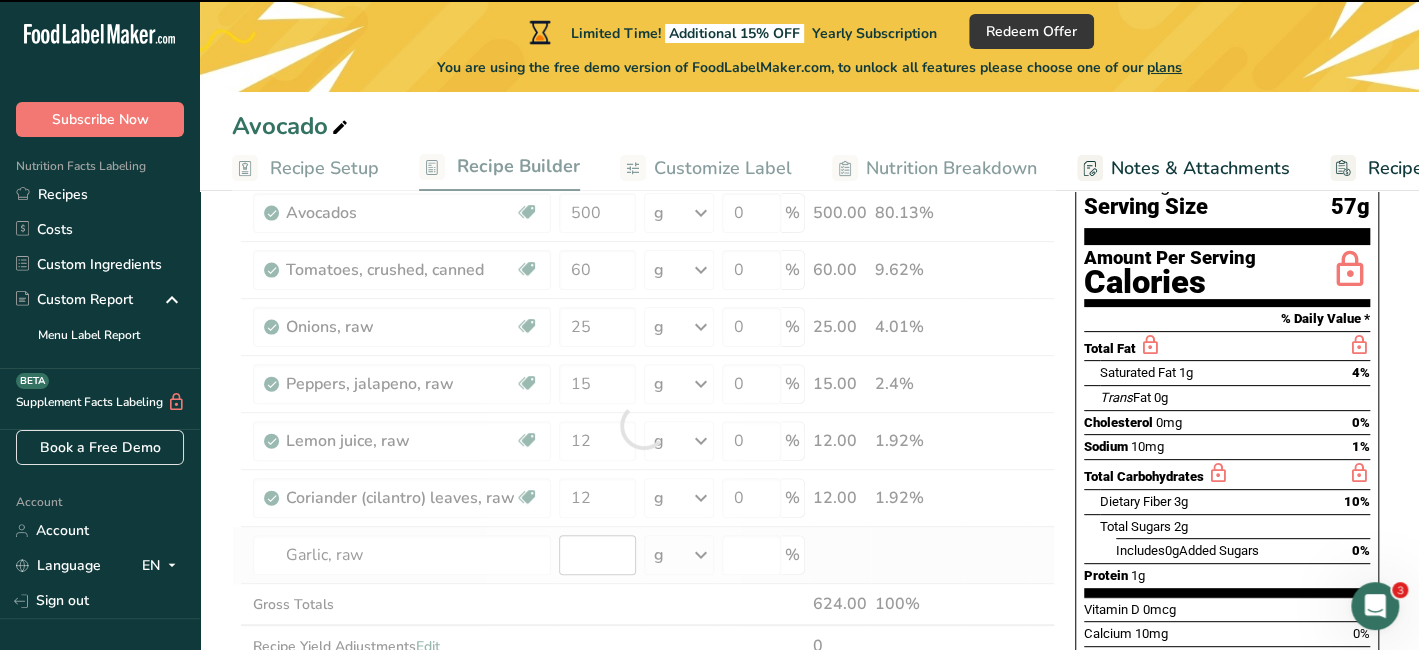 type on "0" 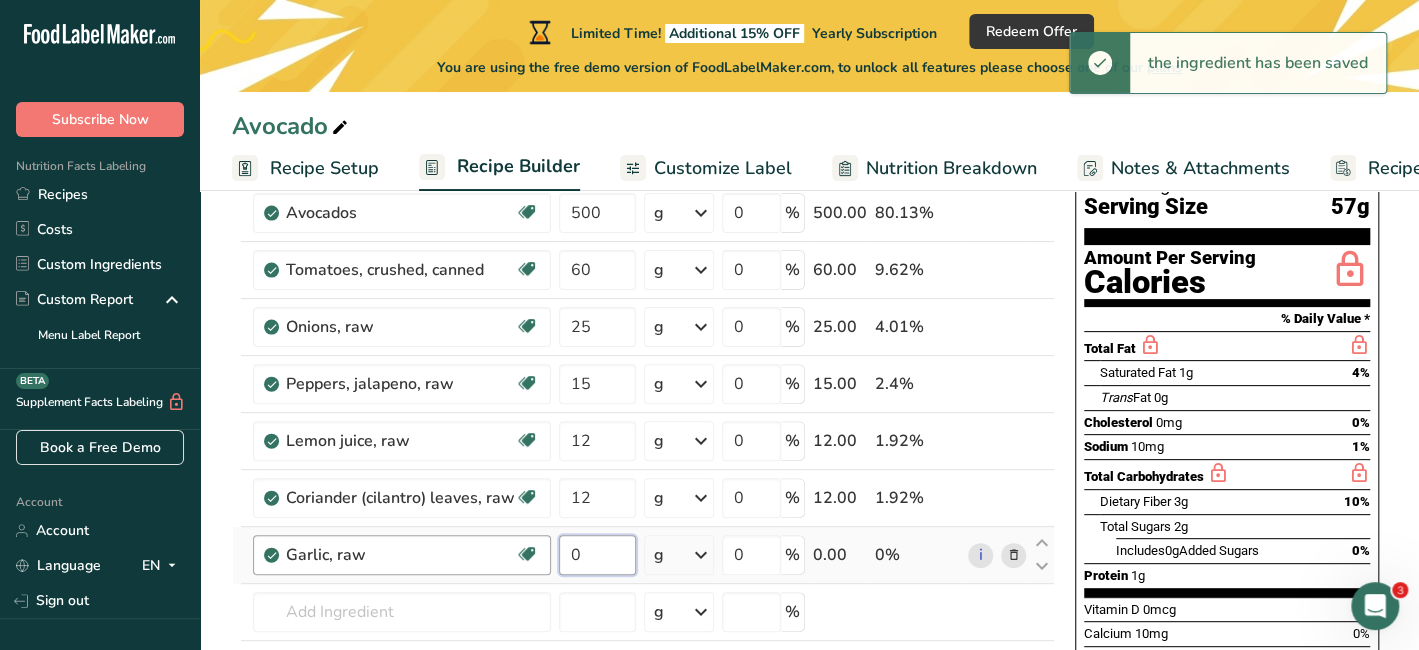 drag, startPoint x: 584, startPoint y: 546, endPoint x: 547, endPoint y: 549, distance: 37.12142 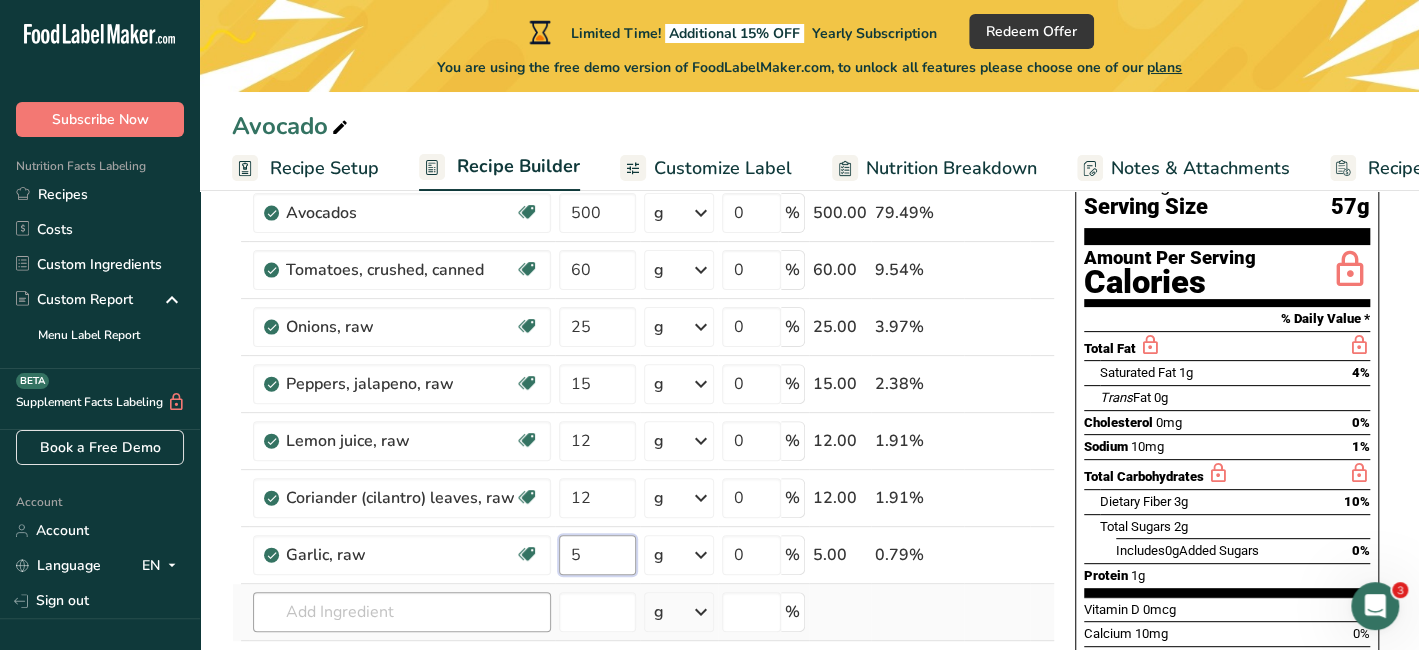 type on "5" 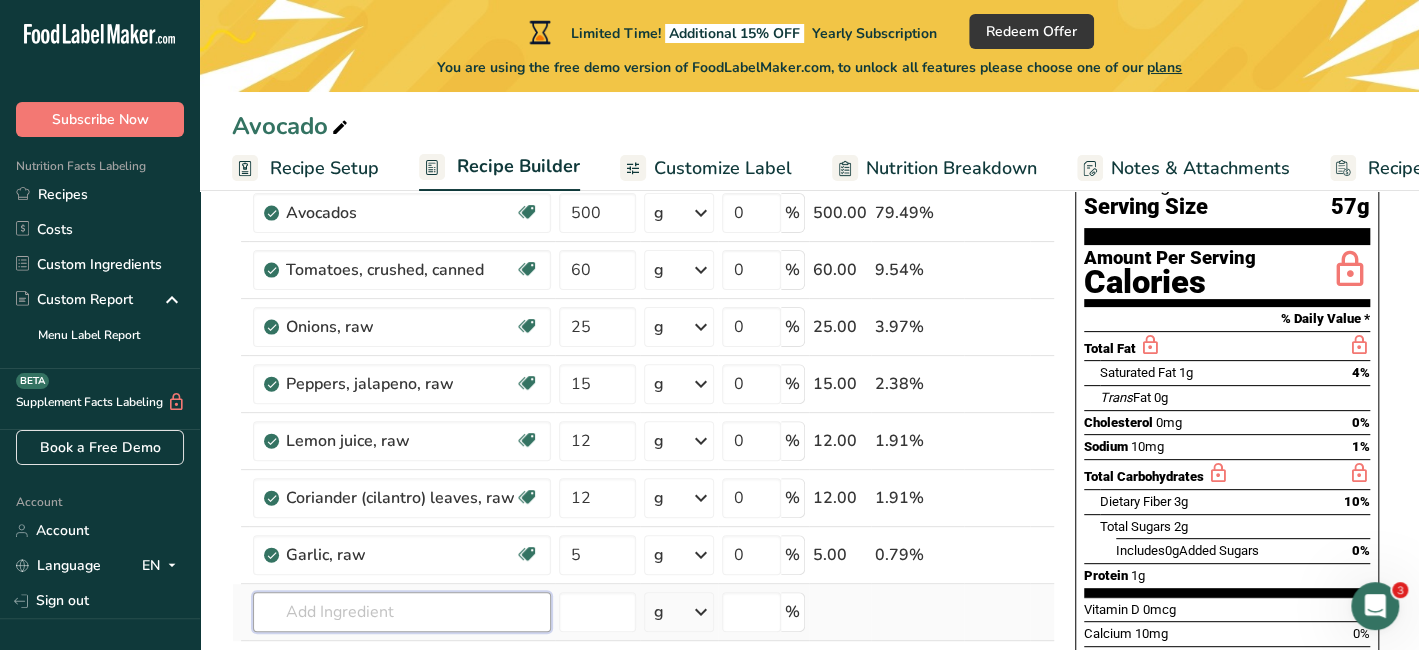 click on "Ingredient *
Amount *
Unit *
Waste *   .a-a{fill:#347362;}.b-a{fill:#fff;}          Grams
Percentage
Avocados
Source of Antioxidants
Dairy free
Gluten free
Vegan
Vegetarian
Soy free
Source of Healthy Fats
500
g
Portions
1 cup, pureed
1 fruit without skin and seeds
1 NLEA Serving
Weight Units
g
kg
mg
See more
Volume Units
l
Volume units require a density conversion. If you know your ingredient's density enter it below. Otherwise, click on "RIA" our AI Regulatory bot - she will be able to help you
lb/ft3
g/cm3" at bounding box center [643, 454] 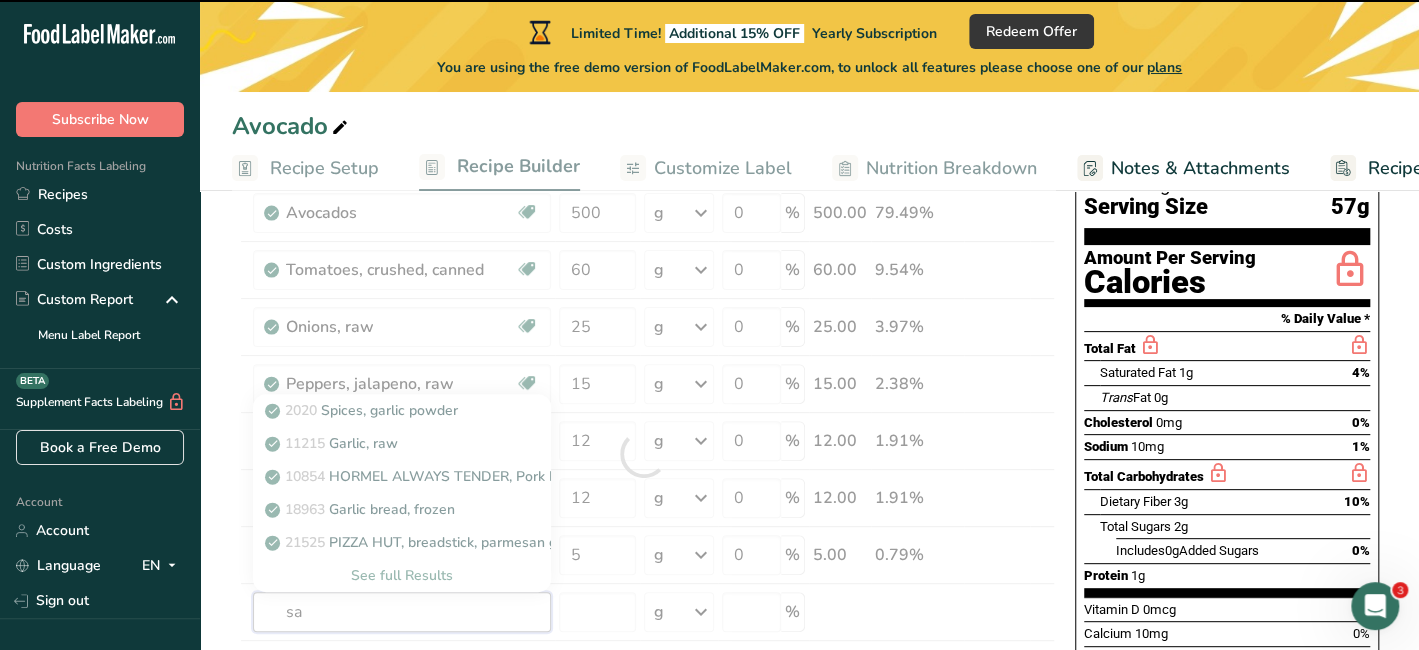 type on "sal" 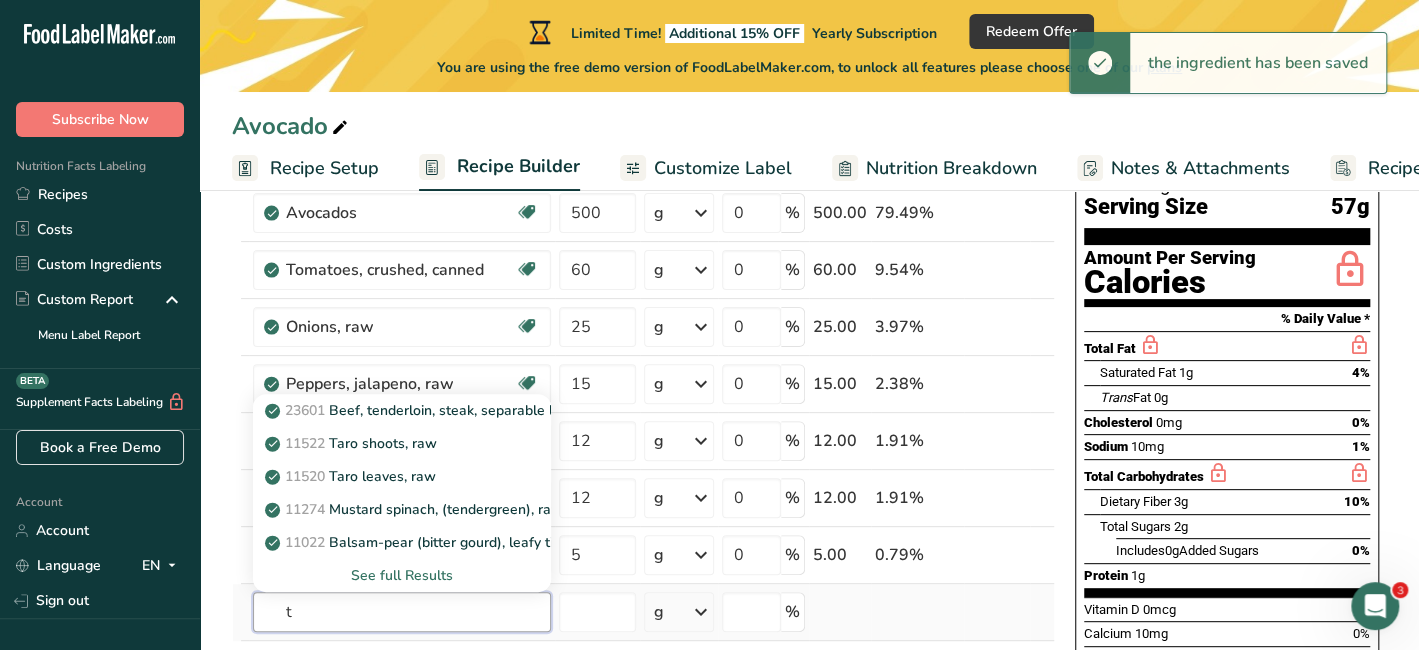 drag, startPoint x: 320, startPoint y: 605, endPoint x: 260, endPoint y: 601, distance: 60.133186 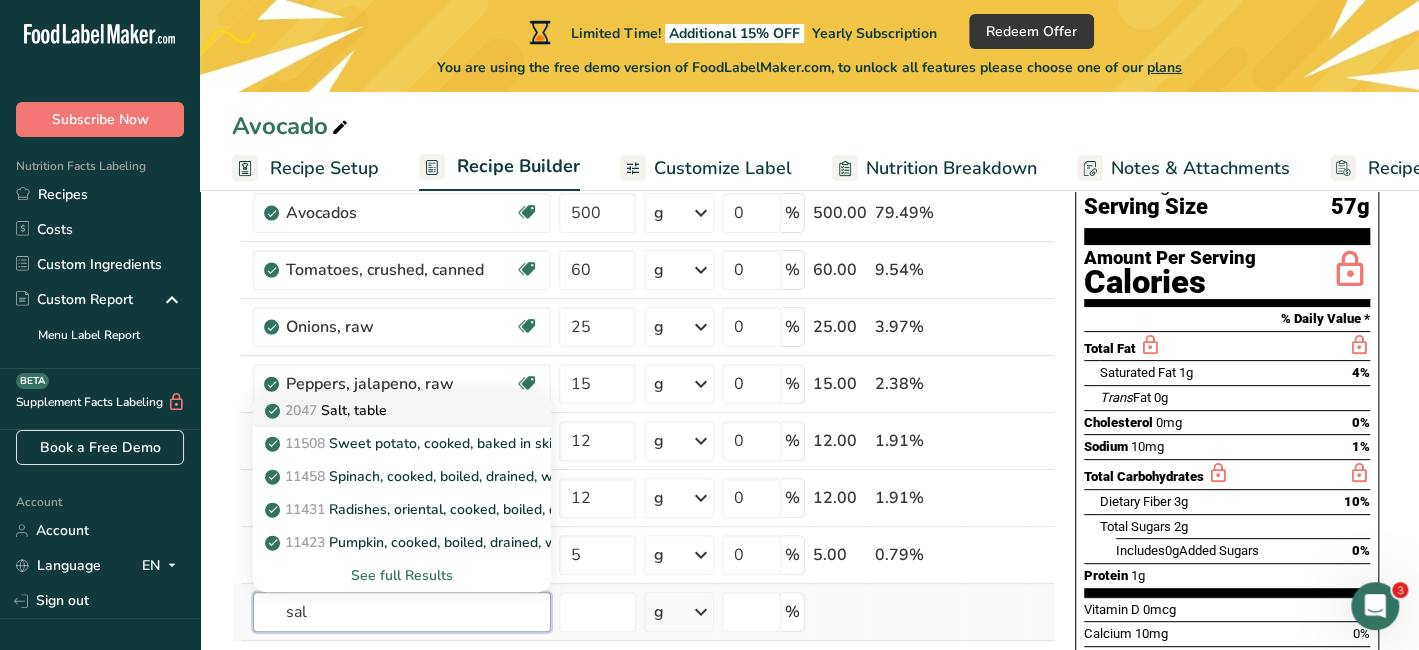 type on "sal" 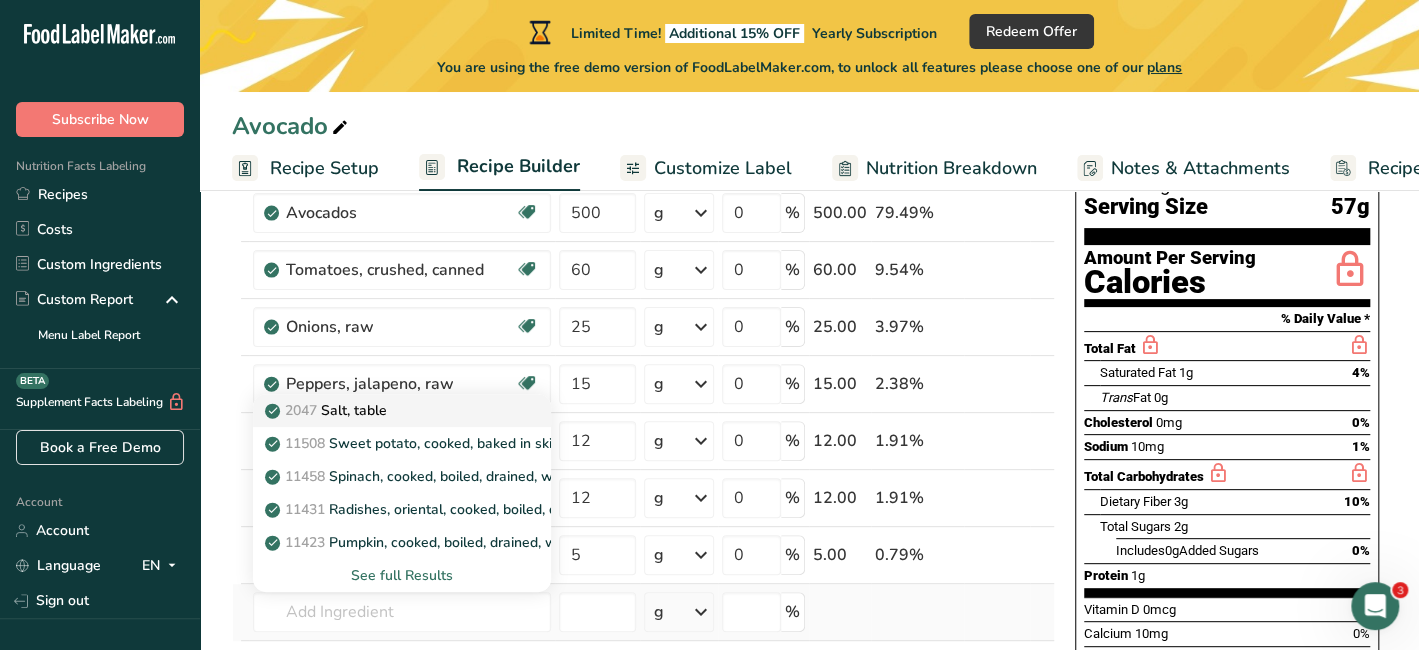 click on "2047
Salt, table" at bounding box center [328, 410] 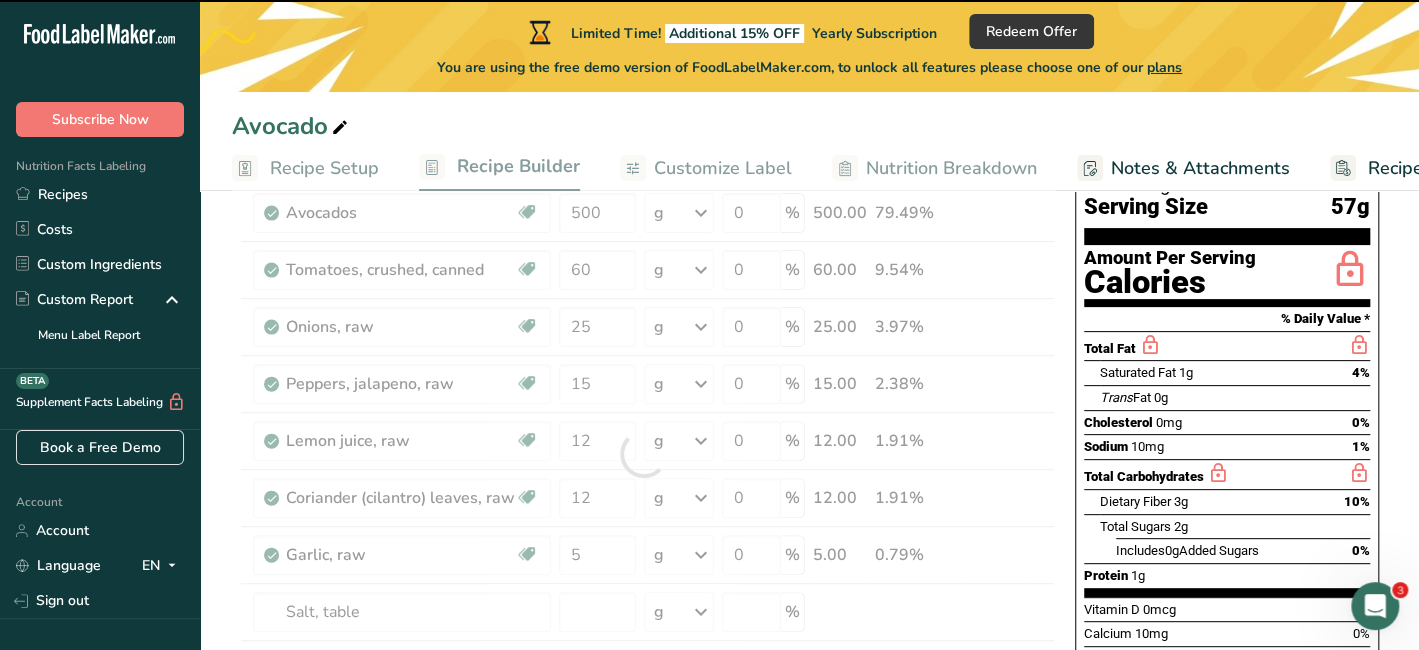 type on "0" 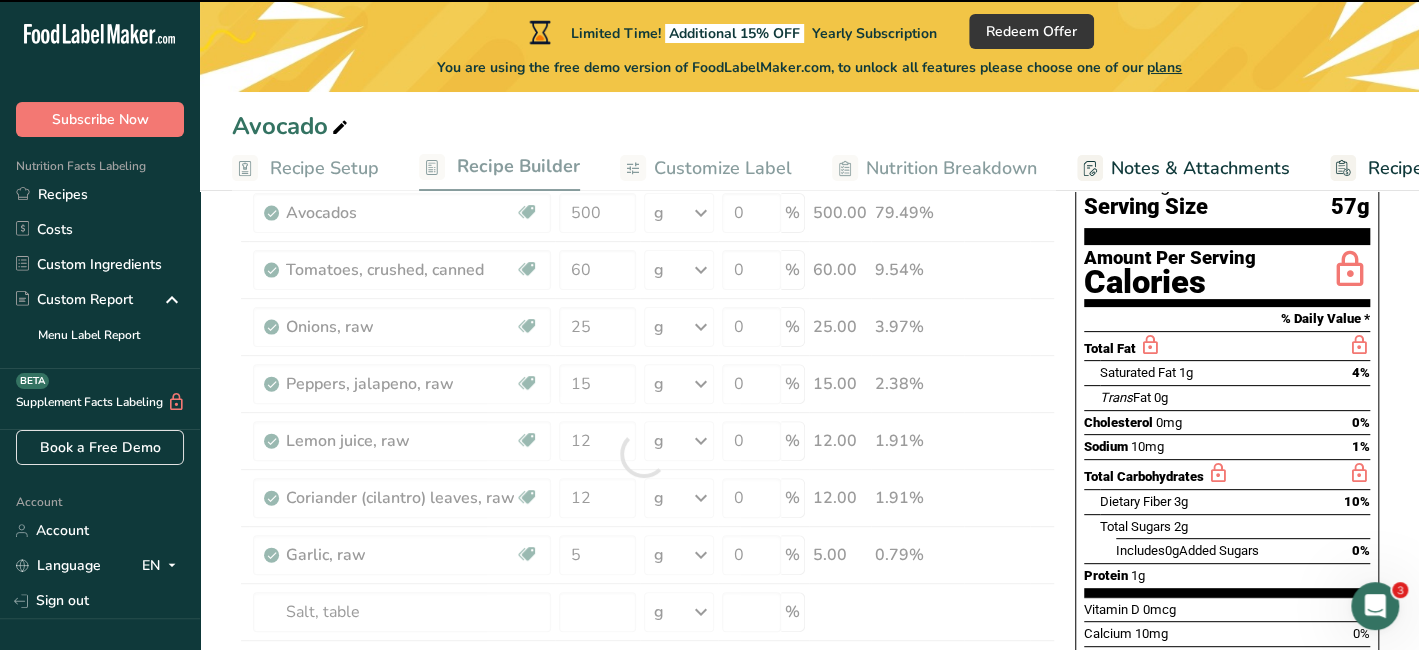 type on "0" 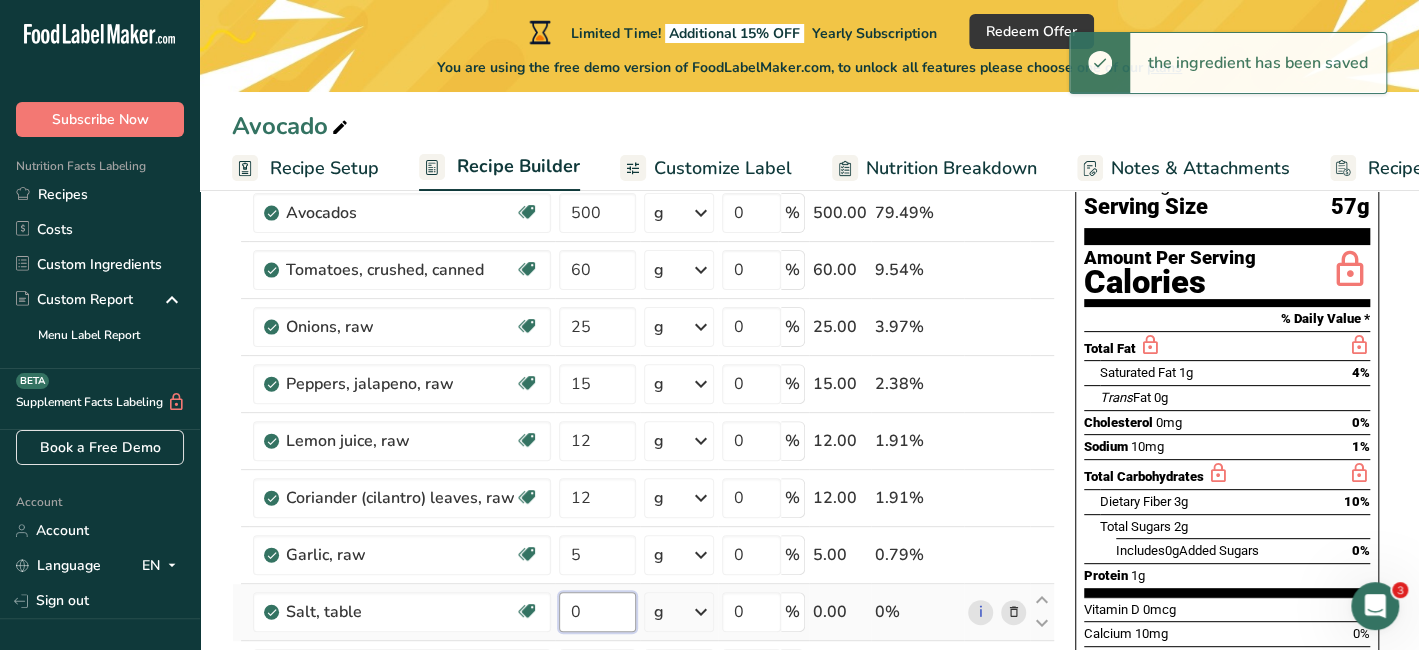 drag, startPoint x: 564, startPoint y: 609, endPoint x: 588, endPoint y: 613, distance: 24.33105 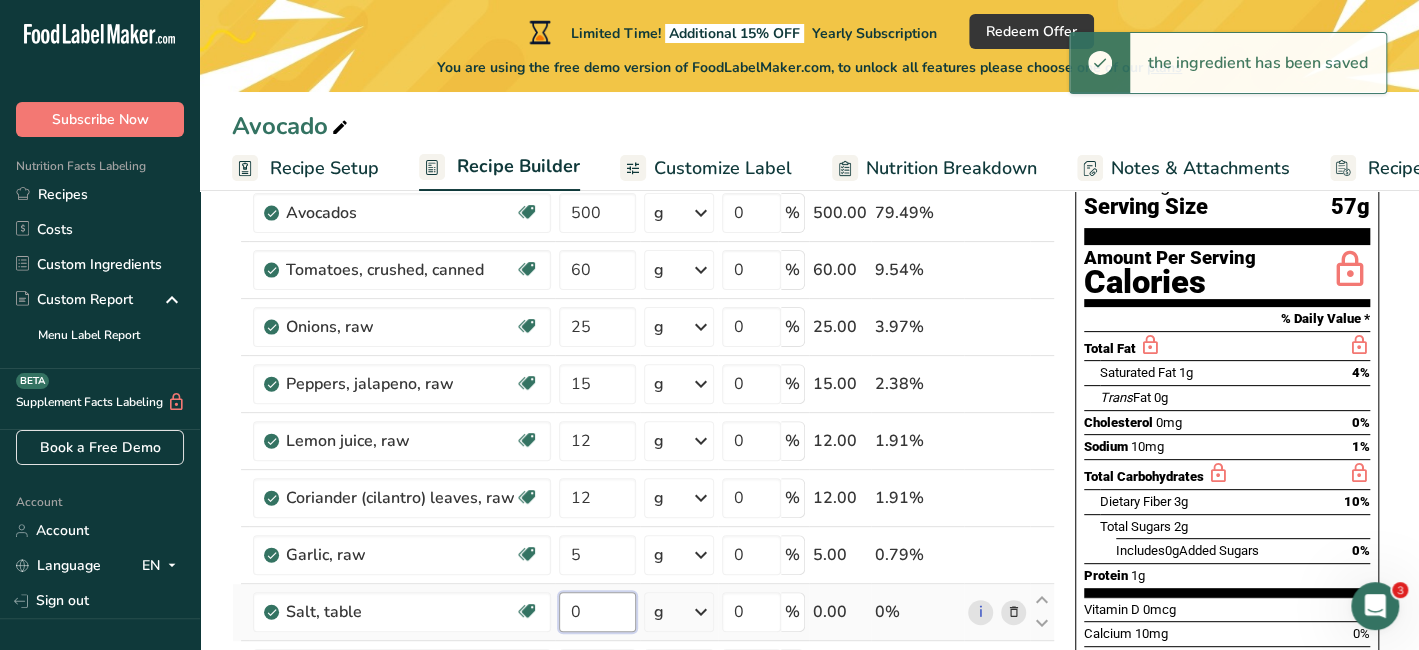 click on "0" at bounding box center [597, 612] 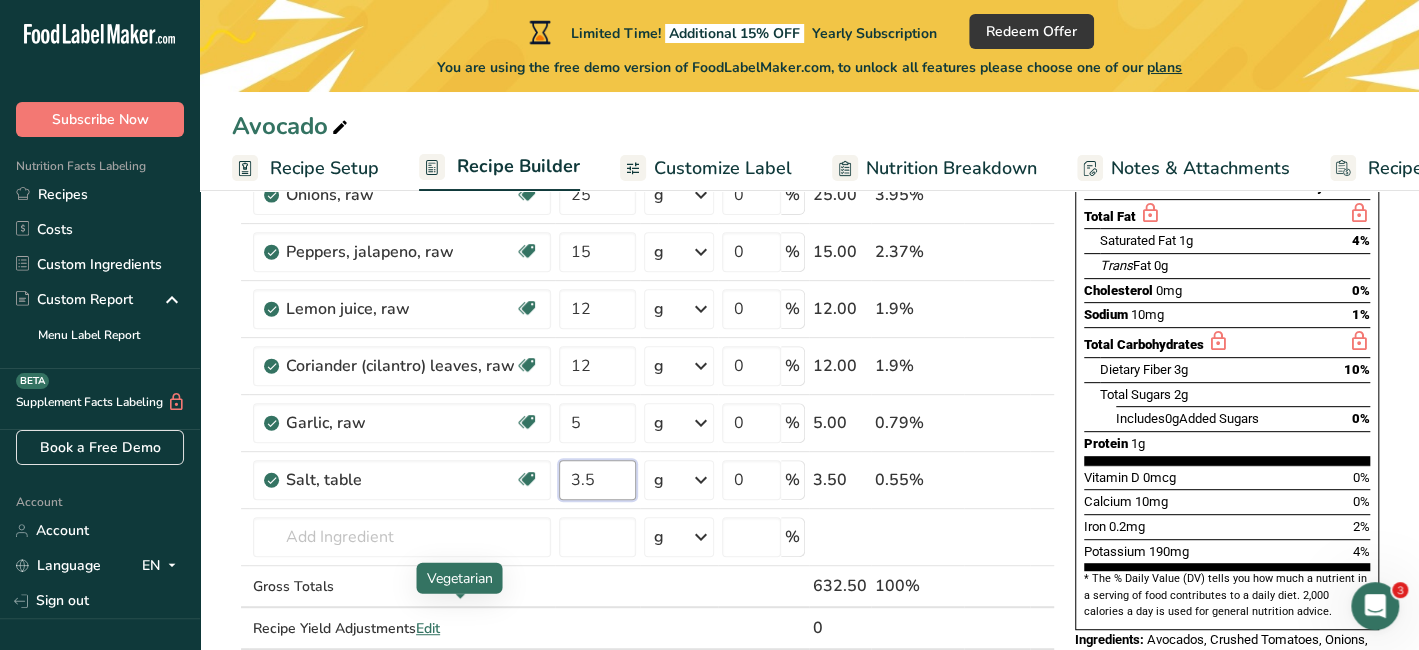 scroll, scrollTop: 333, scrollLeft: 0, axis: vertical 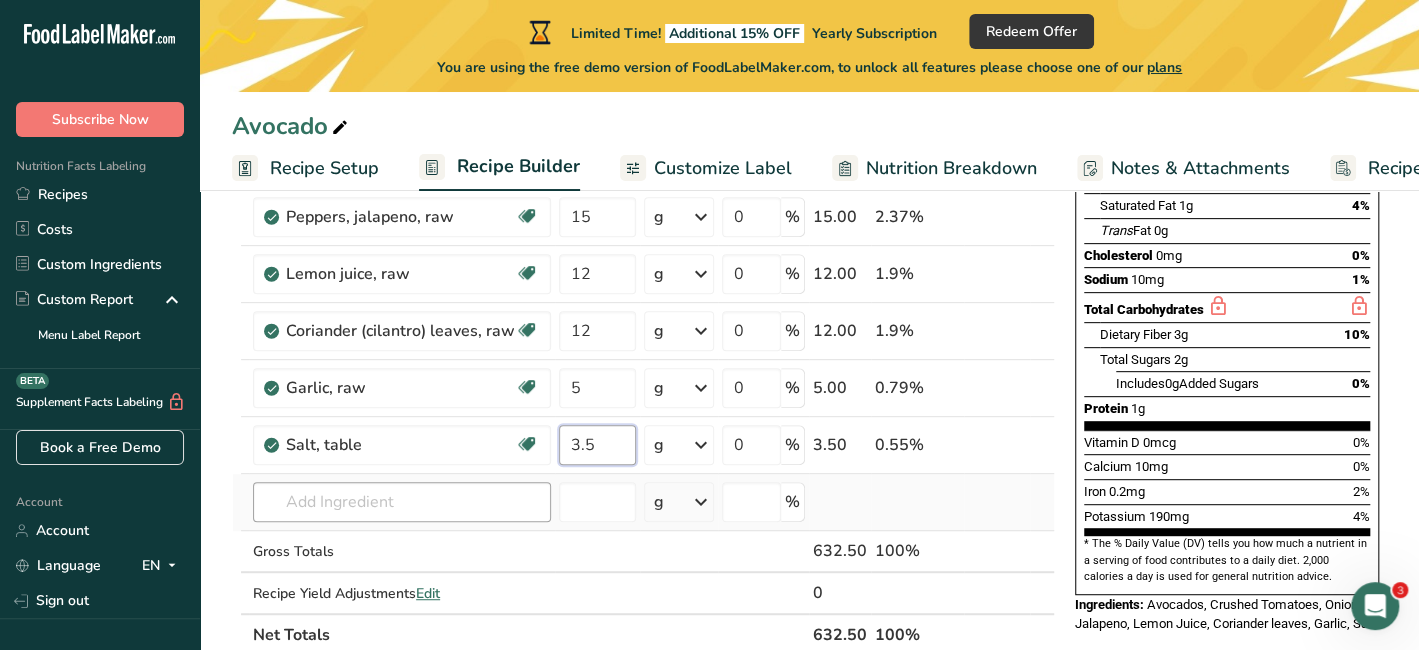 type on "3.5" 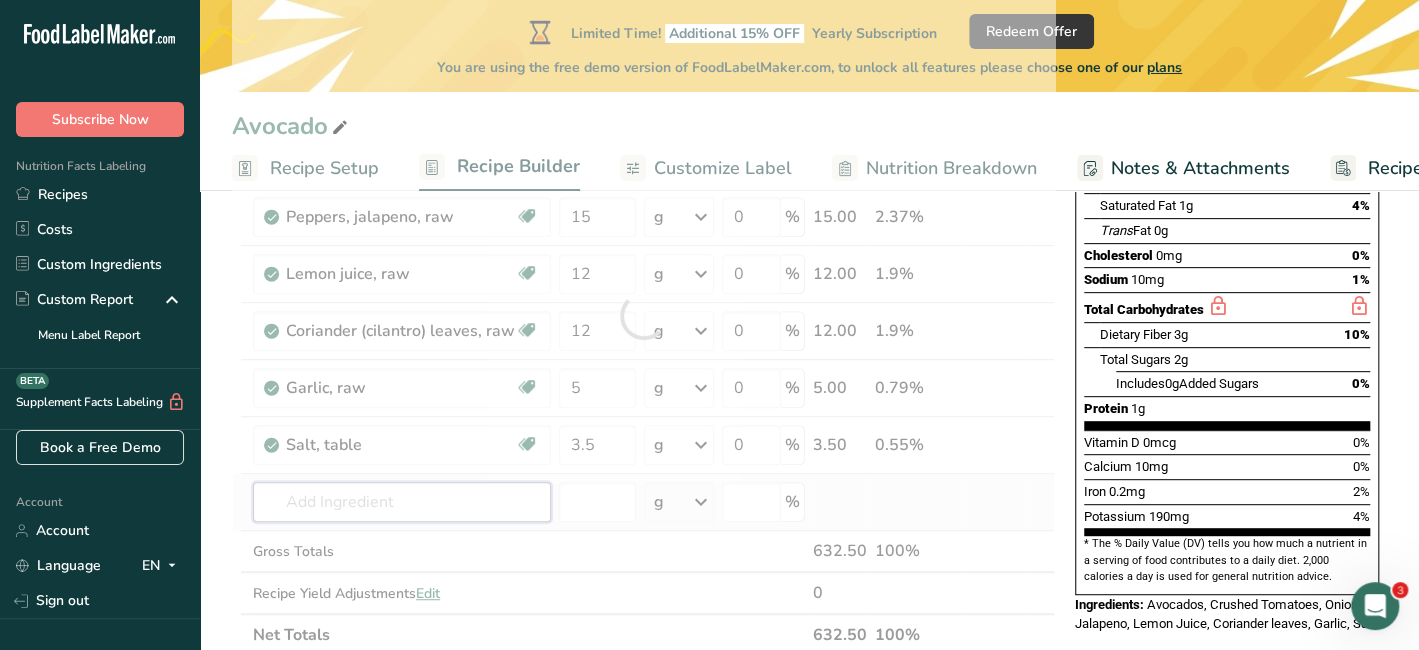 click on "Ingredient *
Amount *
Unit *
Waste *   .a-a{fill:#347362;}.b-a{fill:#fff;}          Grams
Percentage
Avocados
Source of Antioxidants
Dairy free
Gluten free
Vegan
Vegetarian
Soy free
Source of Healthy Fats
500
g
Portions
1 cup, pureed
1 fruit without skin and seeds
1 NLEA Serving
Weight Units
g
kg
mg
See more
Volume Units
l
Volume units require a density conversion. If you know your ingredient's density enter it below. Otherwise, click on "RIA" our AI Regulatory bot - she will be able to help you
lb/ft3
g/cm3" at bounding box center (643, 315) 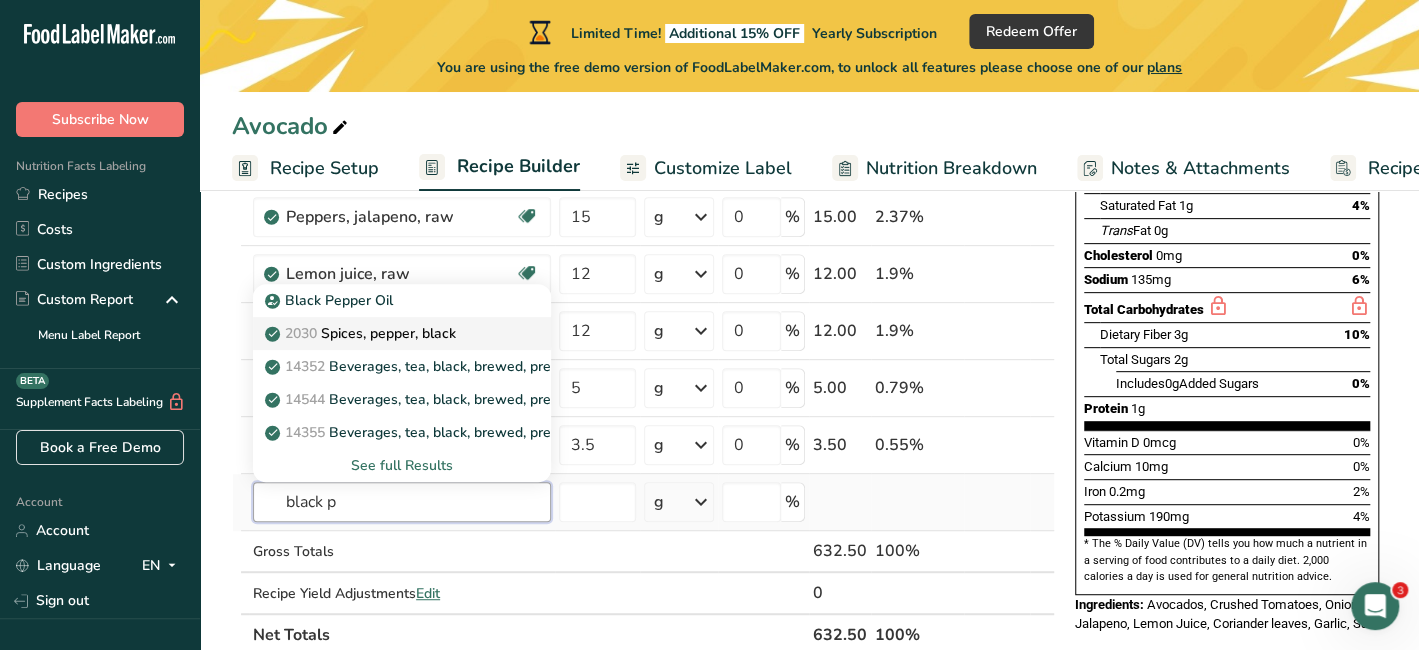 type on "black p" 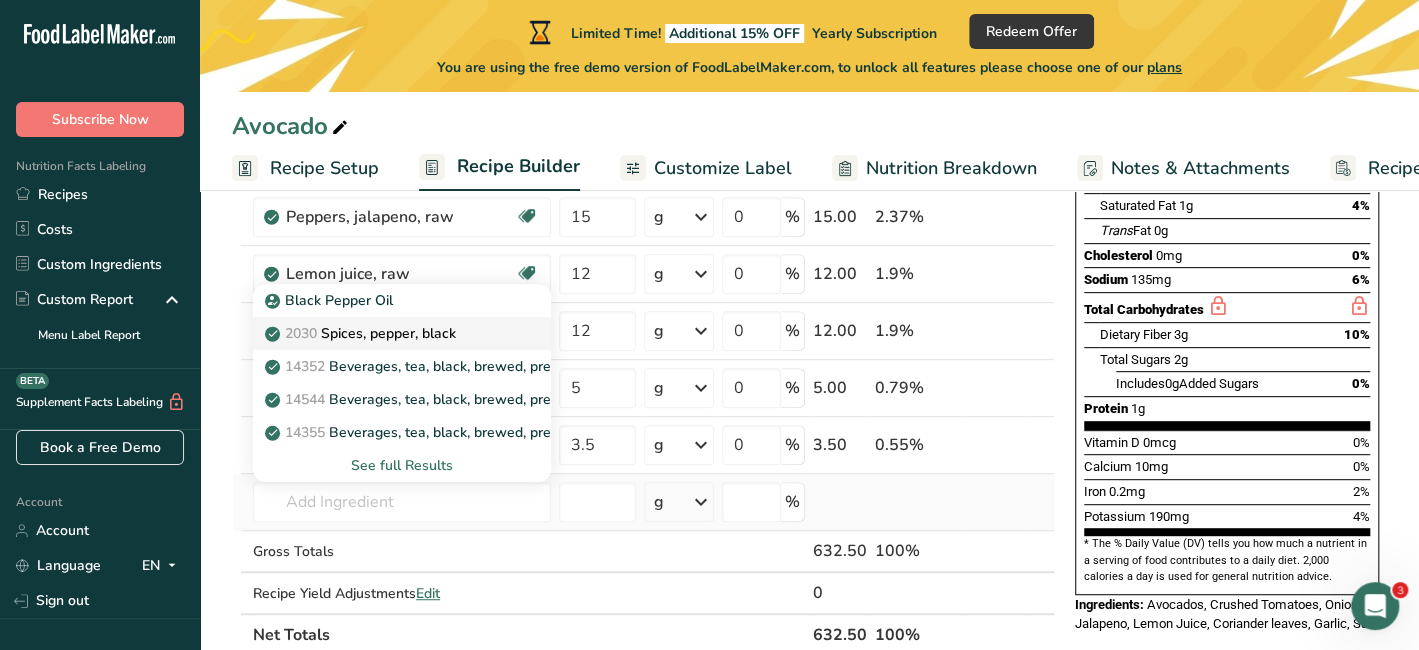 click on "2030
Spices, pepper, black" at bounding box center (362, 333) 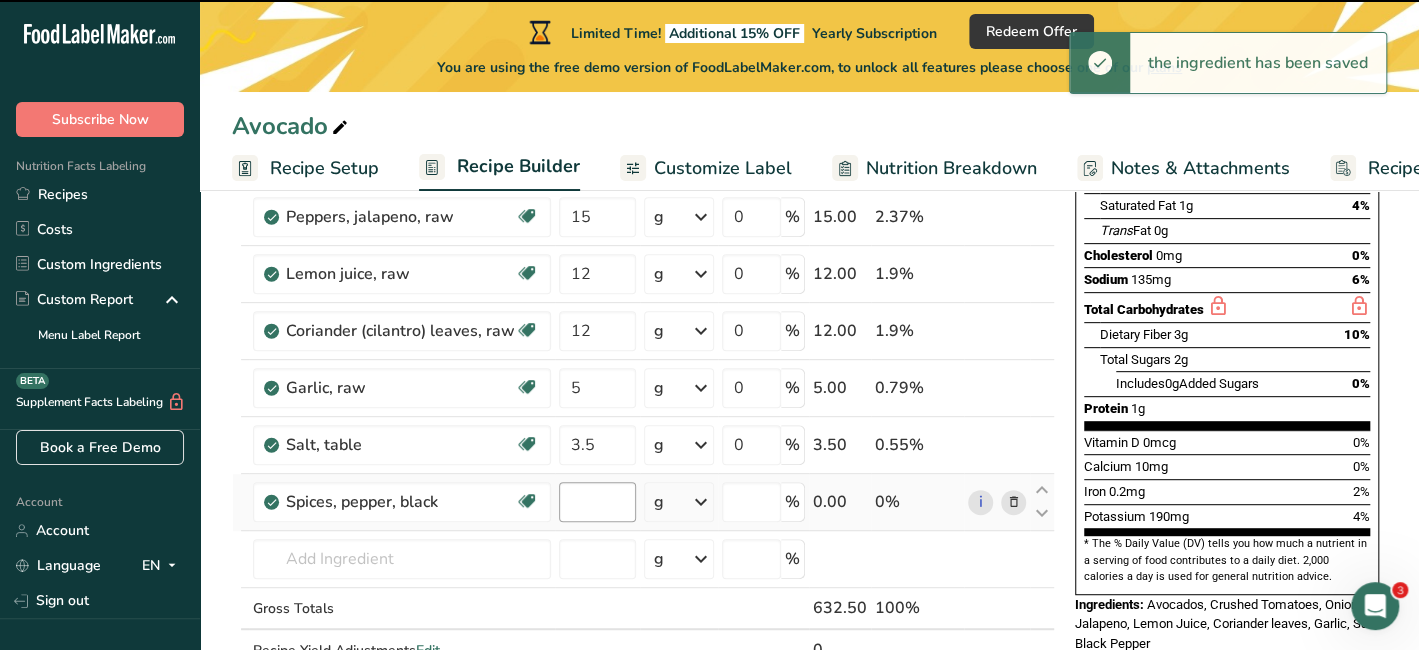 type on "0" 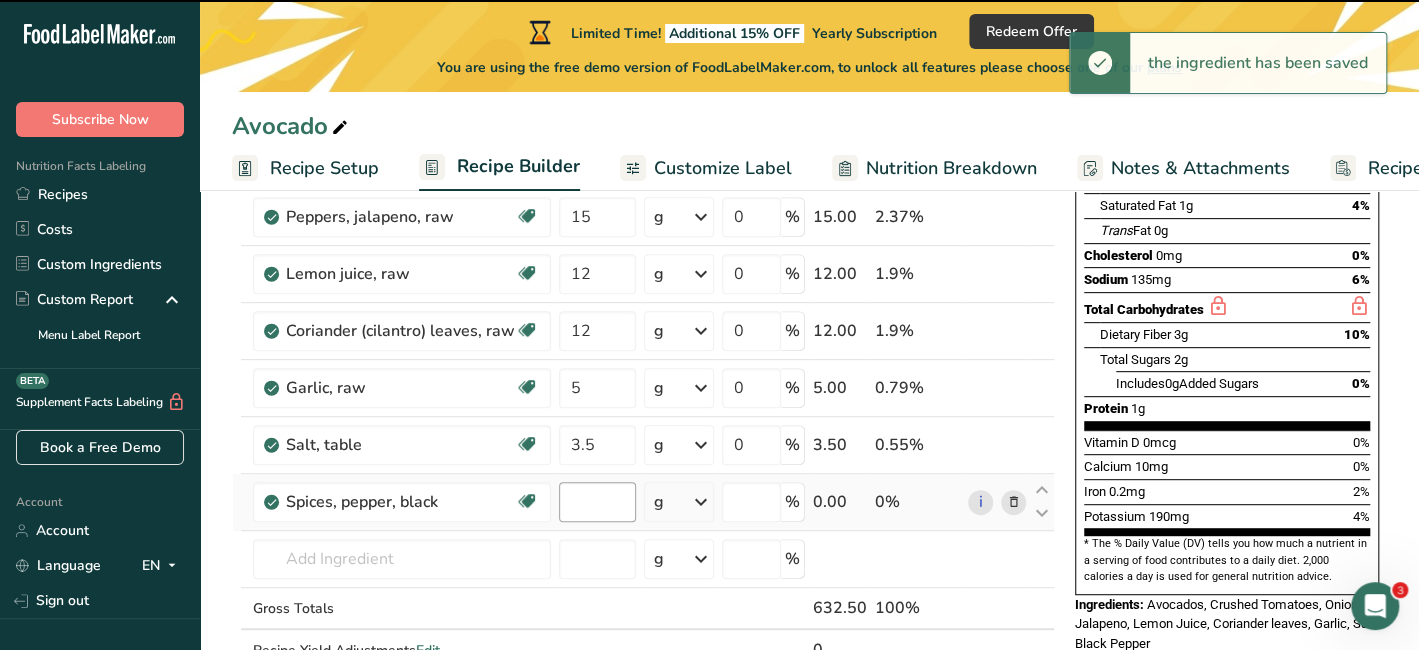 type on "0" 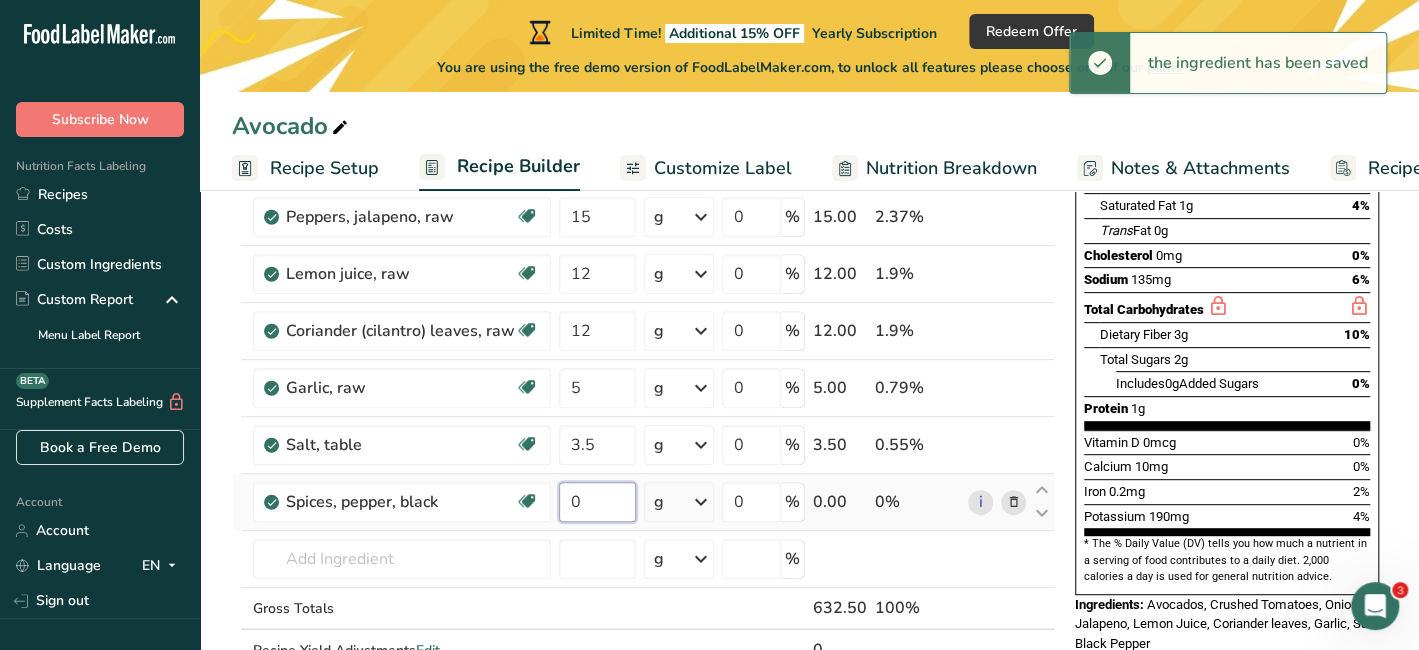 drag, startPoint x: 579, startPoint y: 503, endPoint x: 567, endPoint y: 501, distance: 12.165525 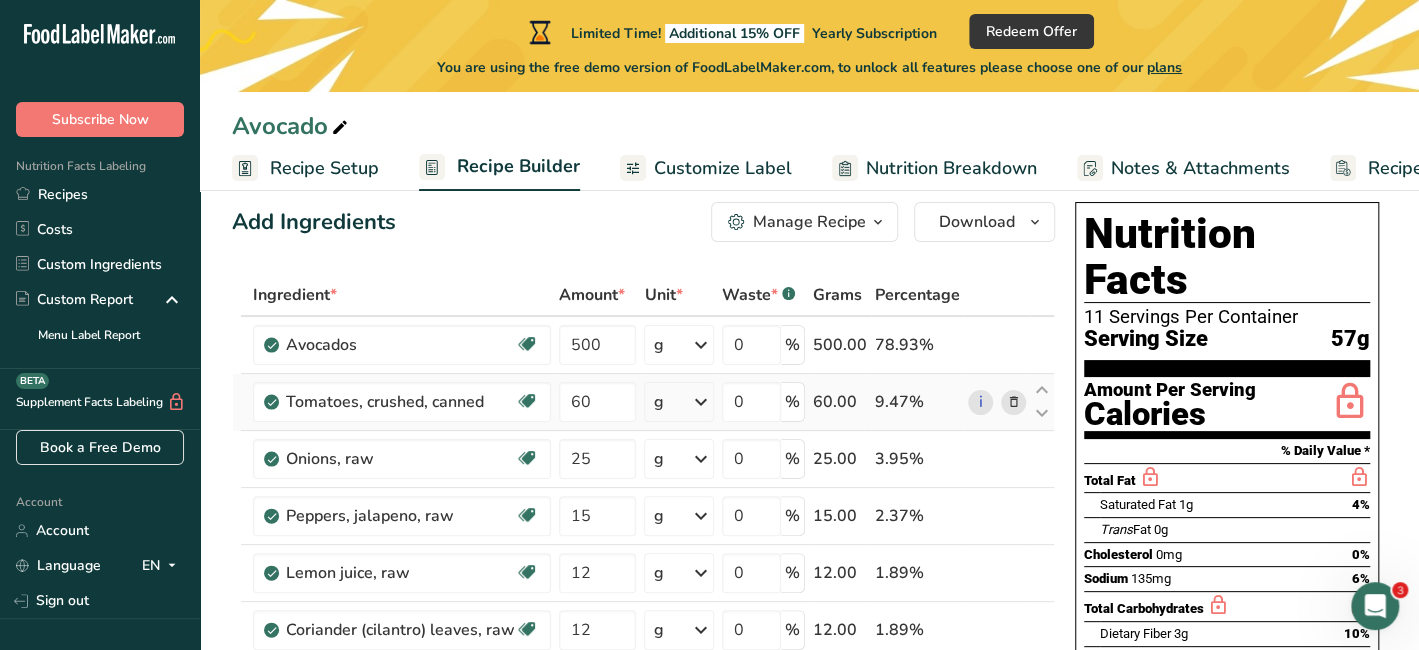 scroll, scrollTop: 0, scrollLeft: 0, axis: both 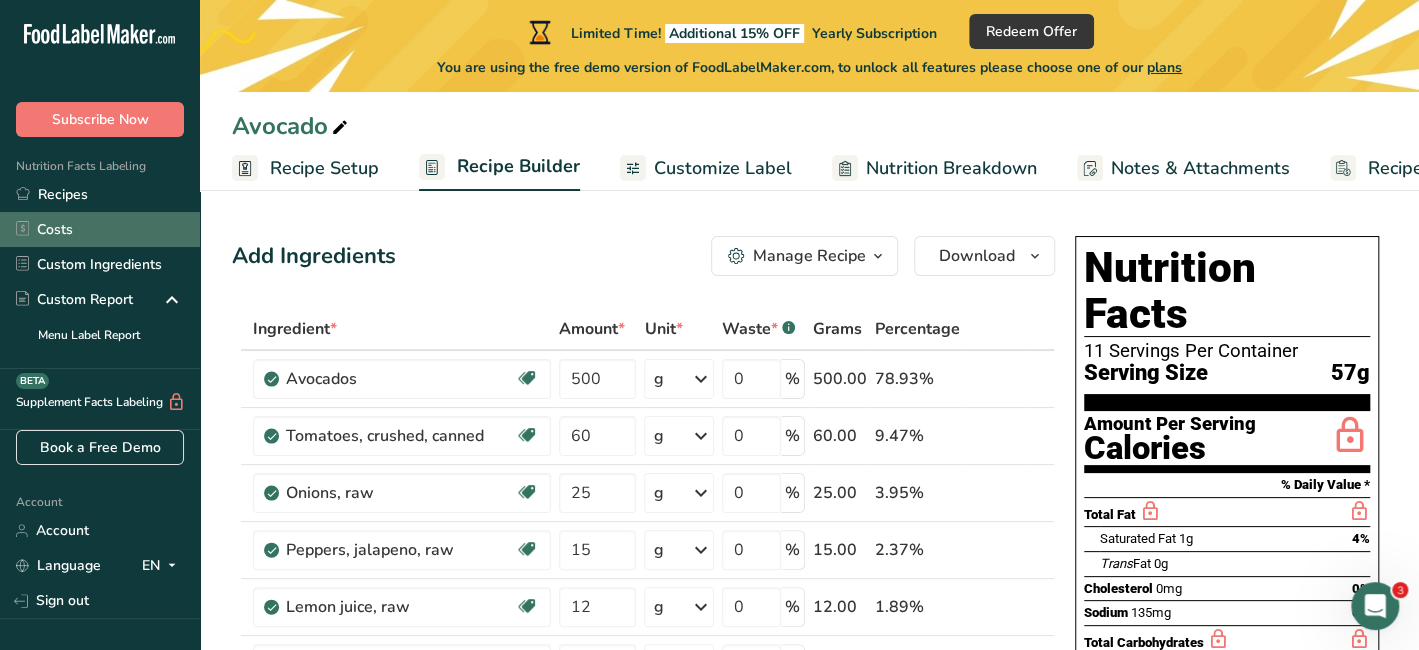 type on "1" 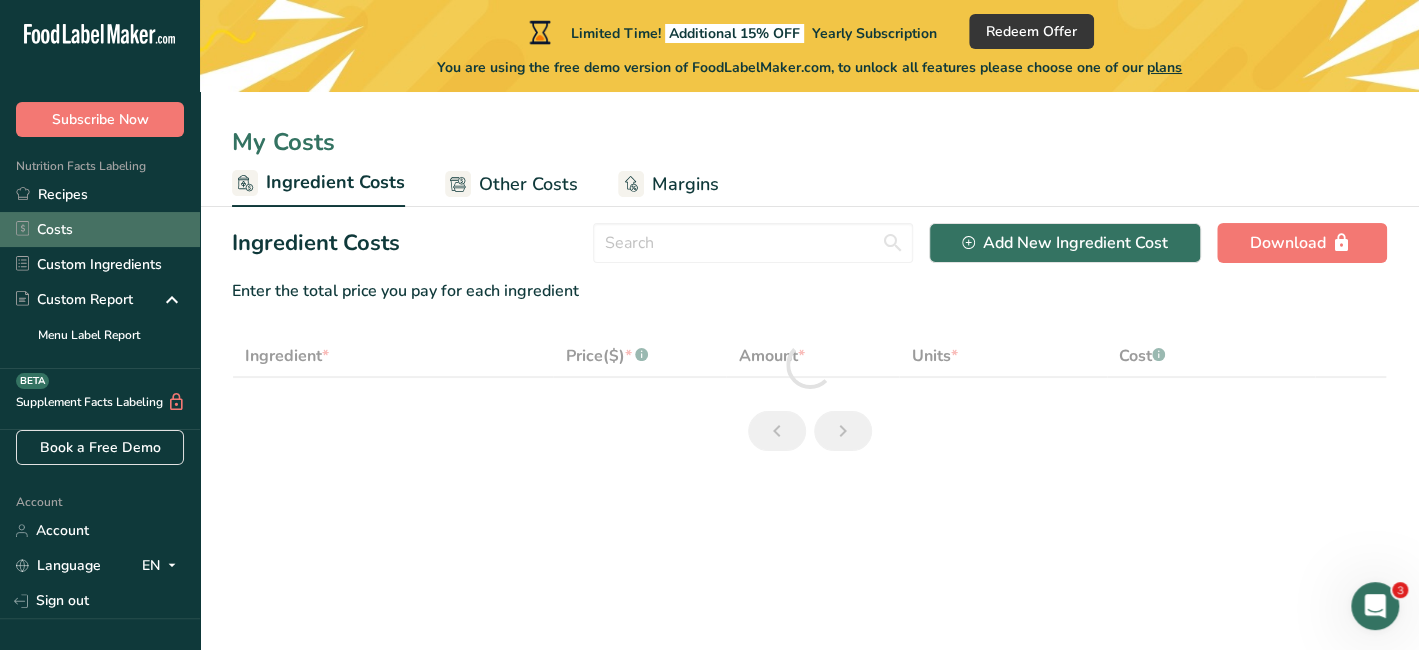 select on "1" 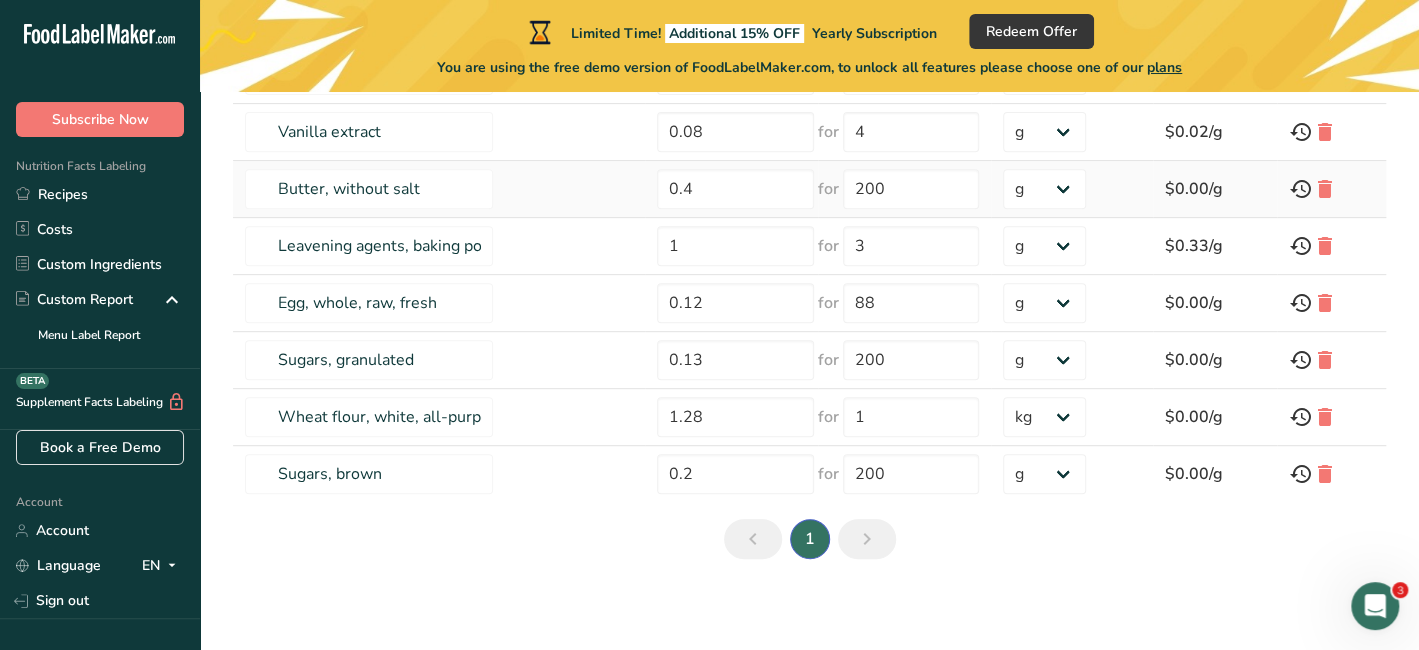 scroll, scrollTop: 389, scrollLeft: 0, axis: vertical 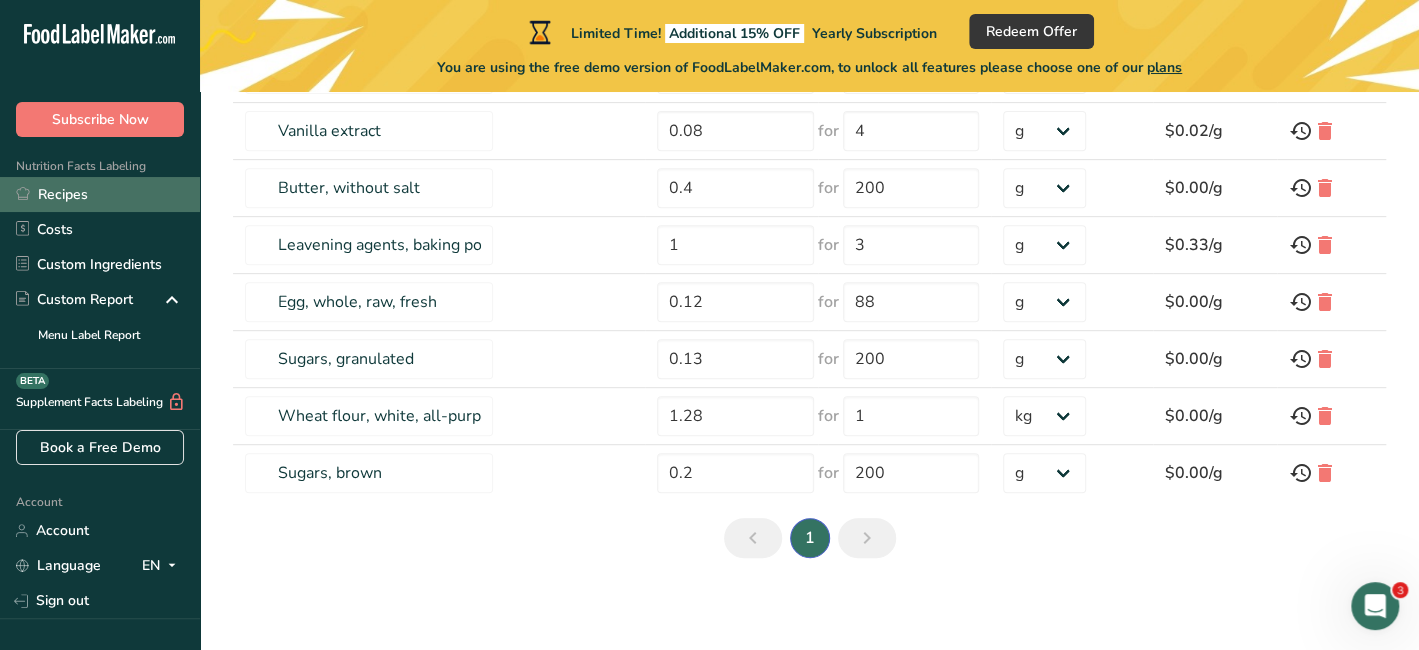 click on "Recipes" at bounding box center [100, 194] 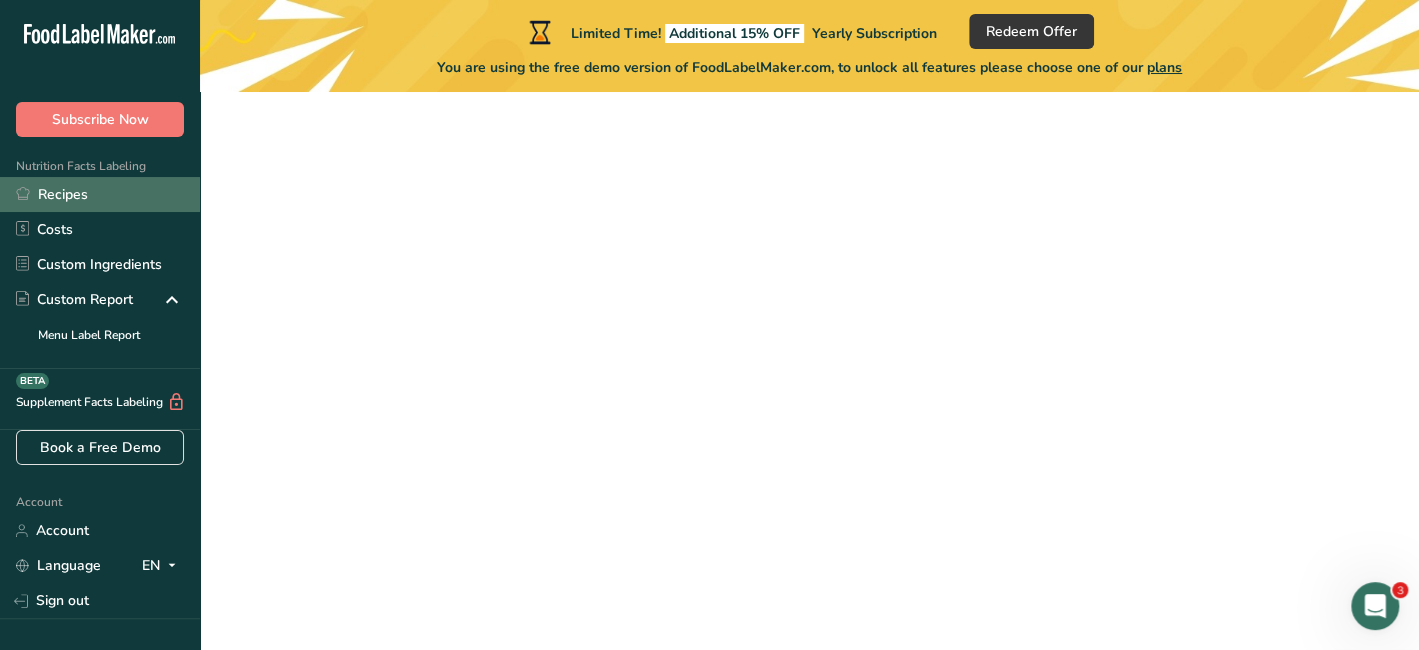 scroll, scrollTop: 0, scrollLeft: 0, axis: both 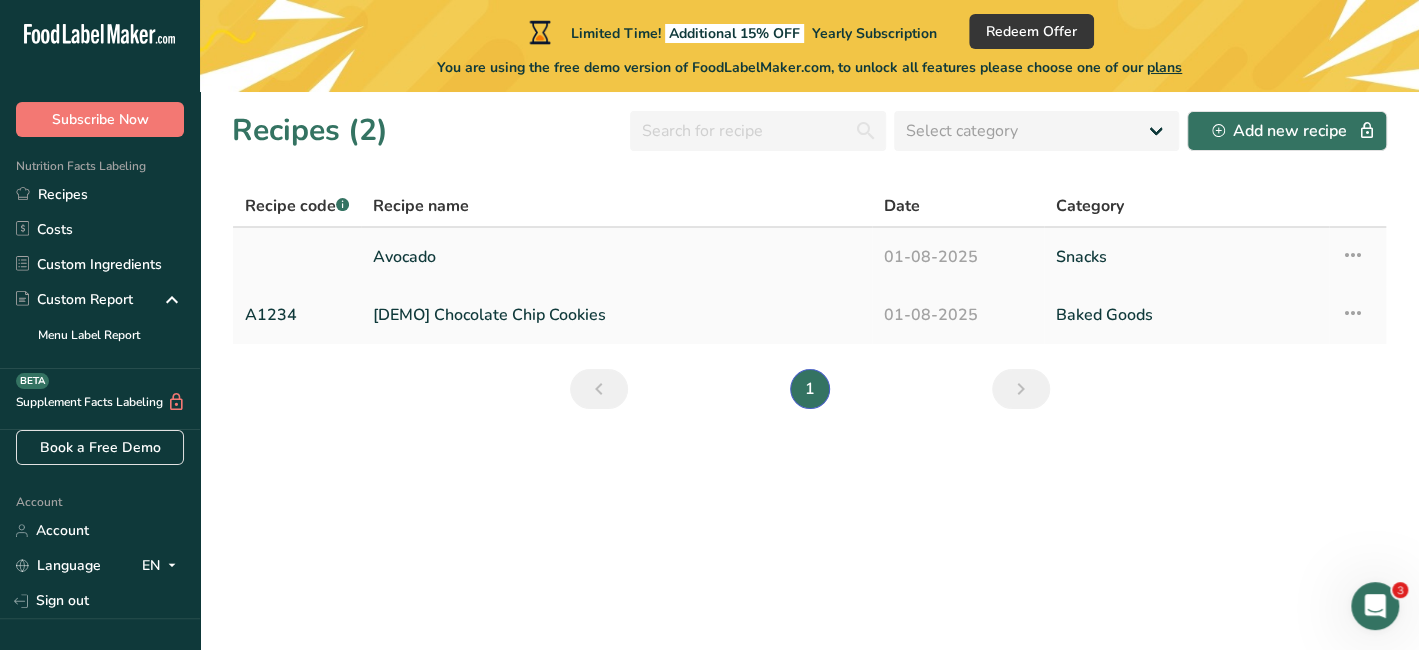 click on "01-08-2025" at bounding box center [958, 257] 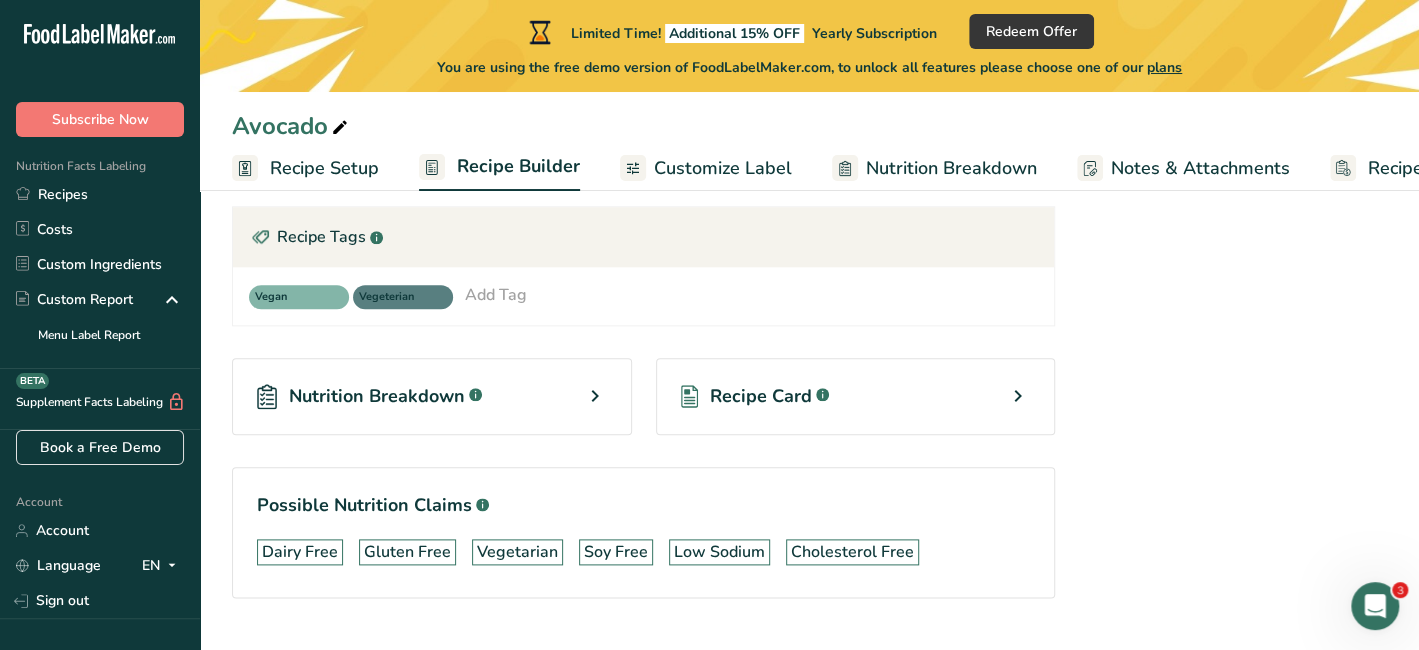 scroll, scrollTop: 1111, scrollLeft: 0, axis: vertical 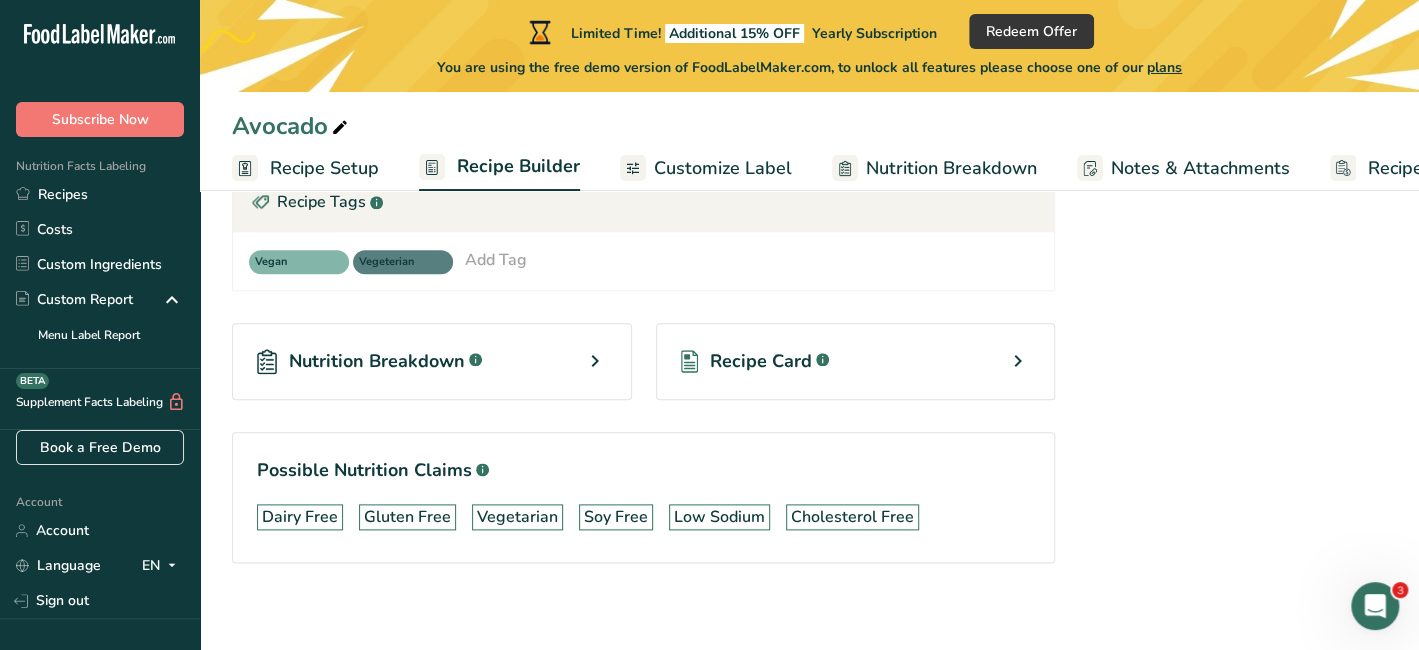 click at bounding box center (595, 361) 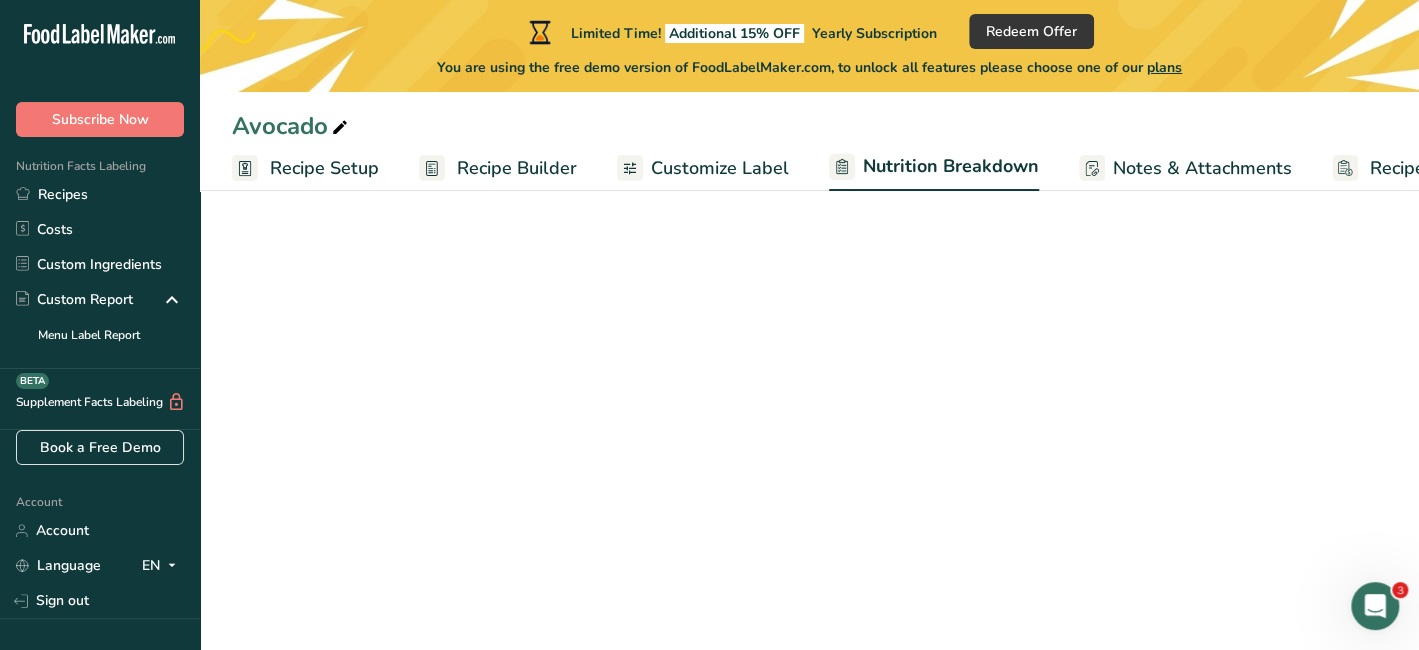 select on "Calories" 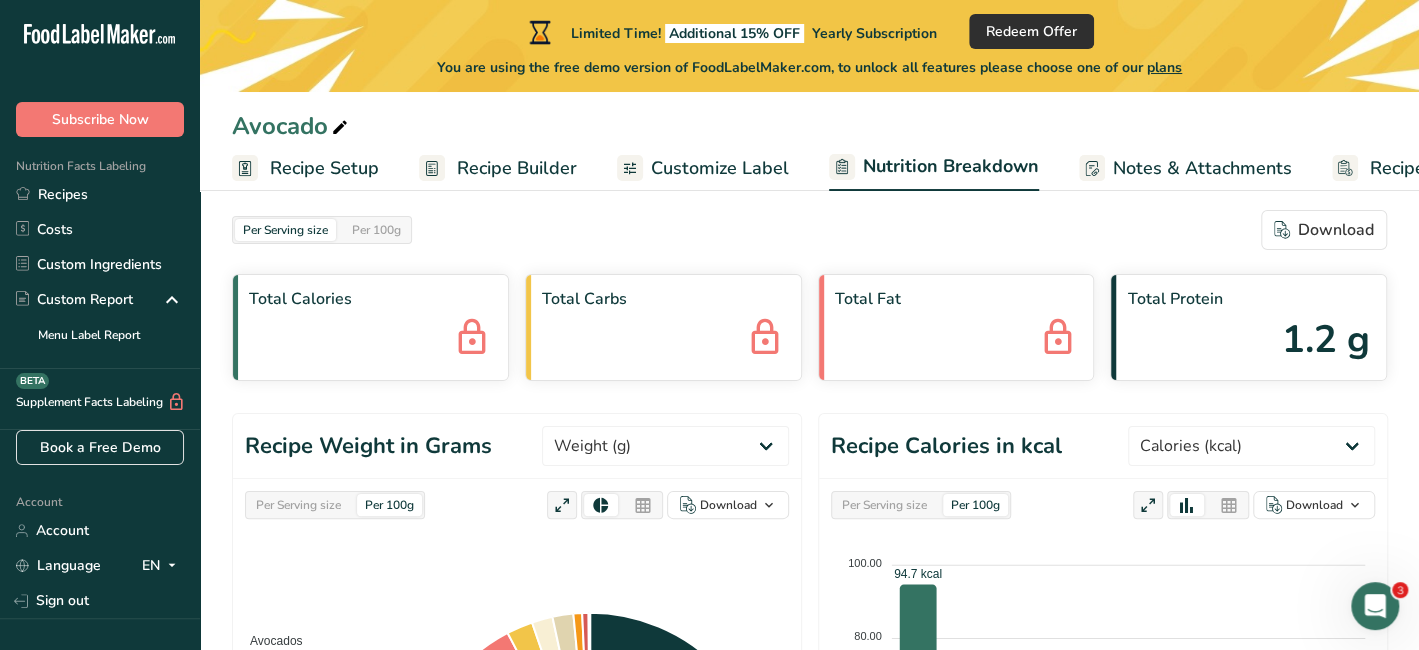 scroll, scrollTop: 0, scrollLeft: 0, axis: both 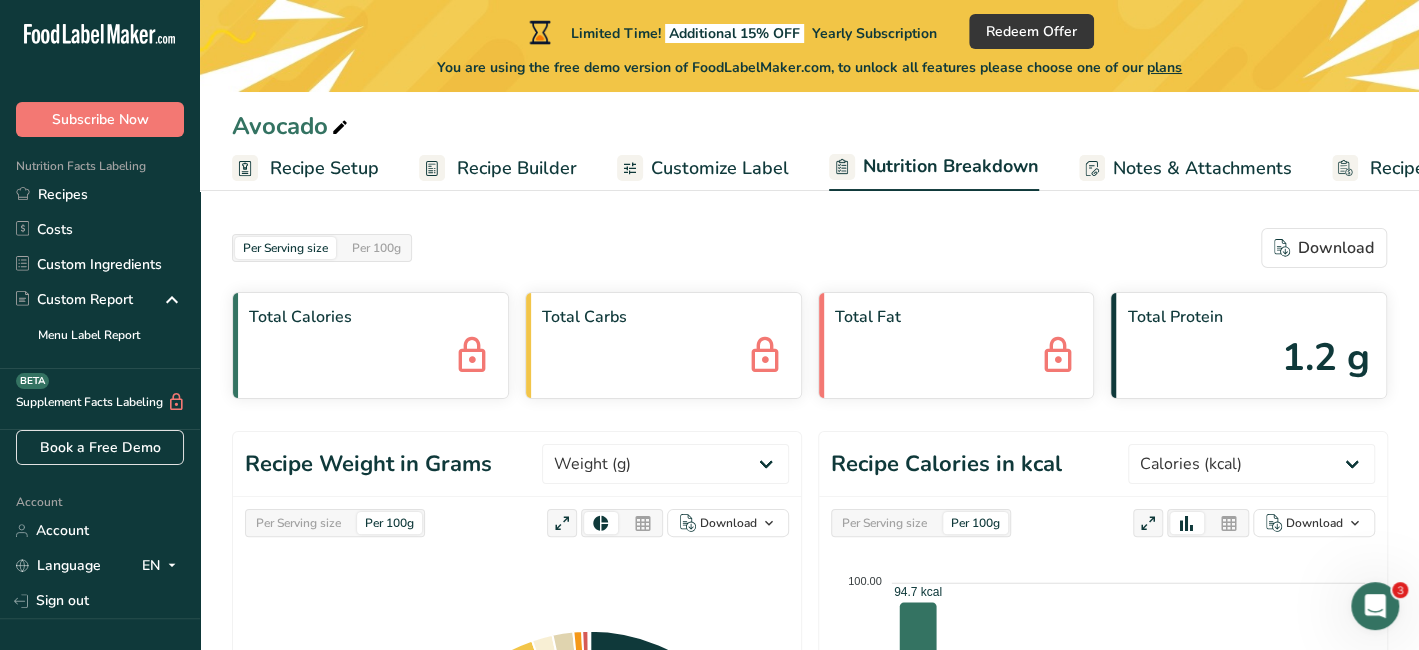 click 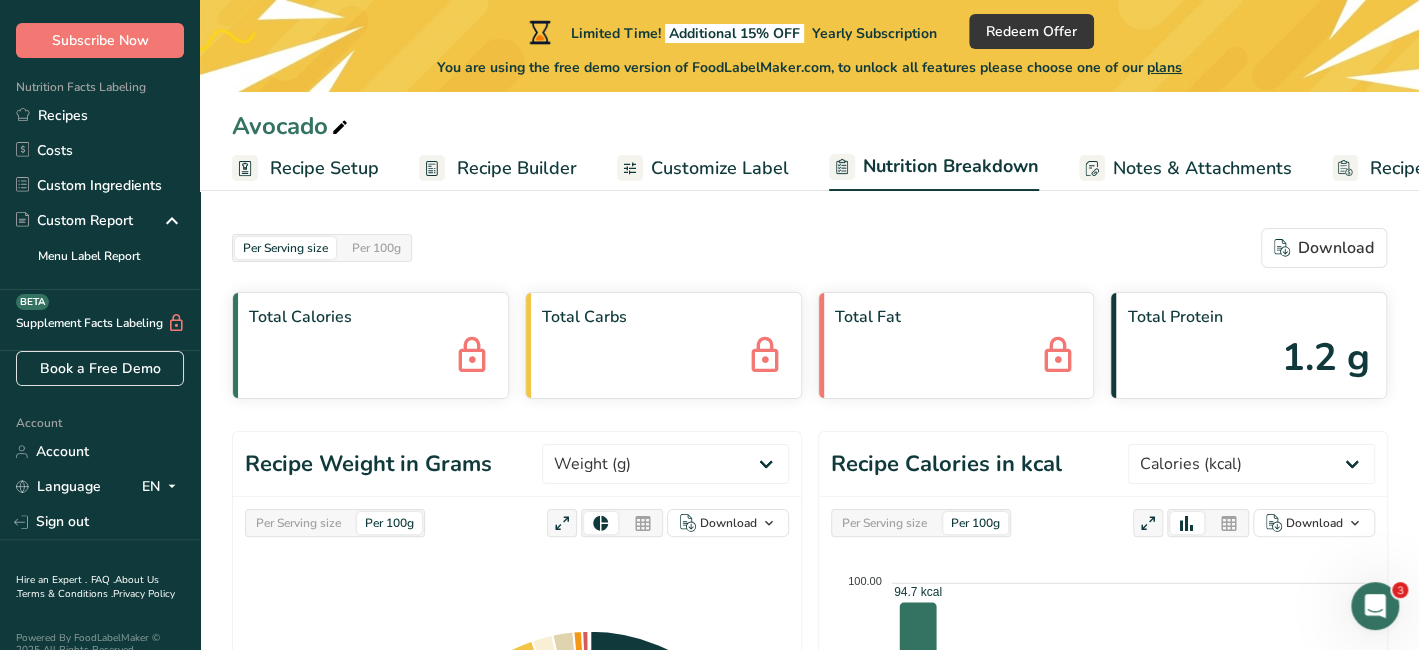 scroll, scrollTop: 114, scrollLeft: 0, axis: vertical 